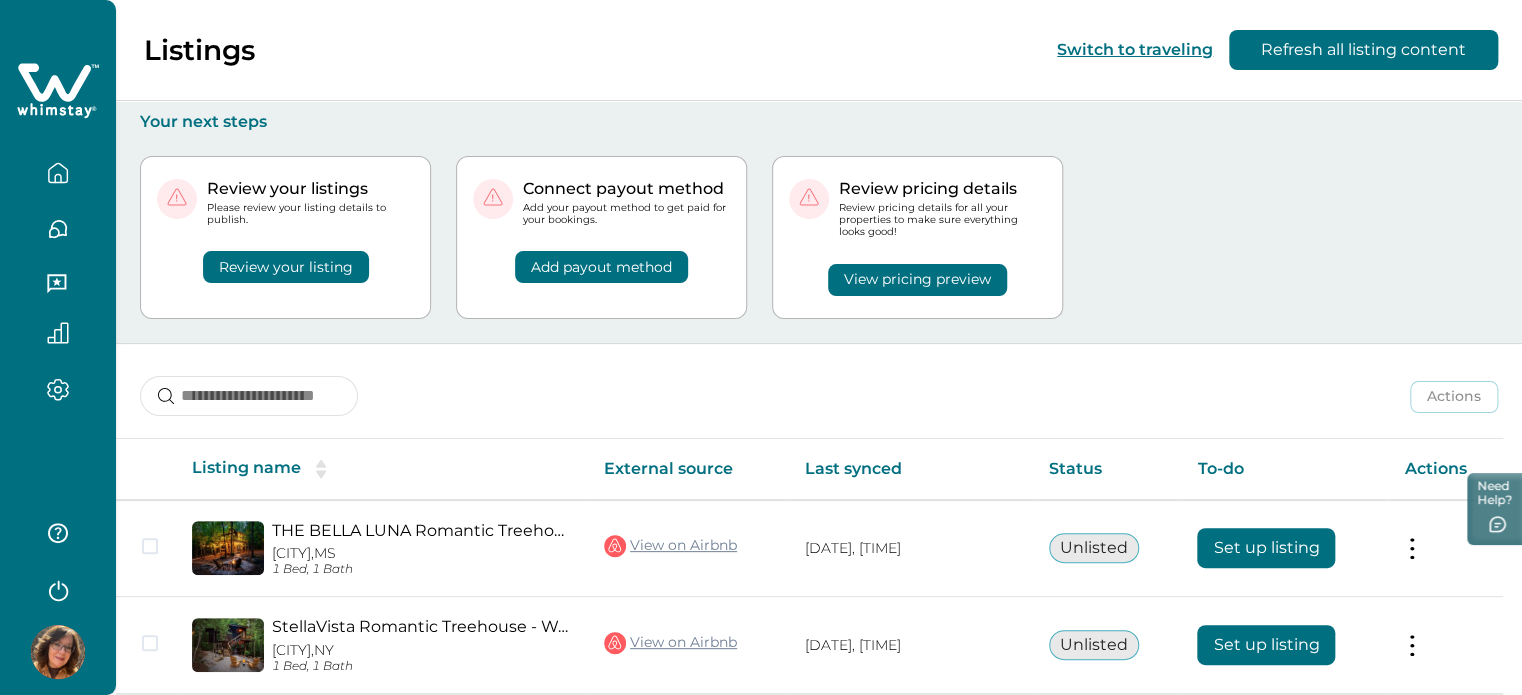 scroll, scrollTop: 0, scrollLeft: 0, axis: both 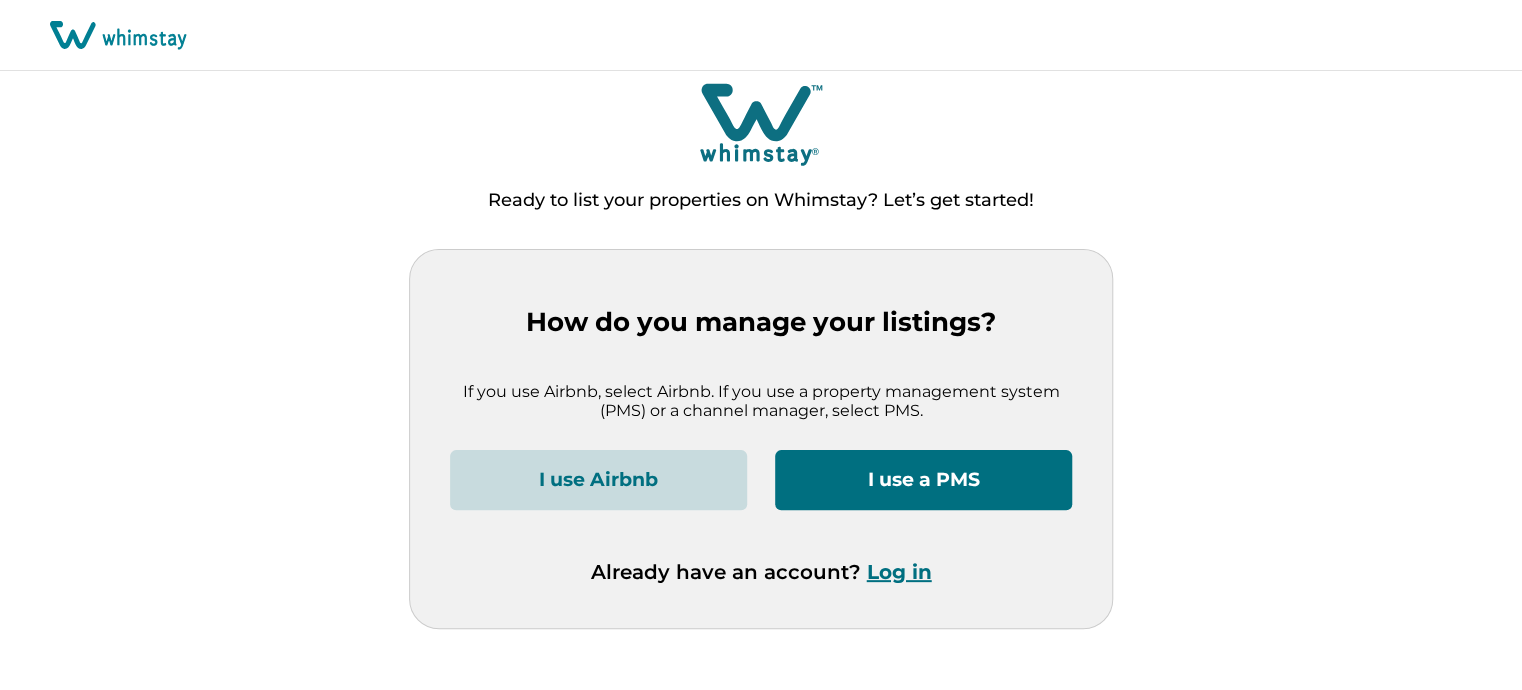 click on "Log in" at bounding box center (899, 572) 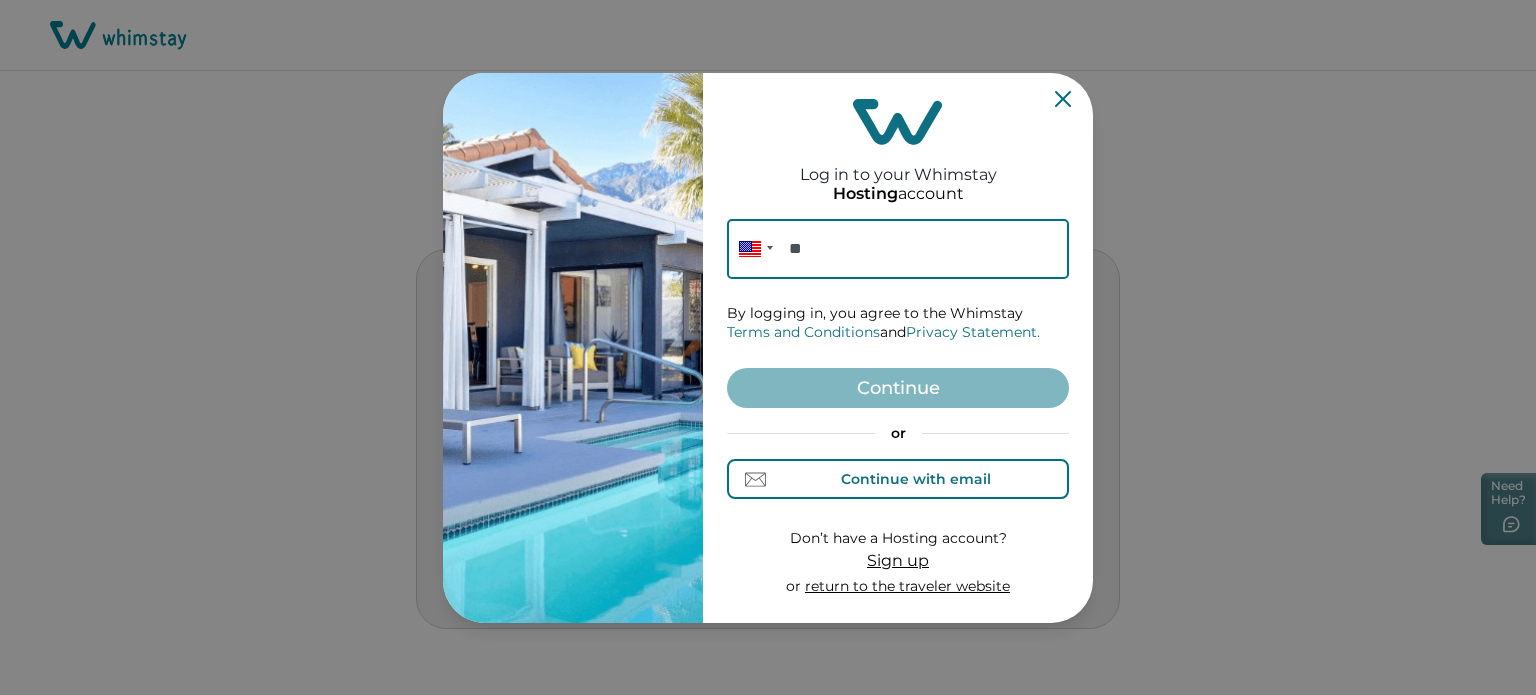 click on "Continue with email" at bounding box center (898, 479) 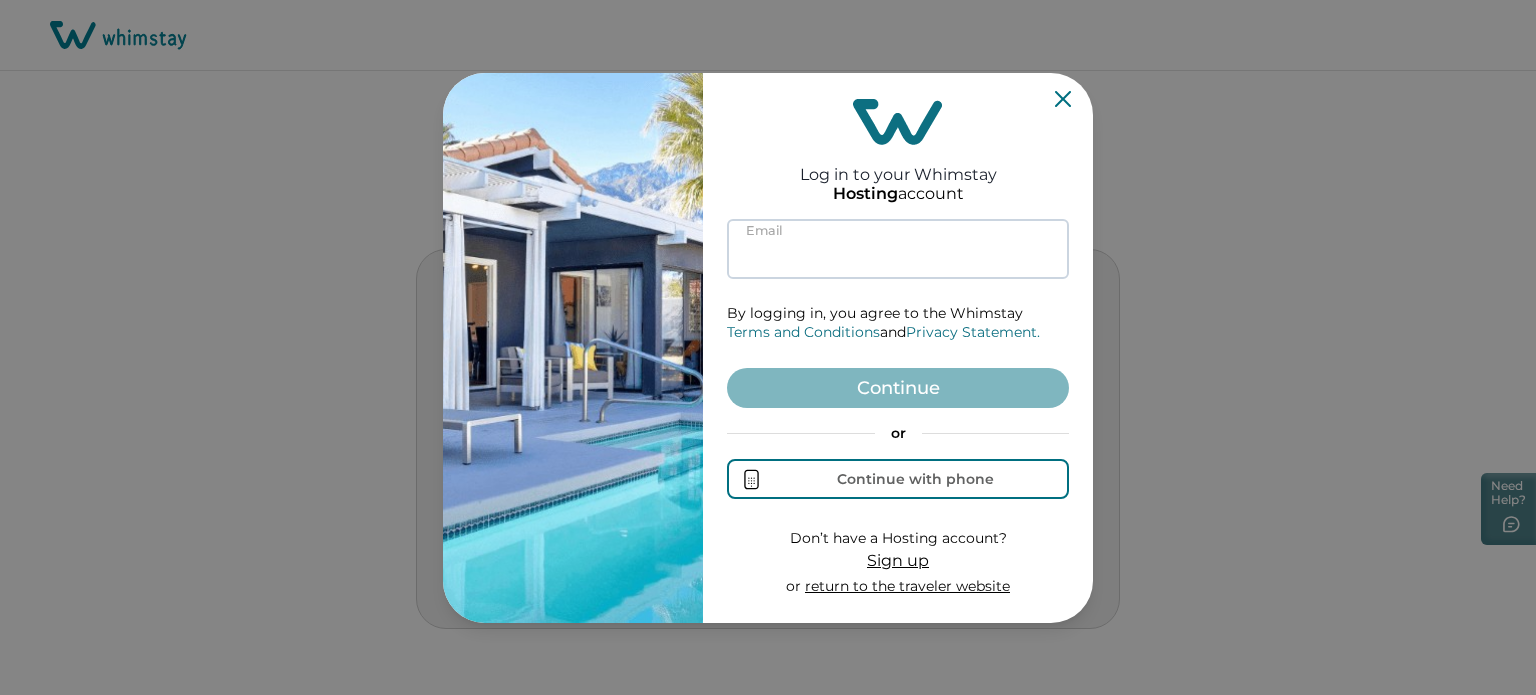 click at bounding box center (898, 249) 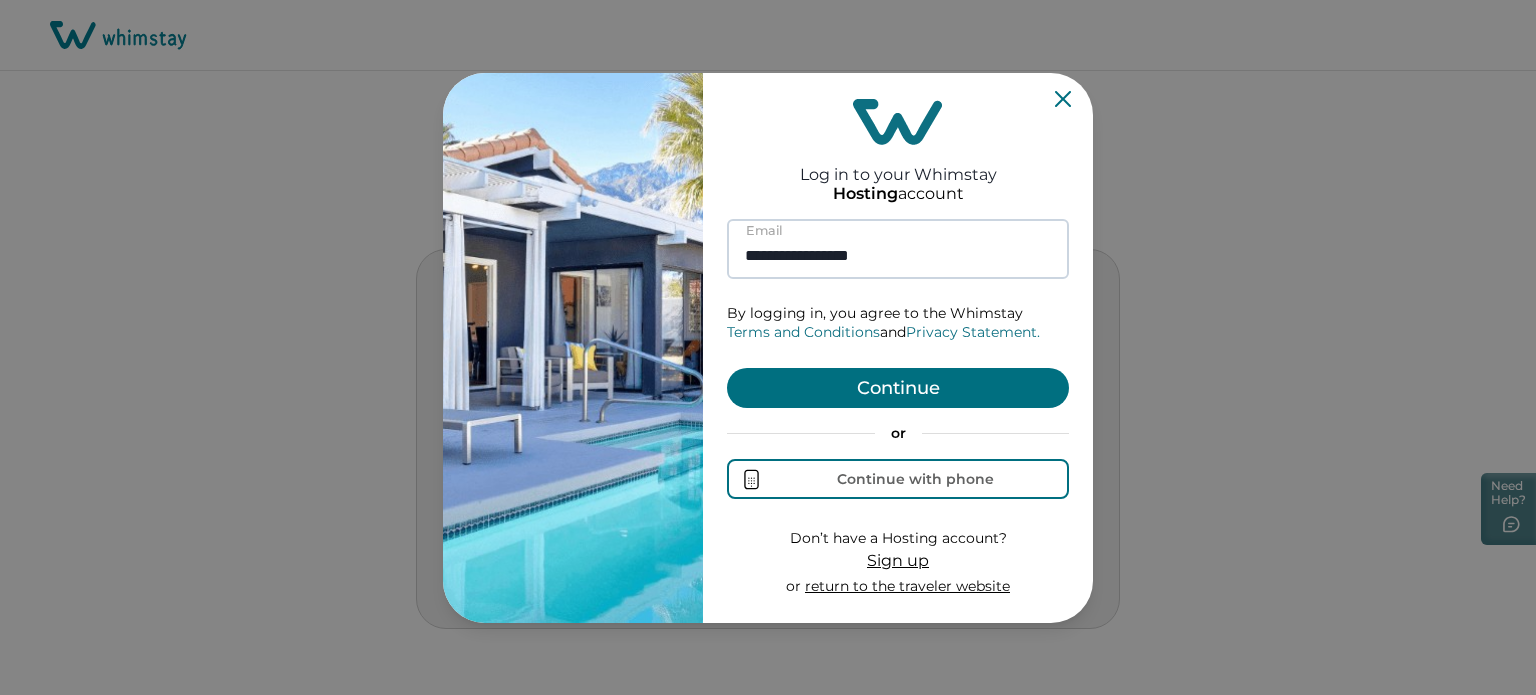 type on "**********" 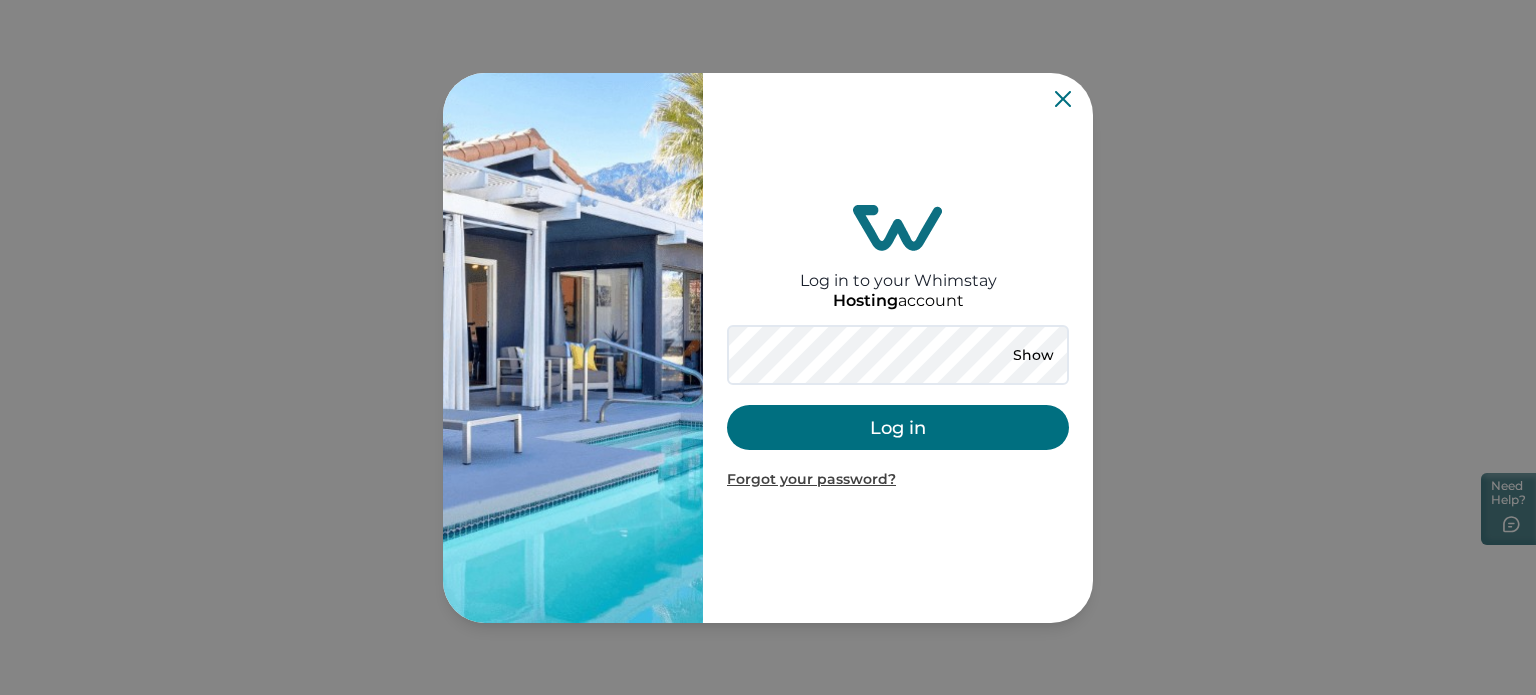 click on "Log in" at bounding box center [898, 427] 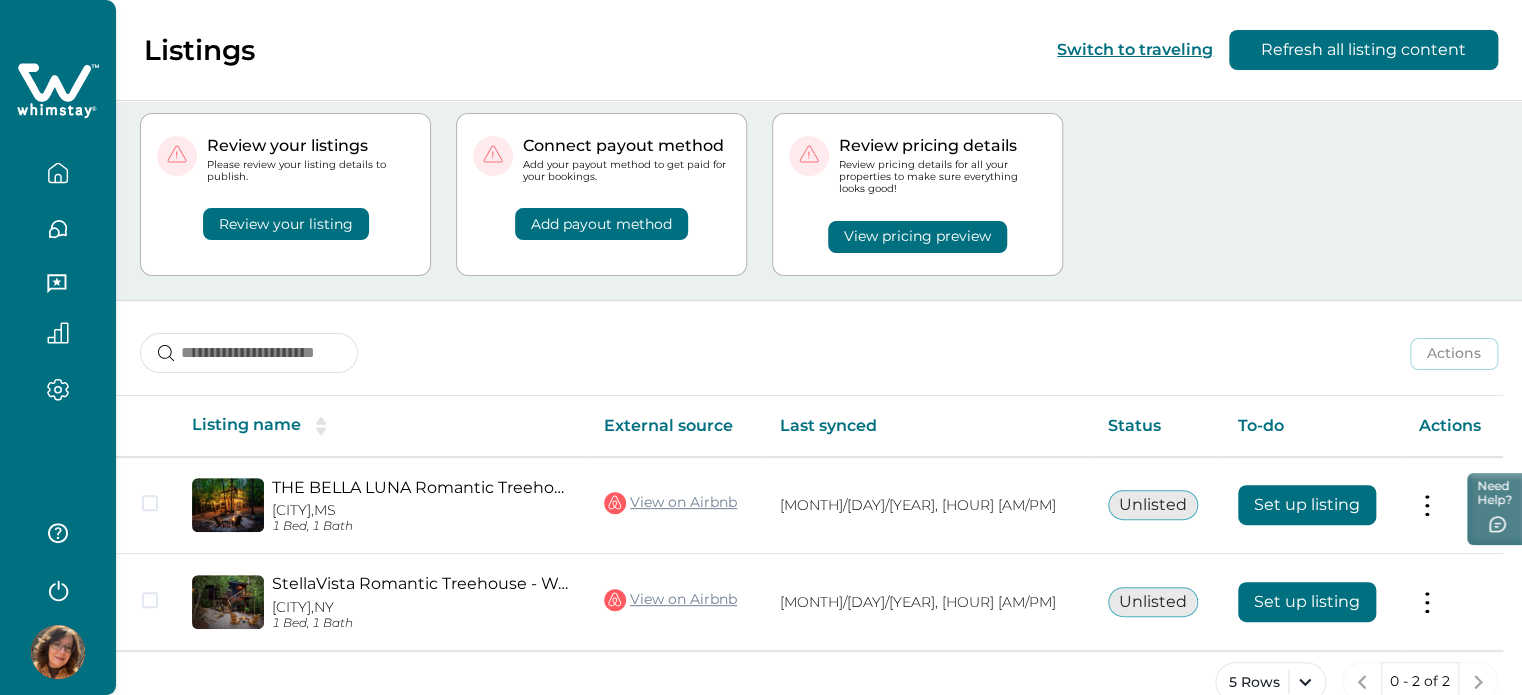 scroll, scrollTop: 80, scrollLeft: 0, axis: vertical 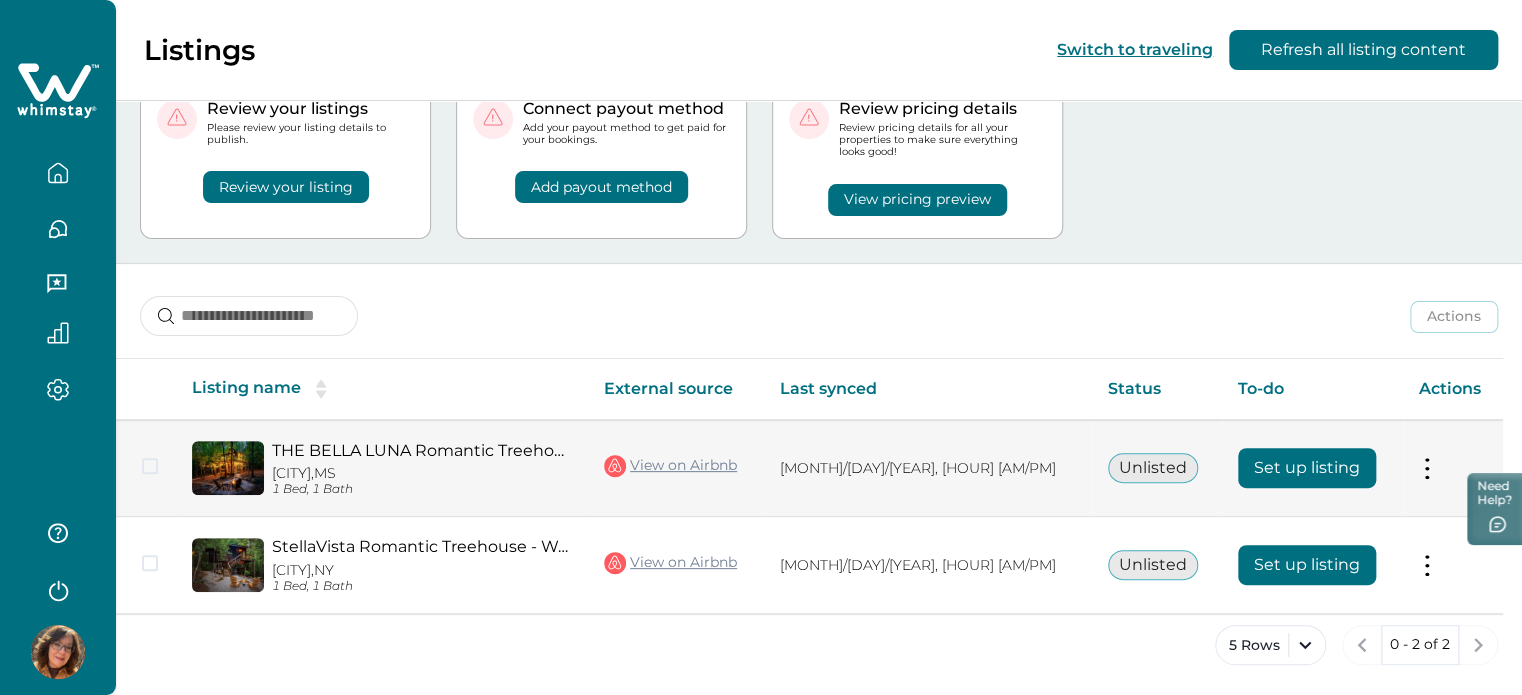click on "Set up listing" at bounding box center (1307, 468) 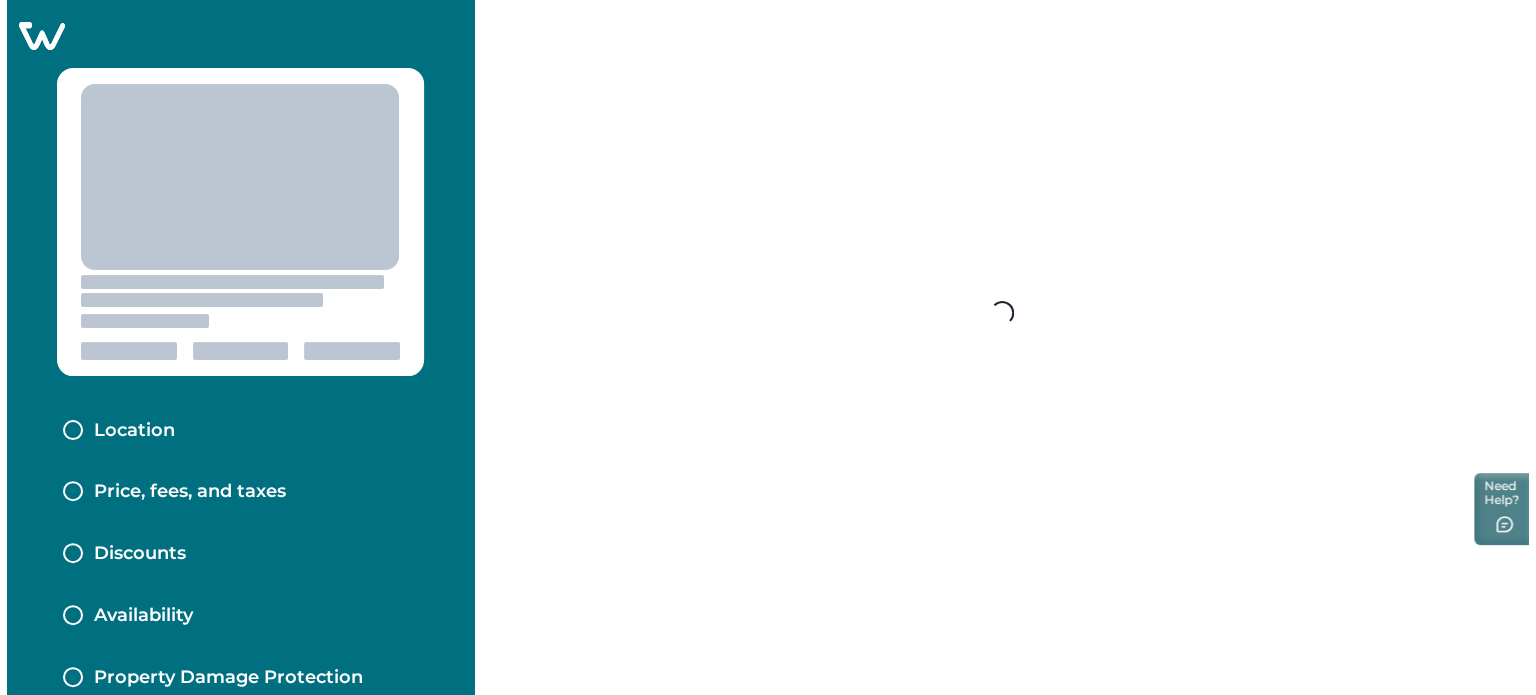 scroll, scrollTop: 0, scrollLeft: 0, axis: both 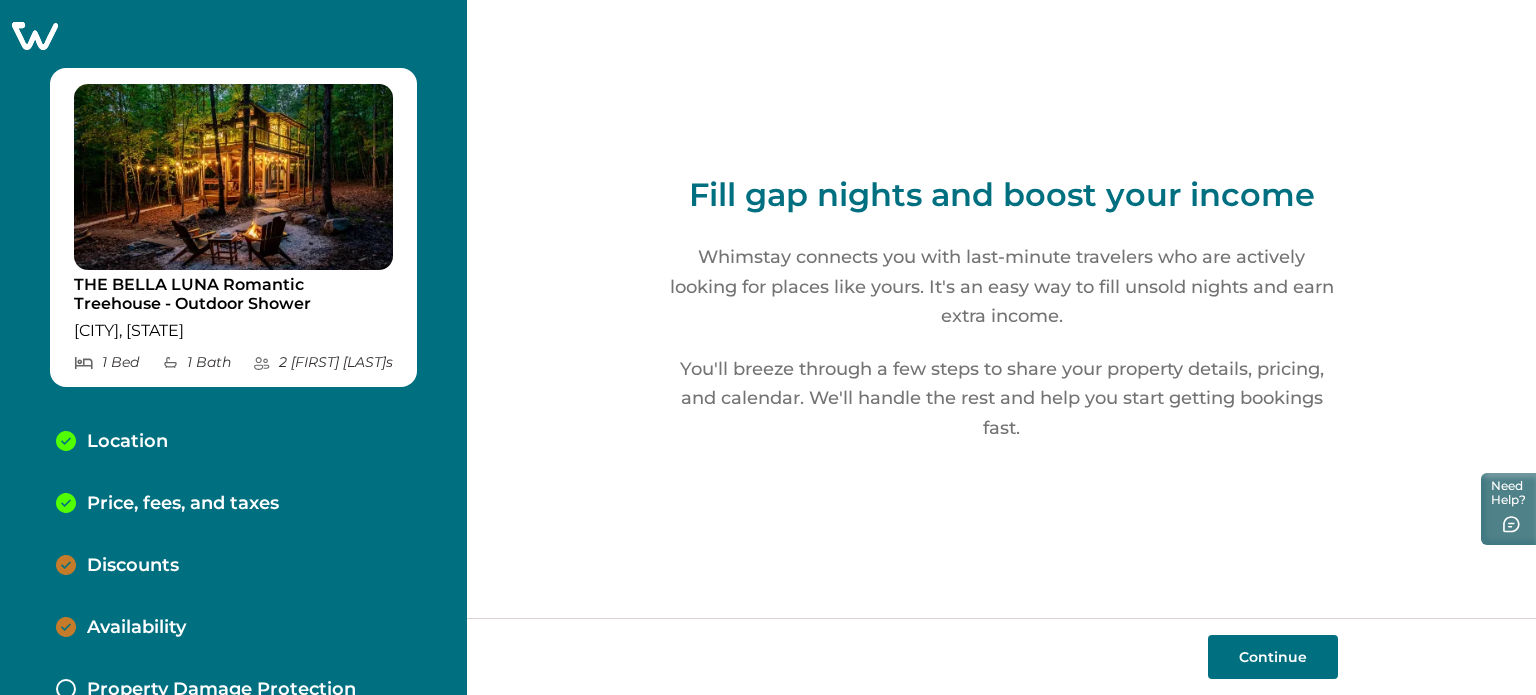 click on "Continue" at bounding box center [1273, 657] 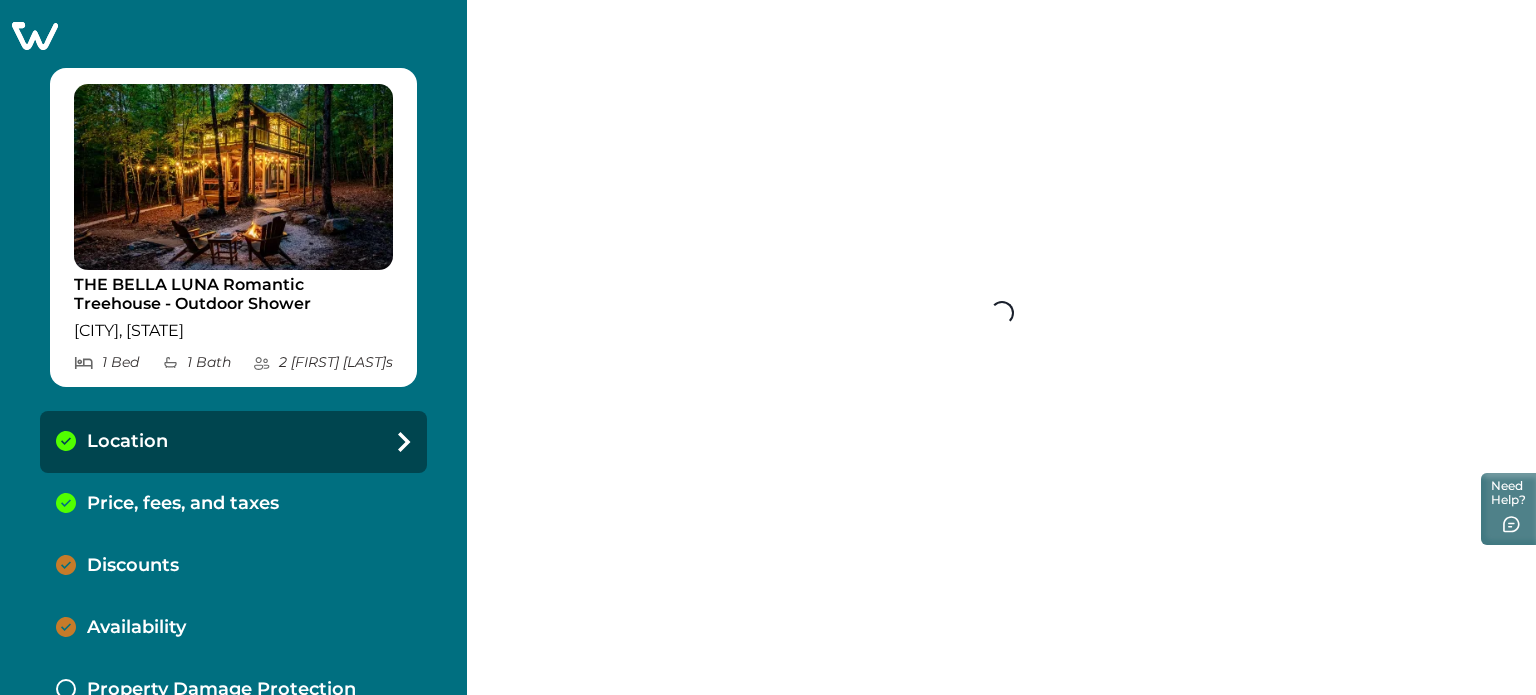 select on "**" 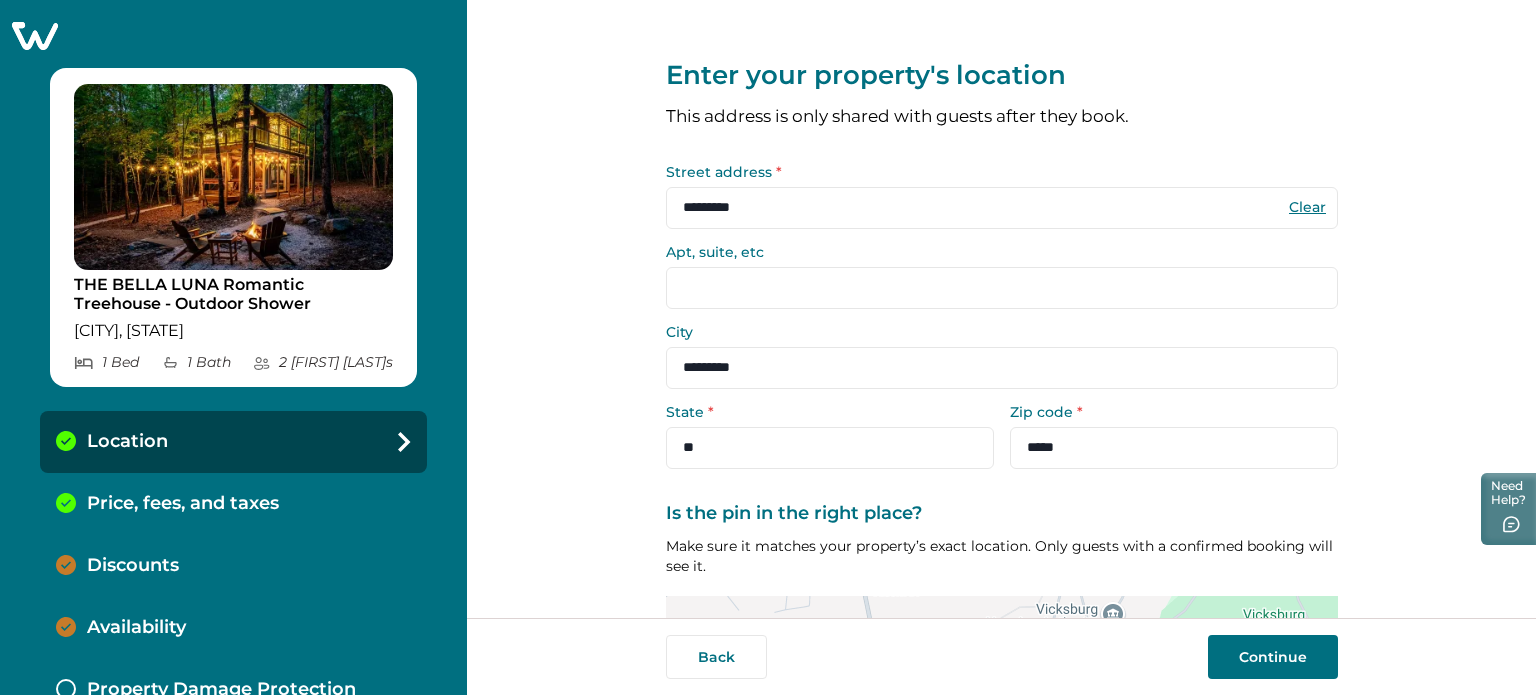 click on "Enter your property's location This address is only shared with guests after they book. Street address * ********* Clear Marian Ln San Jose, CA, USA Marian Ln Bourne, MA, USA Marian Ln Oxford, NC, USA Marian Ln Bellview, FL, USA Marian Ln Plains, GA, USA Apt, suite, etc City ********* State * ** ** ** ** ** ** ** ** ** ** ** ** ** ** ** ** ** ** ** ** ** ** ** ** ** ** ** ** ** ** ** ** ** ** ** ** ** ** ** ** ** ** ** ** ** ** ** ** ** ** ** Zip code * ***** Is the pin in the right place? Make sure it matches your property’s exact location. Only guests with a confirmed booking will see it. ← Move left → Move right ↑ Move up ↓ Move down + Zoom in - Zoom out Home Jump left by 75% End Jump right by 75% Page Up Jump up by 75% Page Down Jump down by 75% Keyboard shortcuts Map Data Map data ©2025 Google Map data ©2025 Google 200 m  Click to toggle between metric and imperial units Terms Report a map error Confirm location Back Continue" at bounding box center (1001, 309) 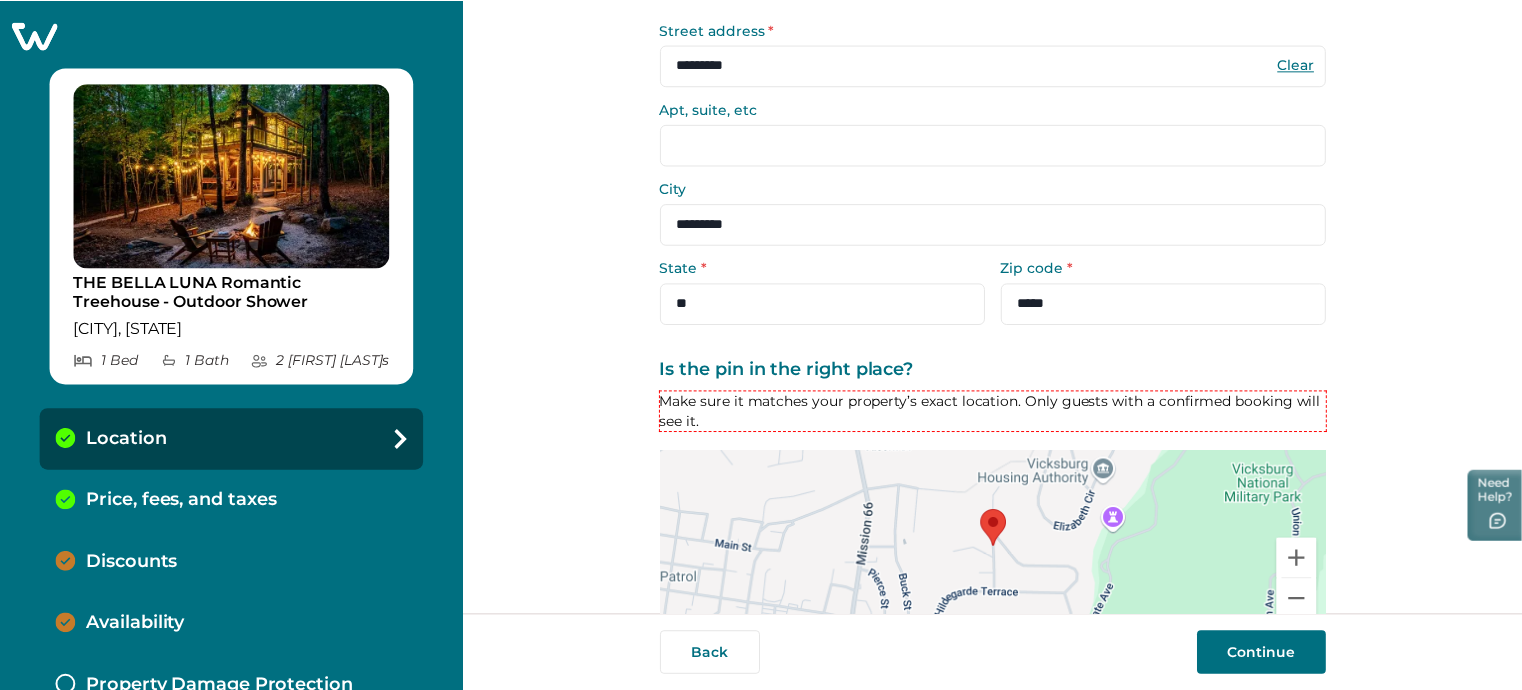 scroll, scrollTop: 54, scrollLeft: 0, axis: vertical 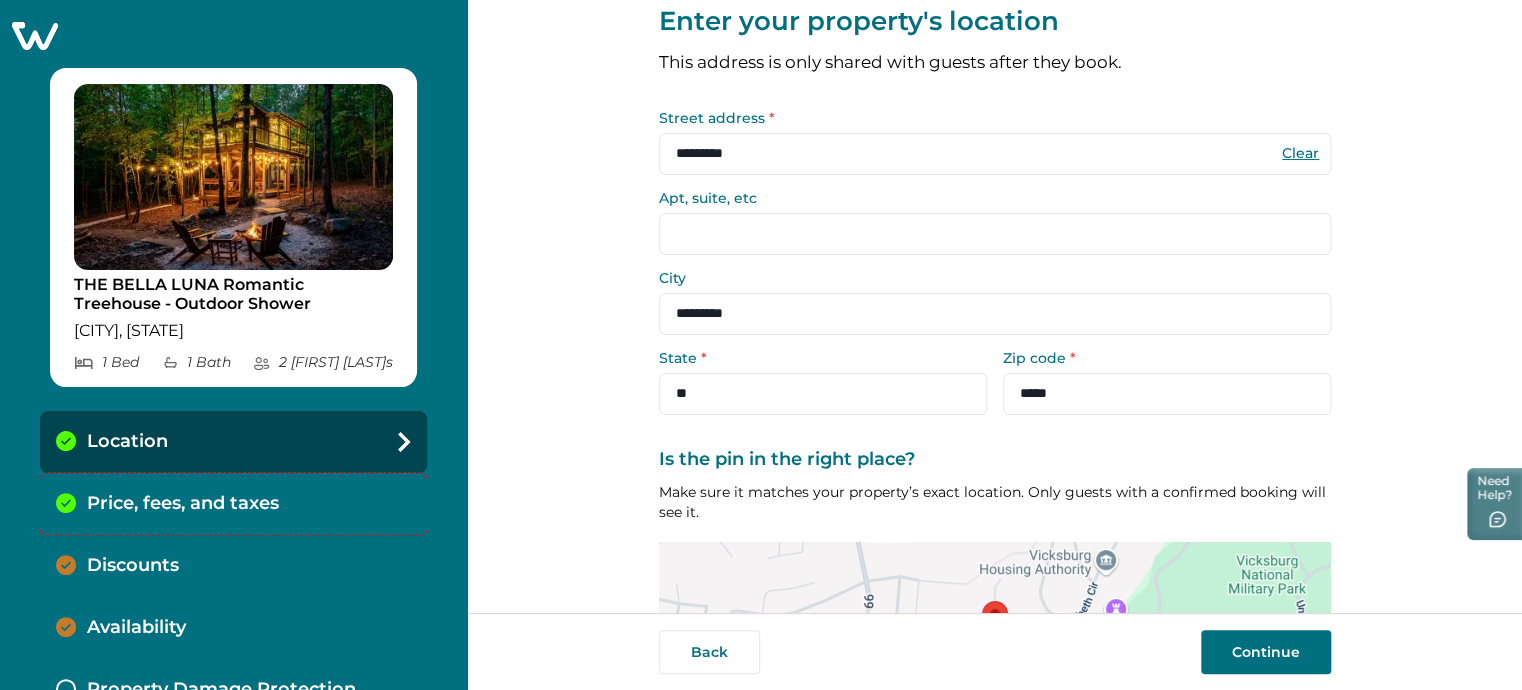 click on "Price, fees, and taxes" at bounding box center [233, 504] 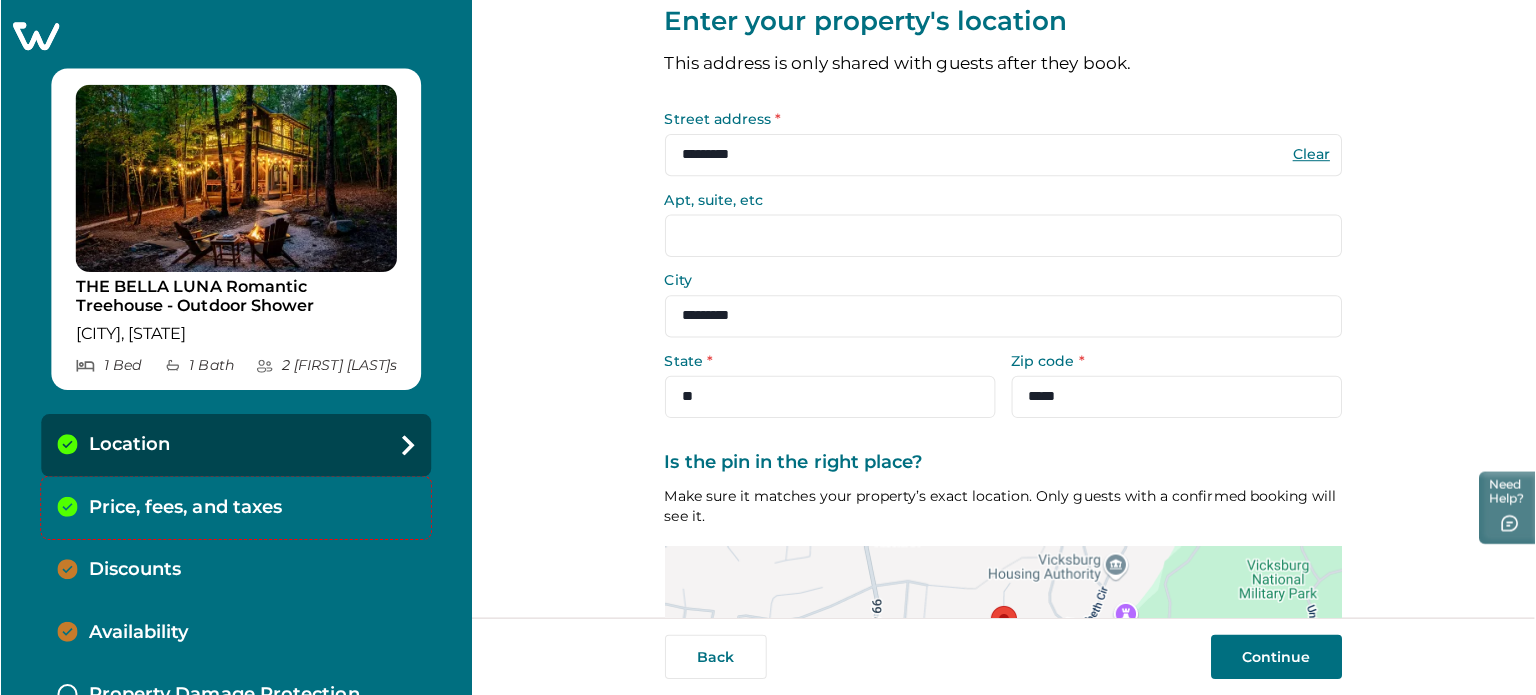 scroll, scrollTop: 7, scrollLeft: 0, axis: vertical 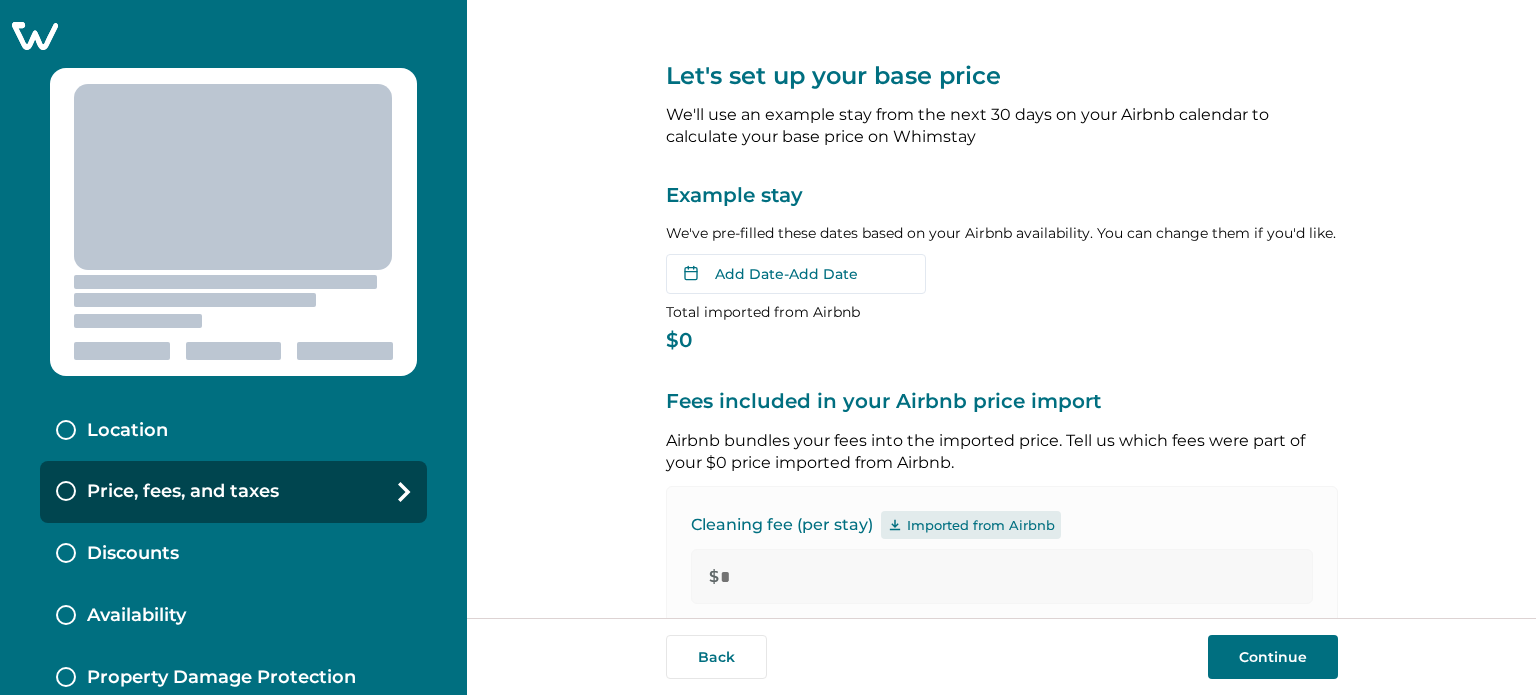type on "***" 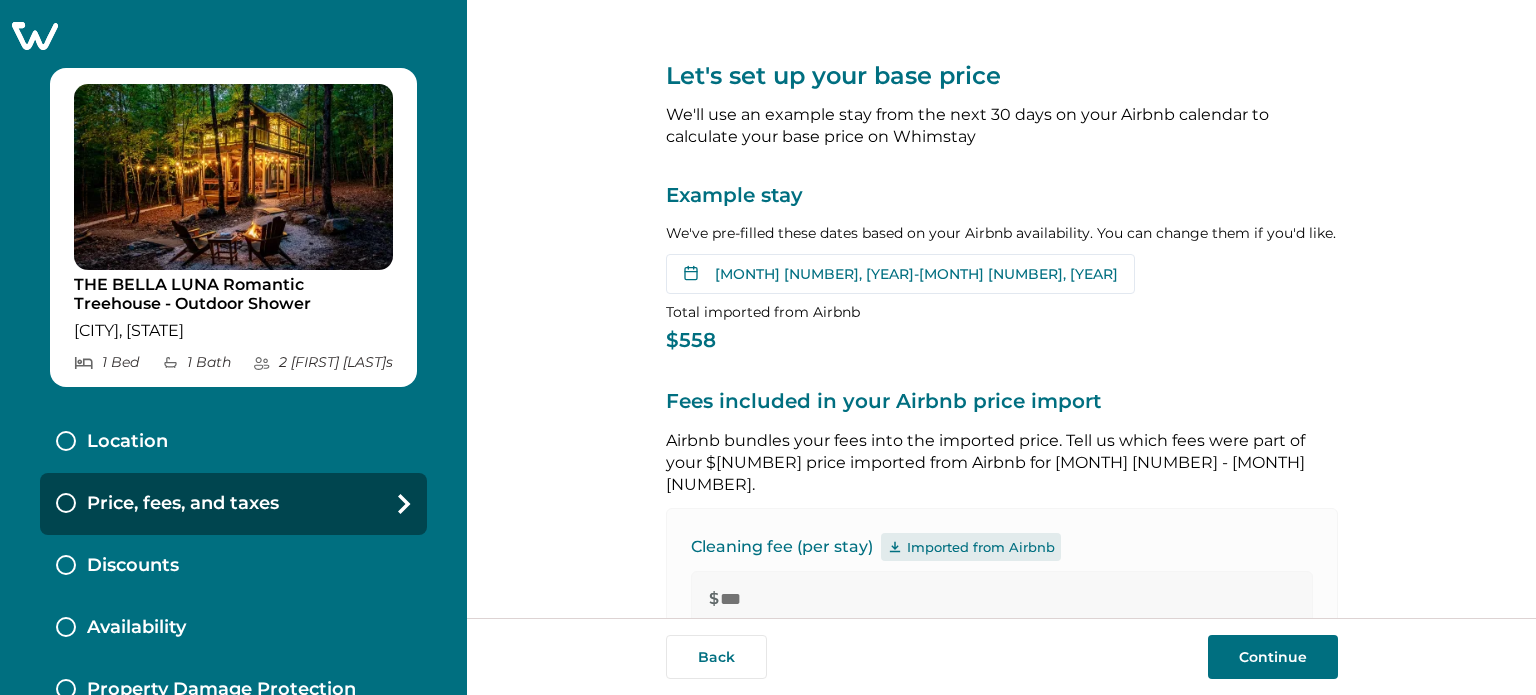 type on "***" 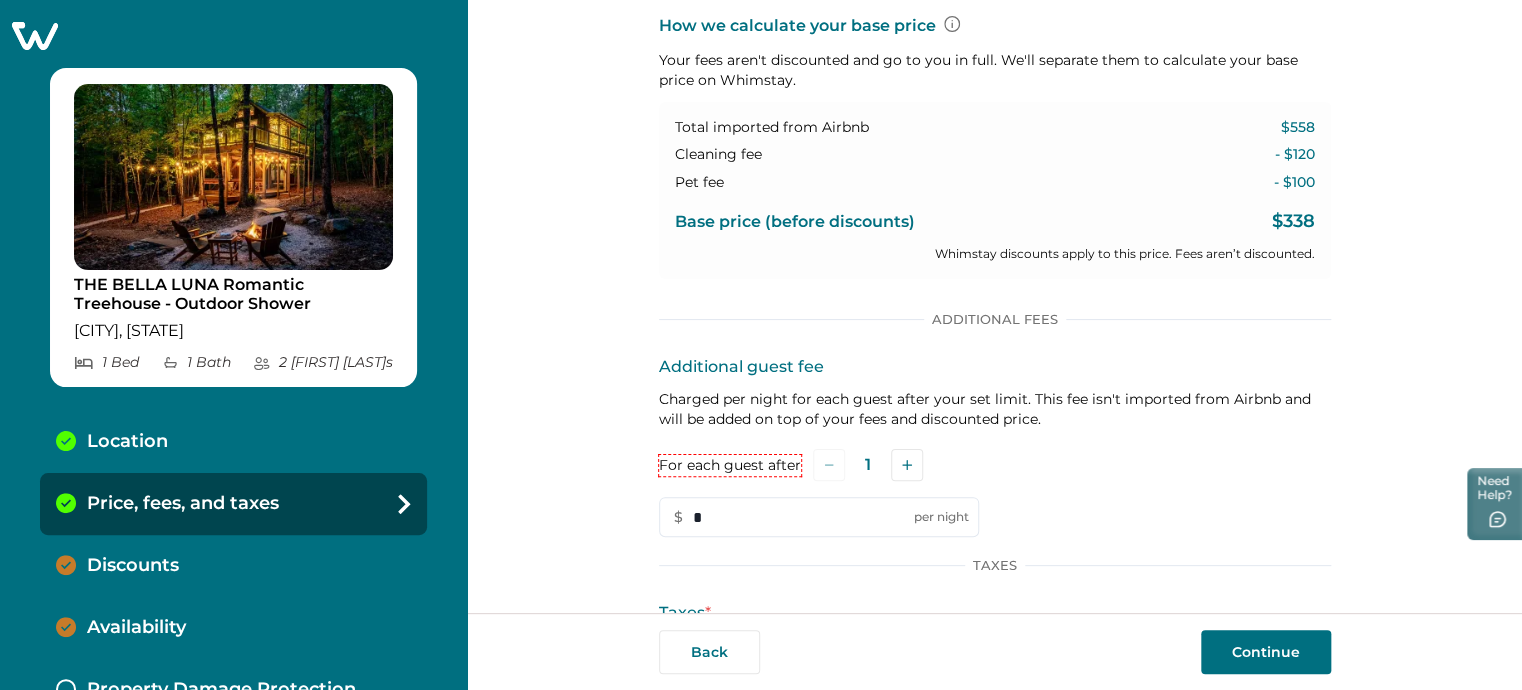 scroll, scrollTop: 1096, scrollLeft: 0, axis: vertical 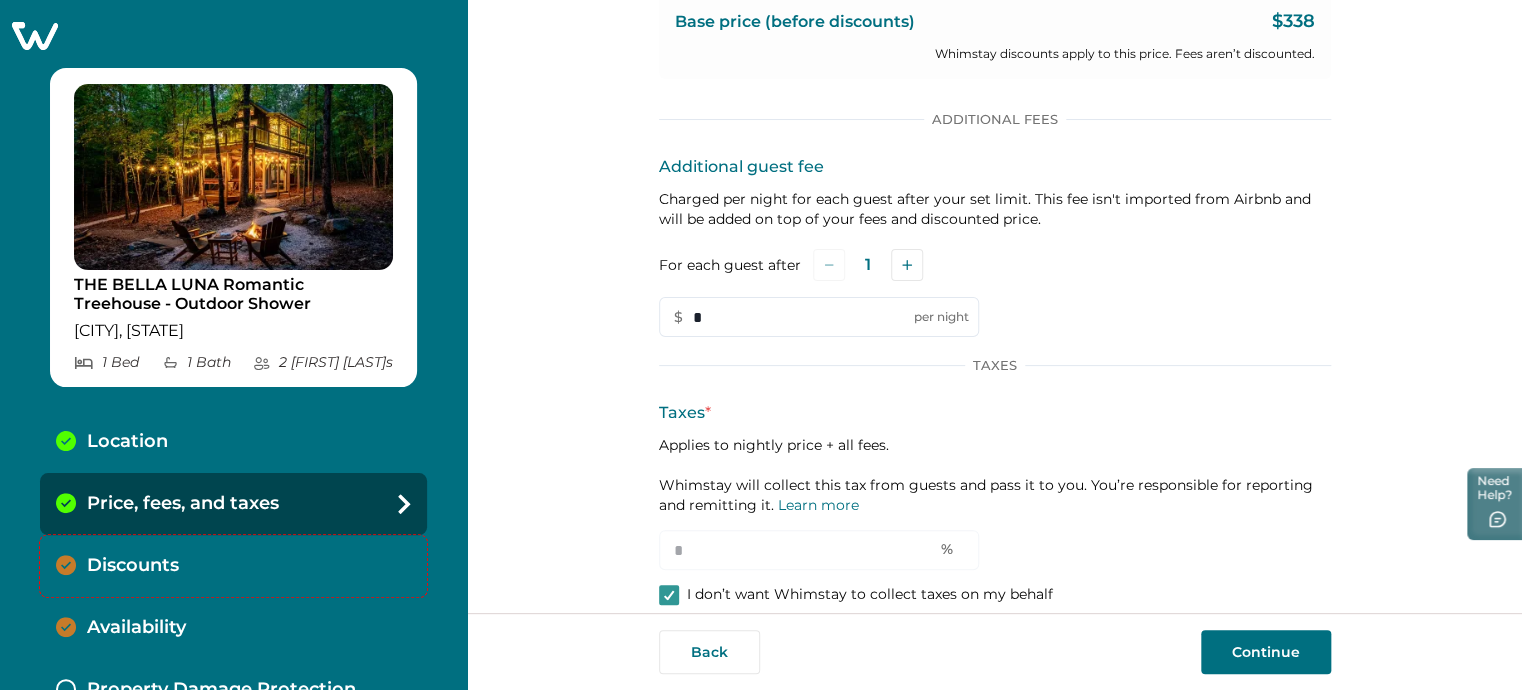 click on "Discounts" at bounding box center (233, 566) 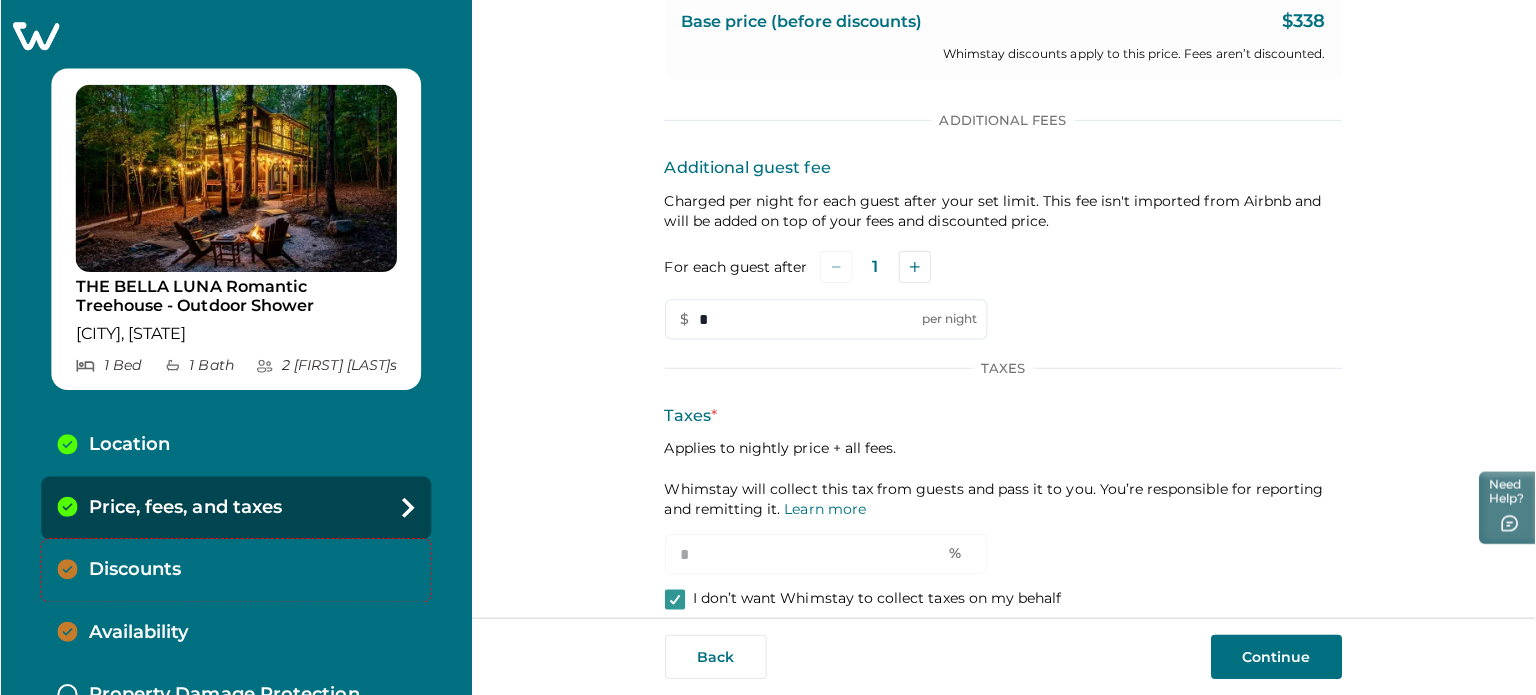 scroll, scrollTop: 7, scrollLeft: 0, axis: vertical 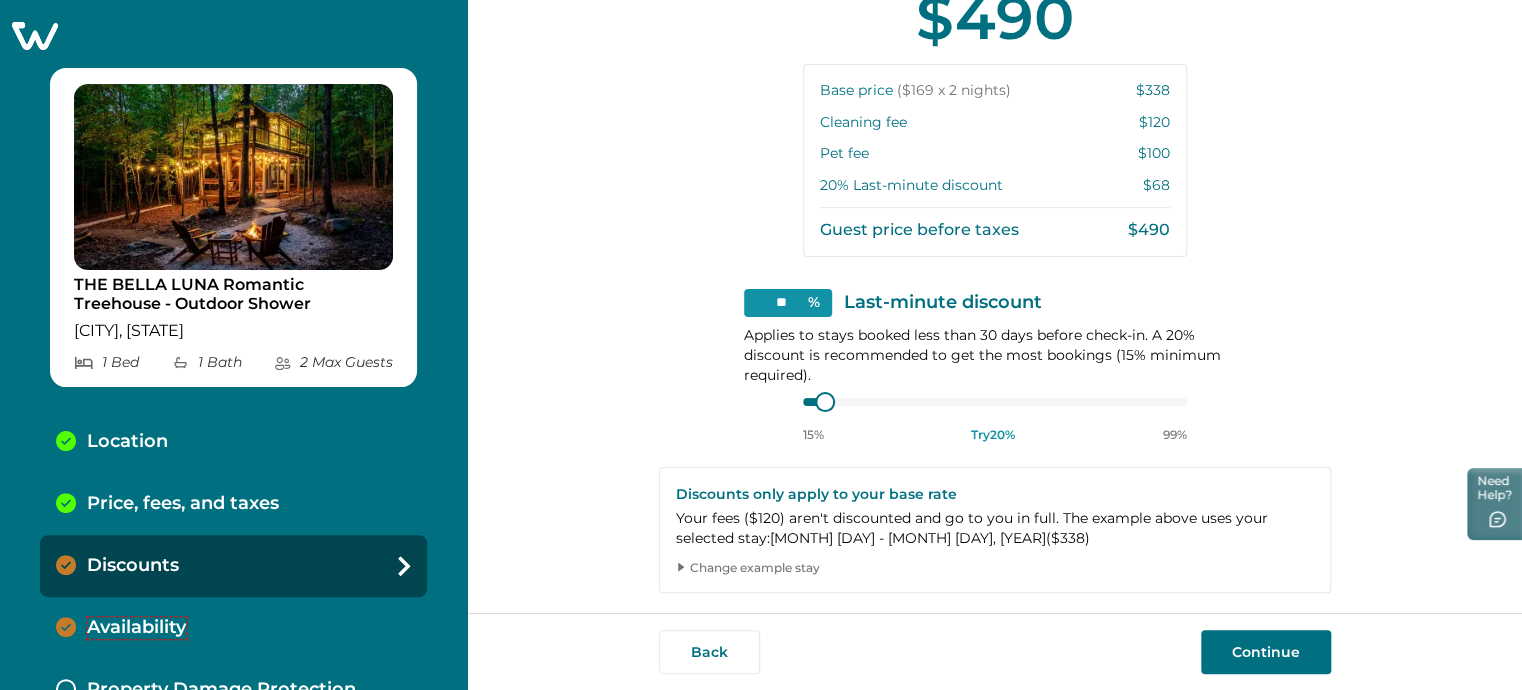 click on "Availability" at bounding box center [136, 628] 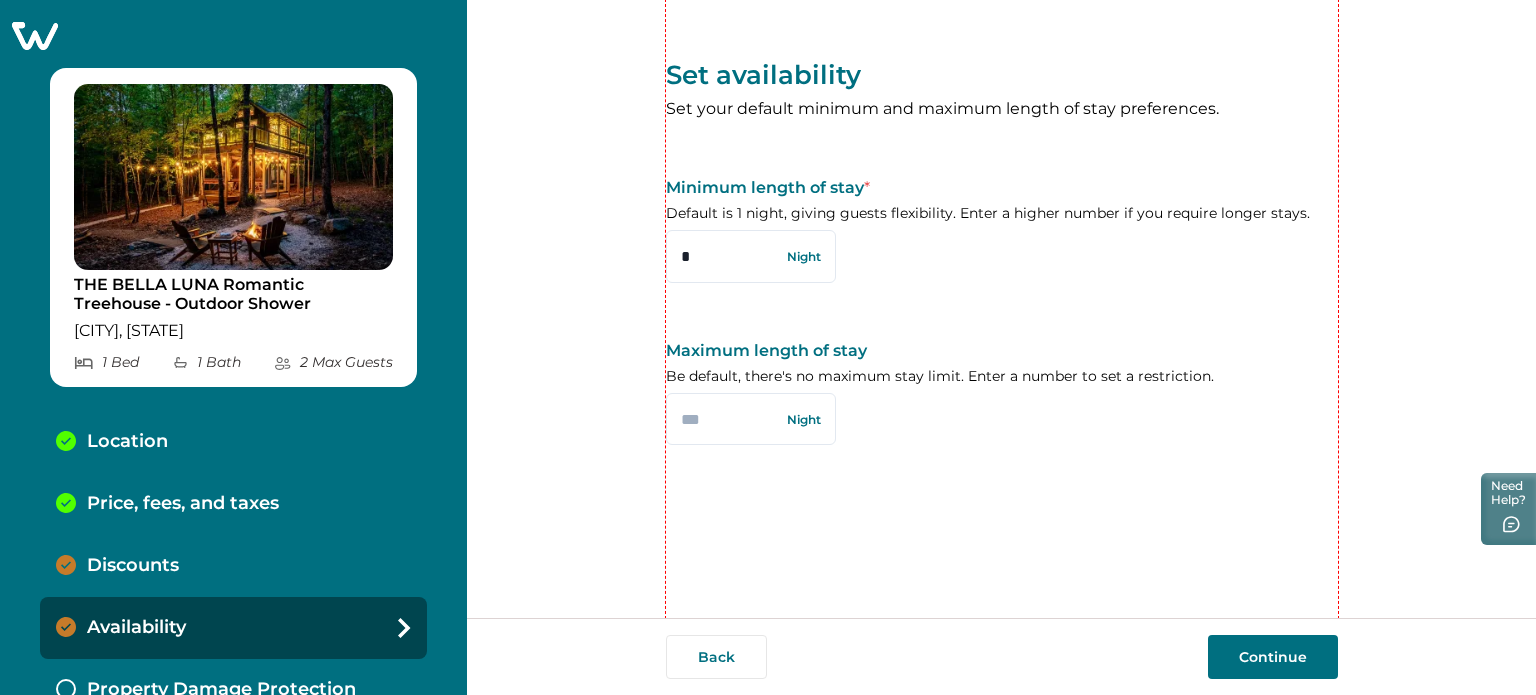 scroll, scrollTop: 0, scrollLeft: 0, axis: both 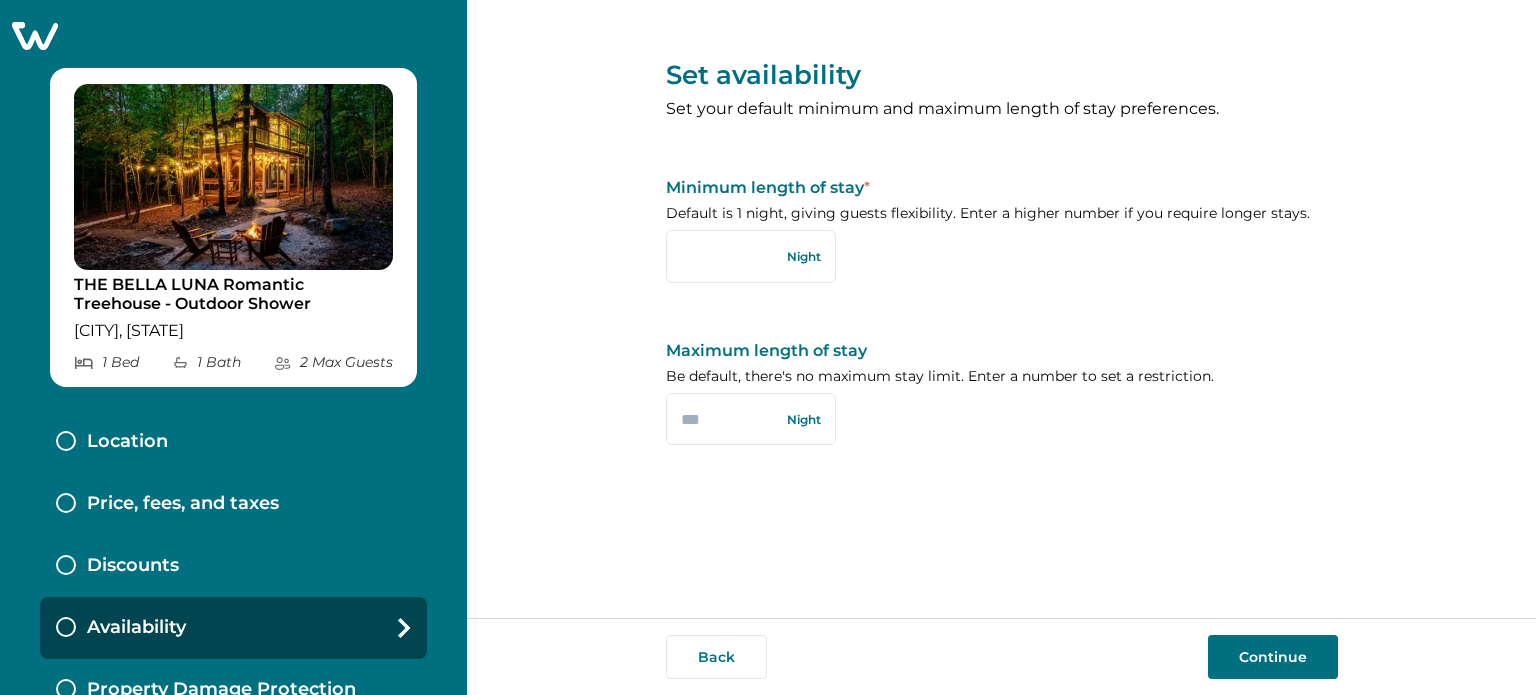 type on "*" 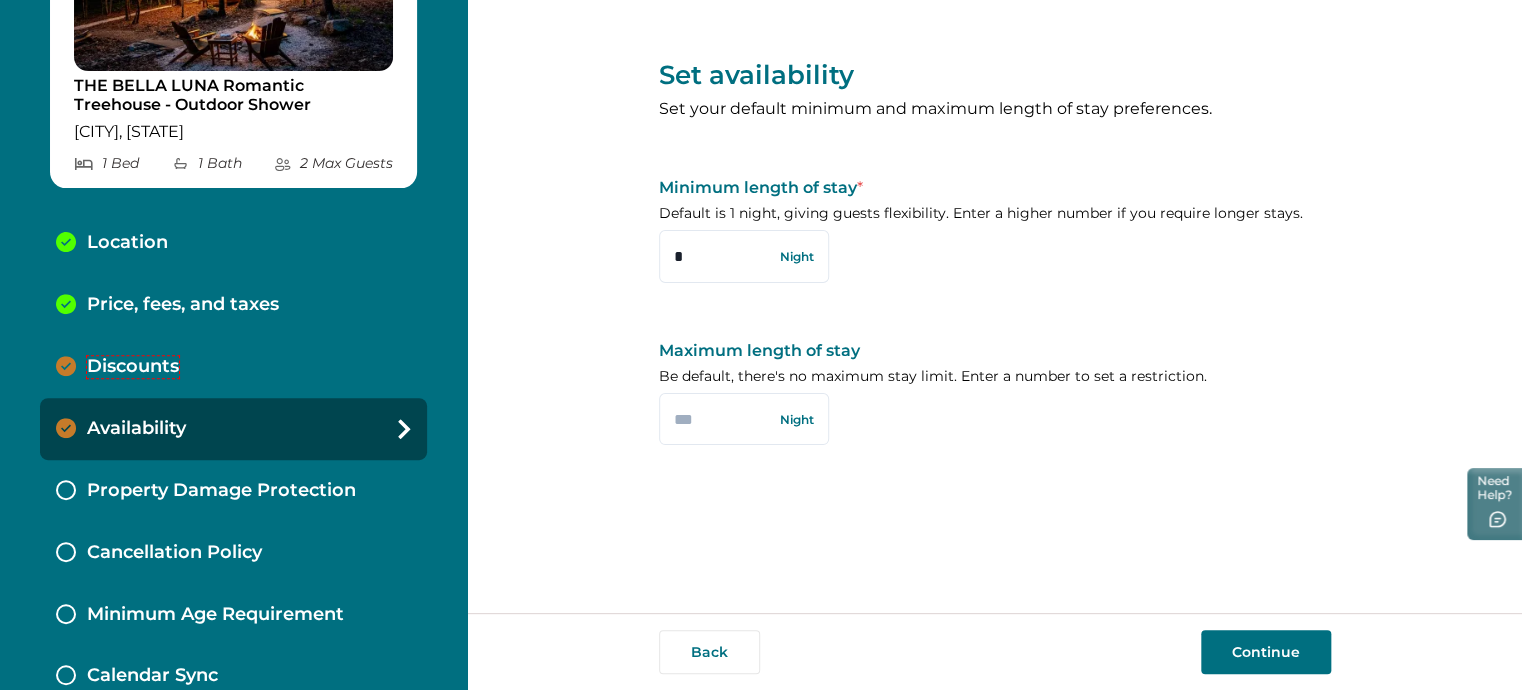 scroll, scrollTop: 200, scrollLeft: 0, axis: vertical 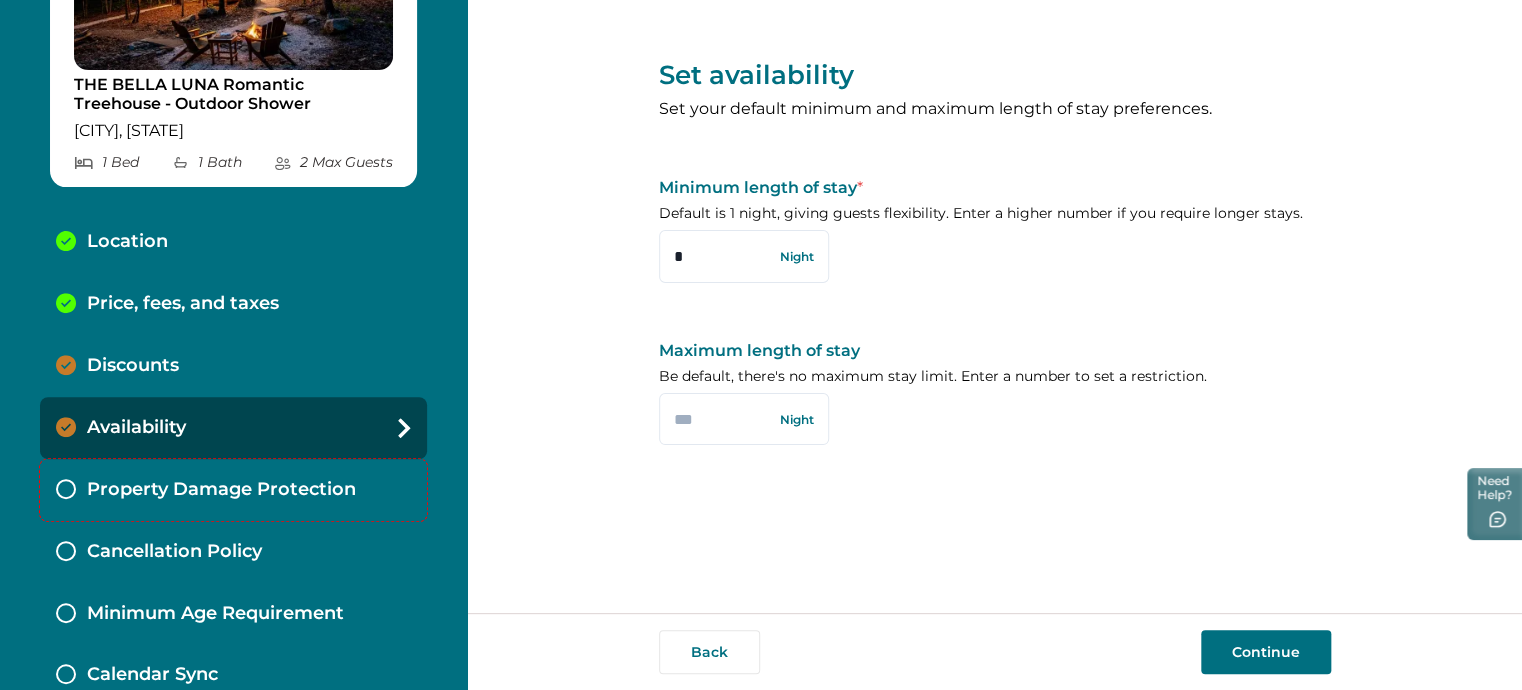 click on "Property Damage Protection" at bounding box center (233, 490) 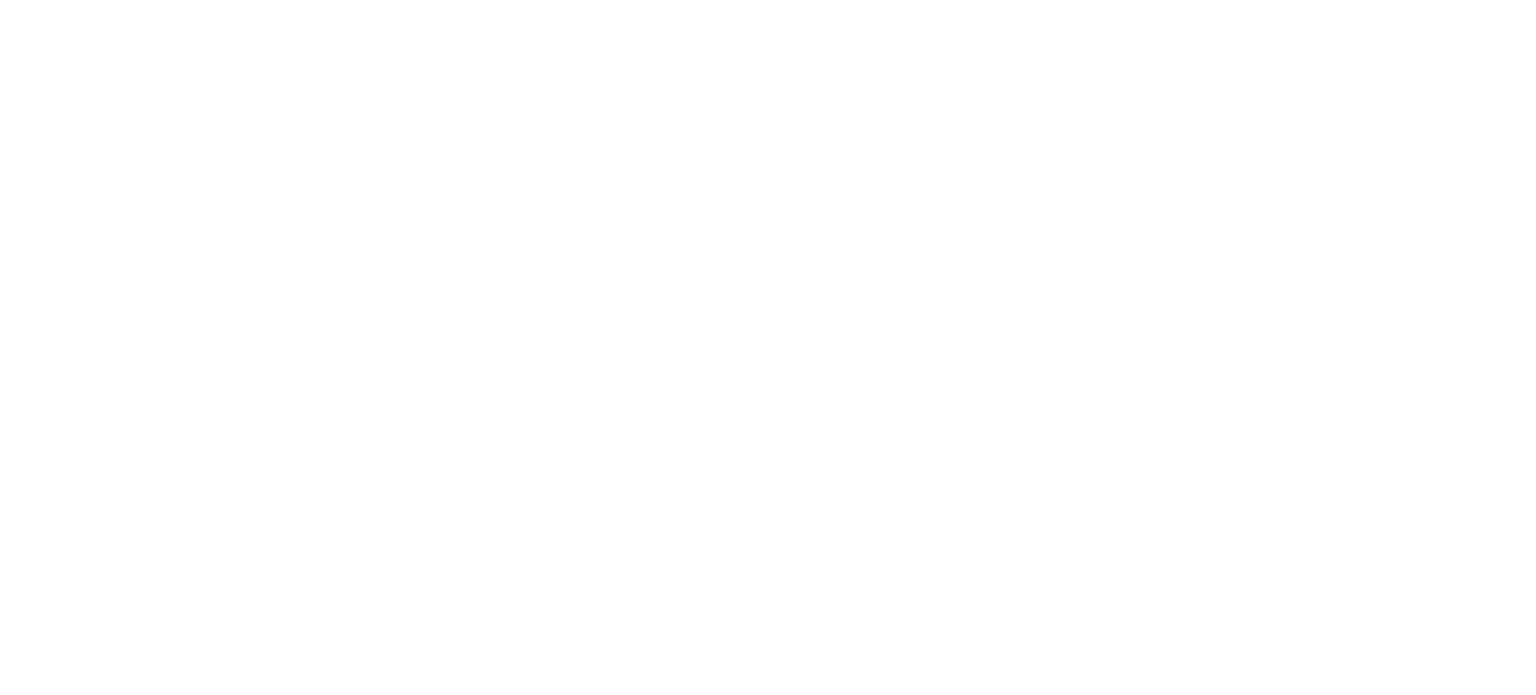 scroll, scrollTop: 0, scrollLeft: 0, axis: both 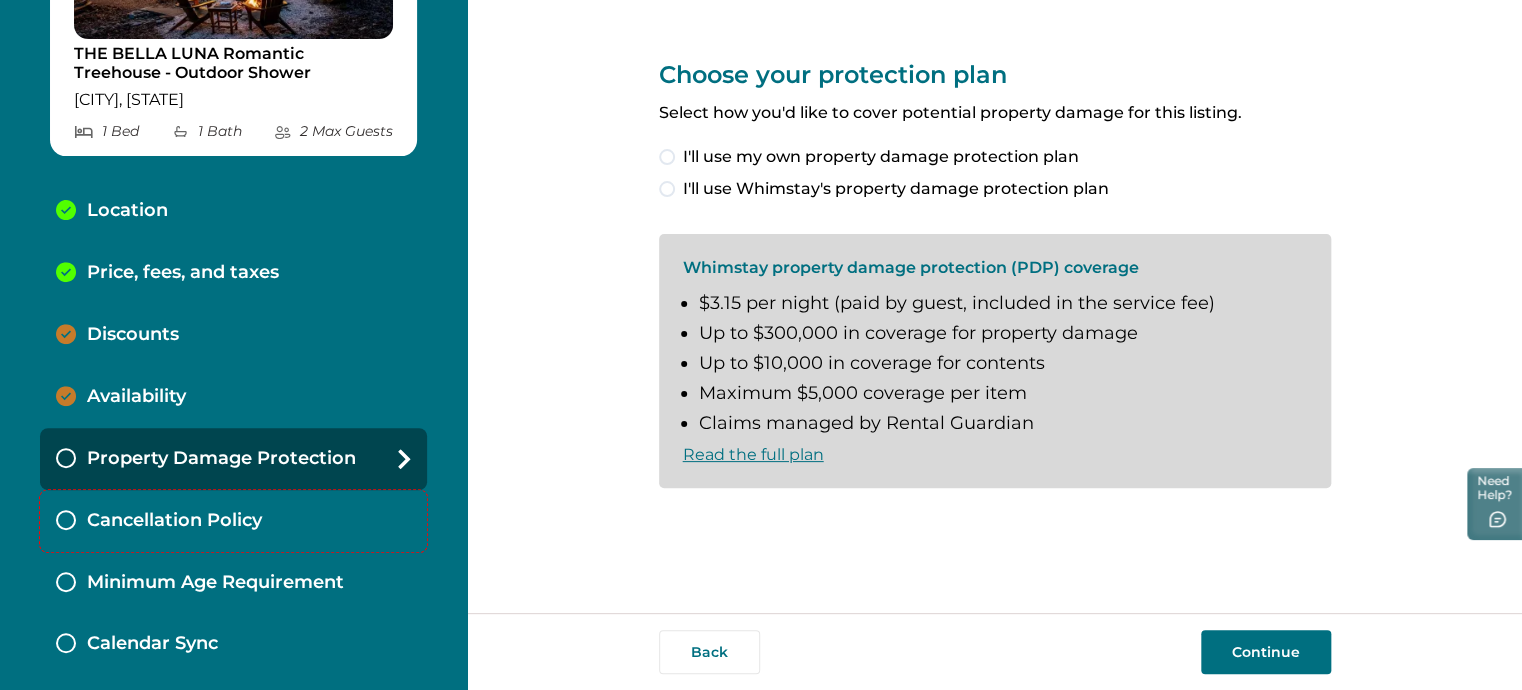 click on "Cancellation Policy" at bounding box center (233, 521) 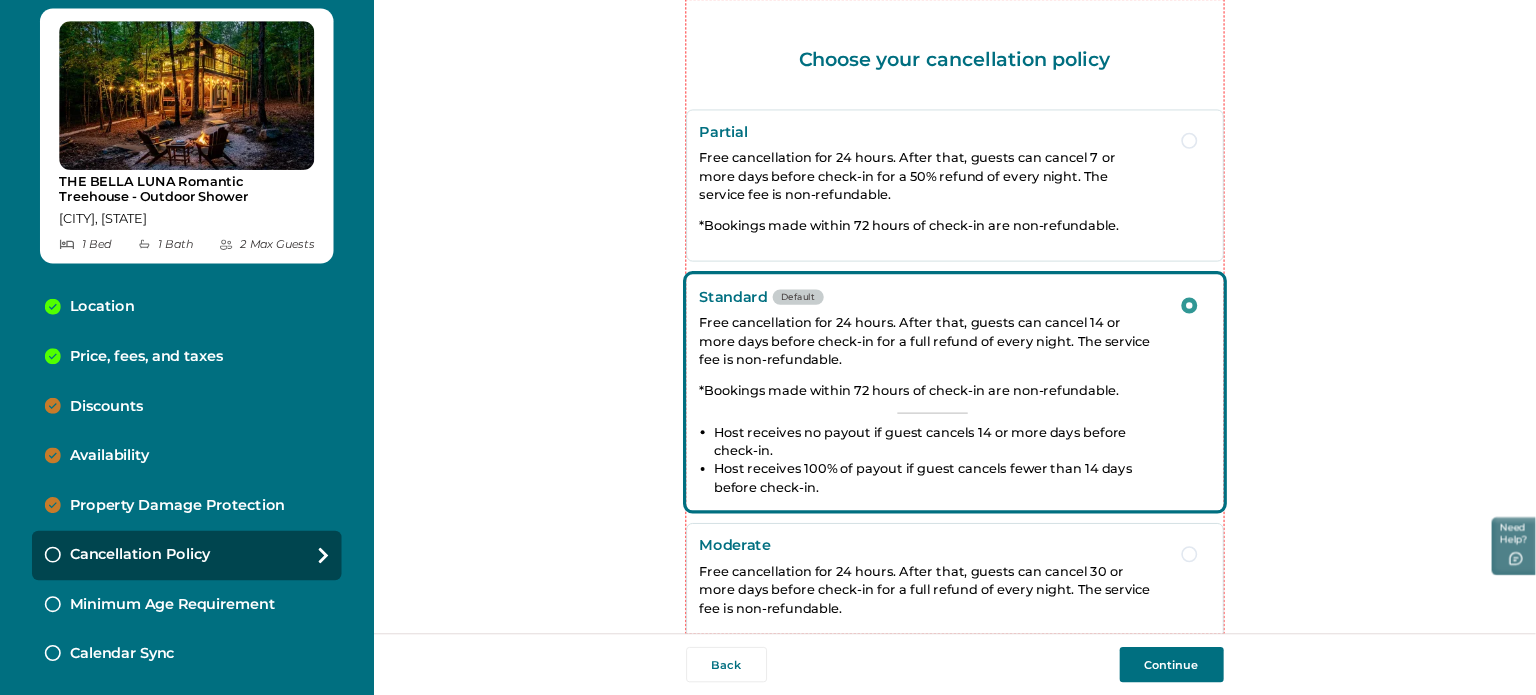 scroll, scrollTop: 56, scrollLeft: 0, axis: vertical 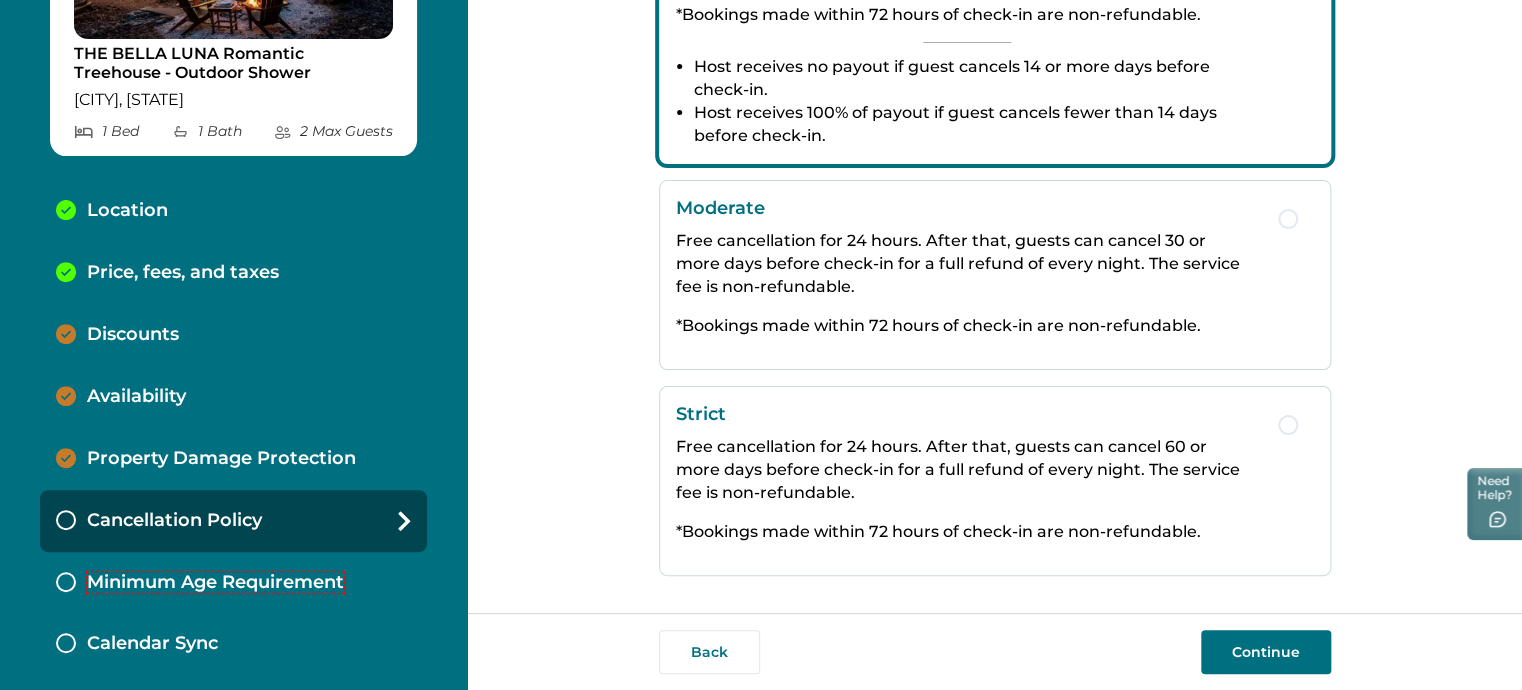 click on "Minimum Age Requirement" at bounding box center (215, 583) 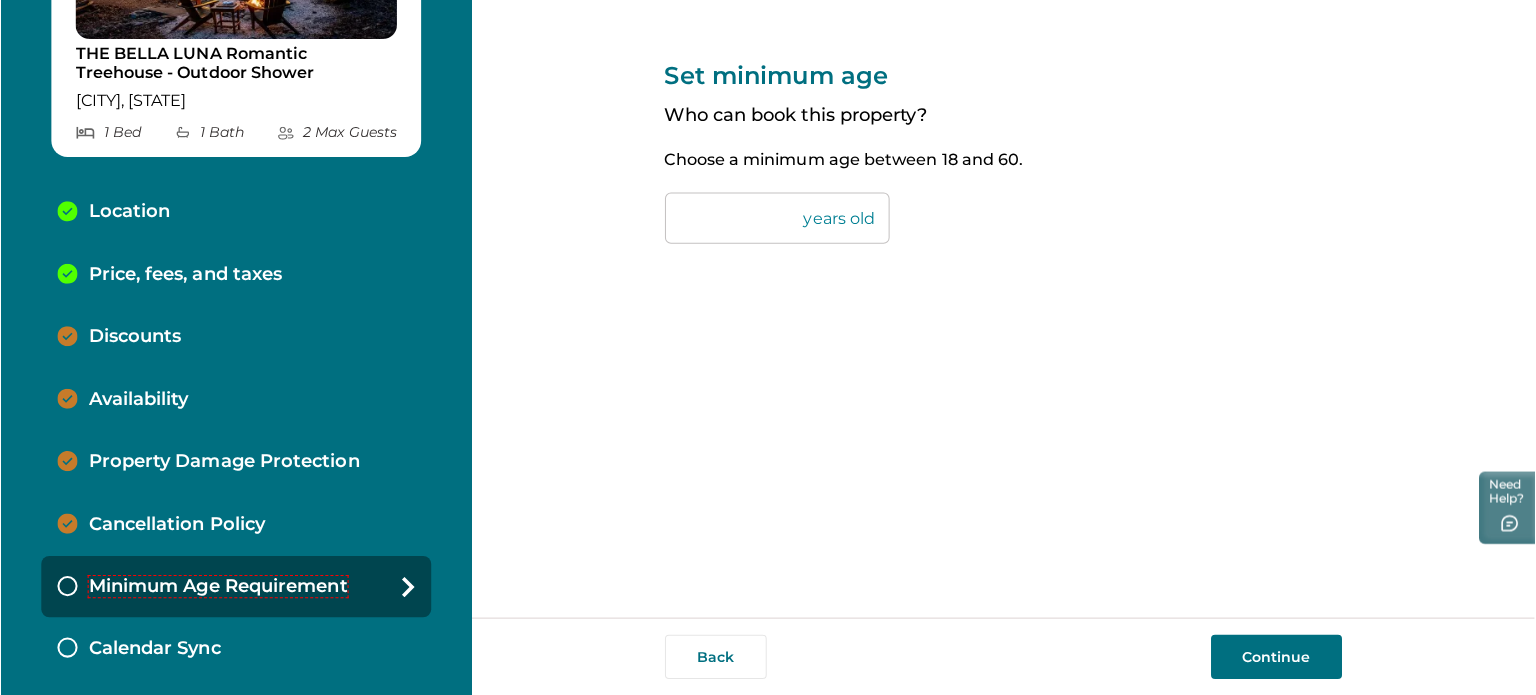 scroll, scrollTop: 0, scrollLeft: 0, axis: both 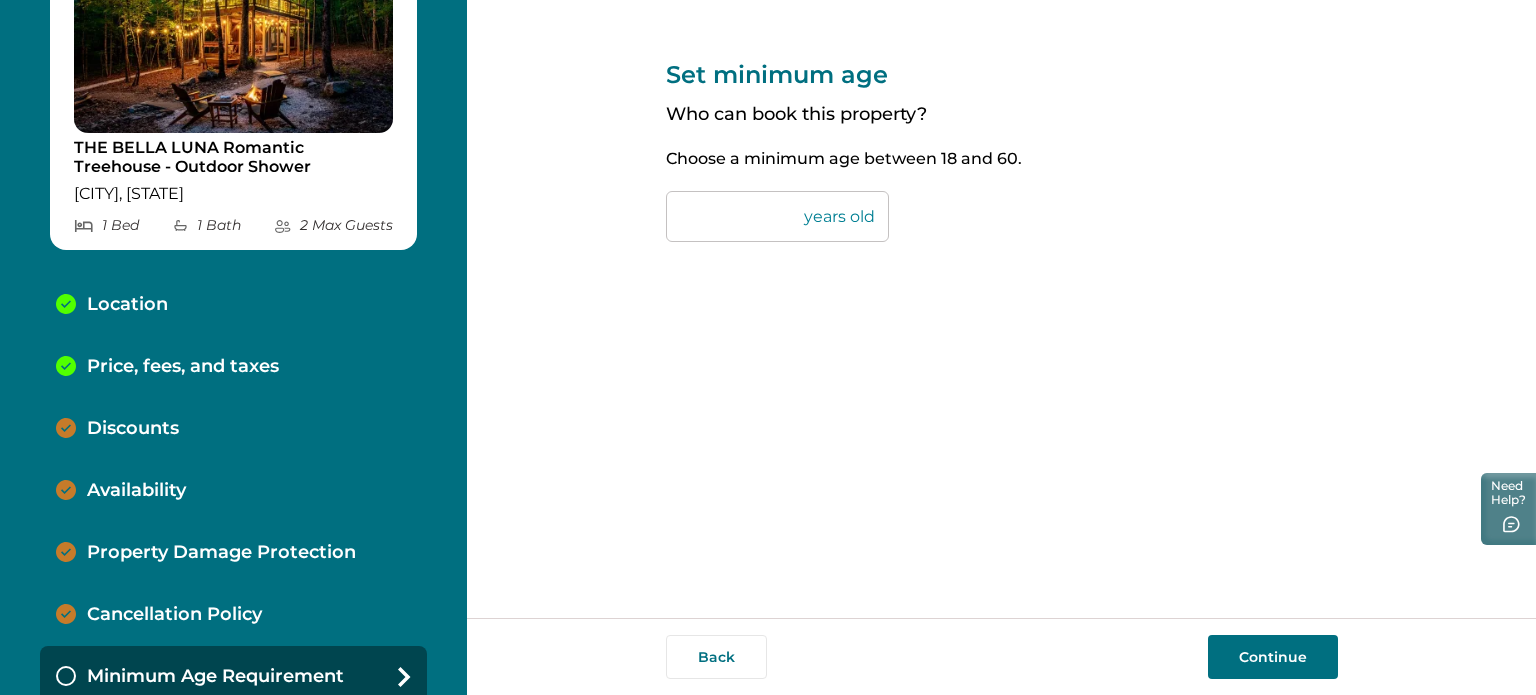 click on "Set minimum age Who can book this property? Choose a minimum age between 18 and 60. ** years old Back Continue" at bounding box center (1001, 309) 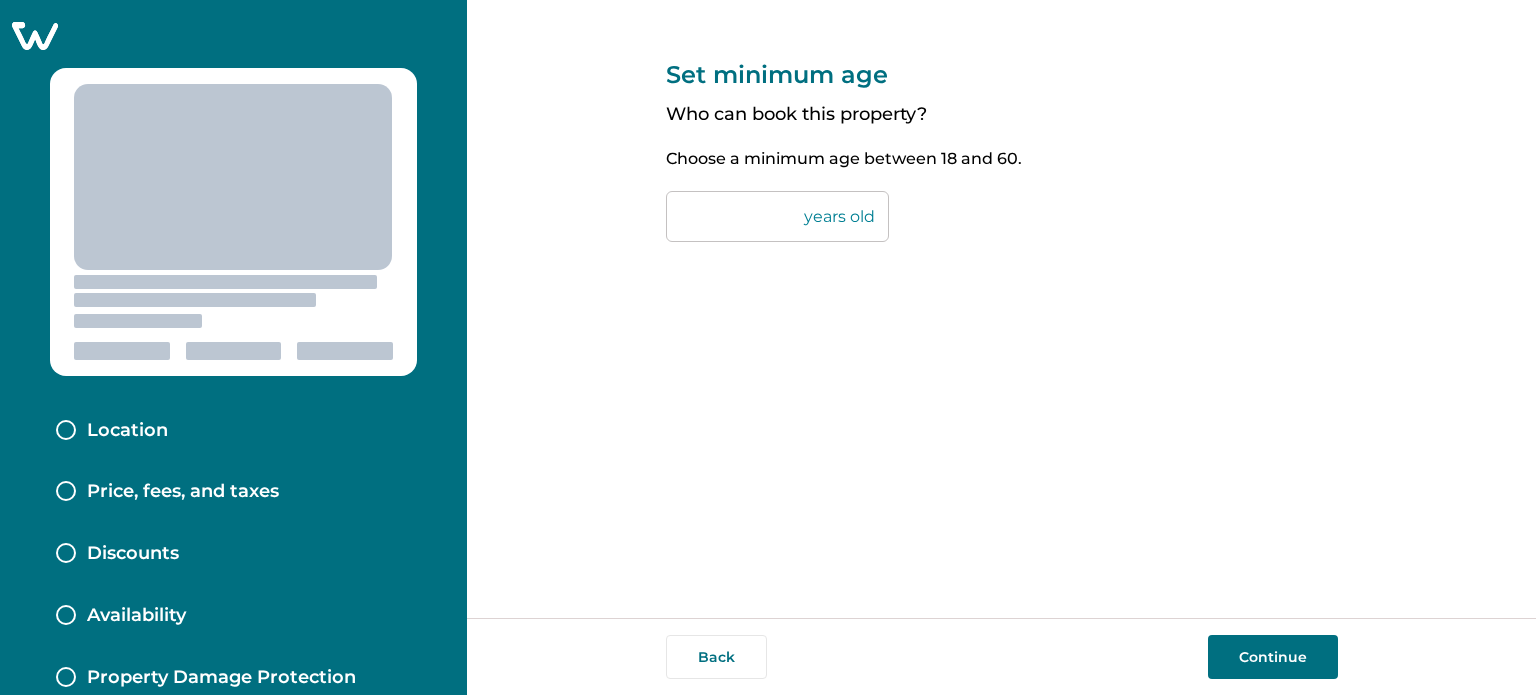 scroll, scrollTop: 0, scrollLeft: 0, axis: both 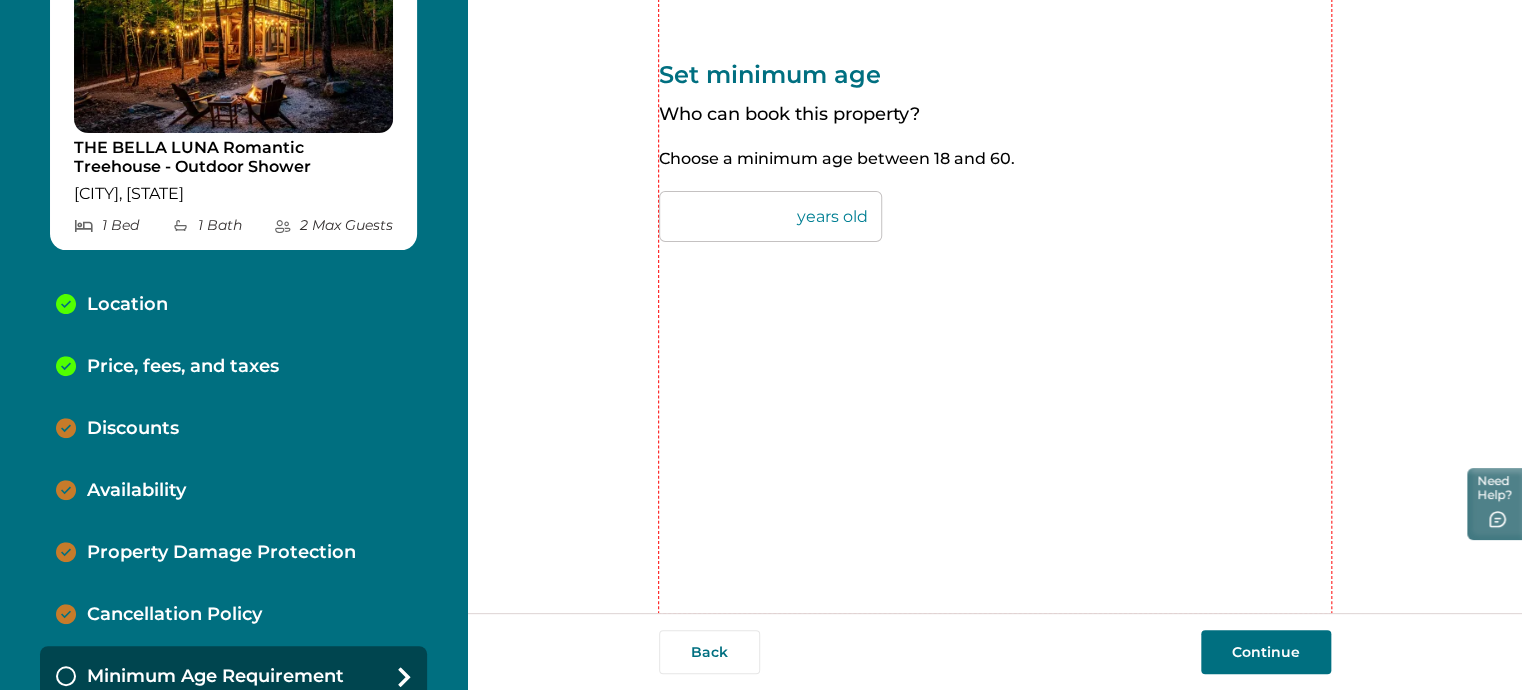 click on "Set minimum age Who can book this property? Choose a minimum age between 18 and 60. ** years old Back Continue" at bounding box center [995, 306] 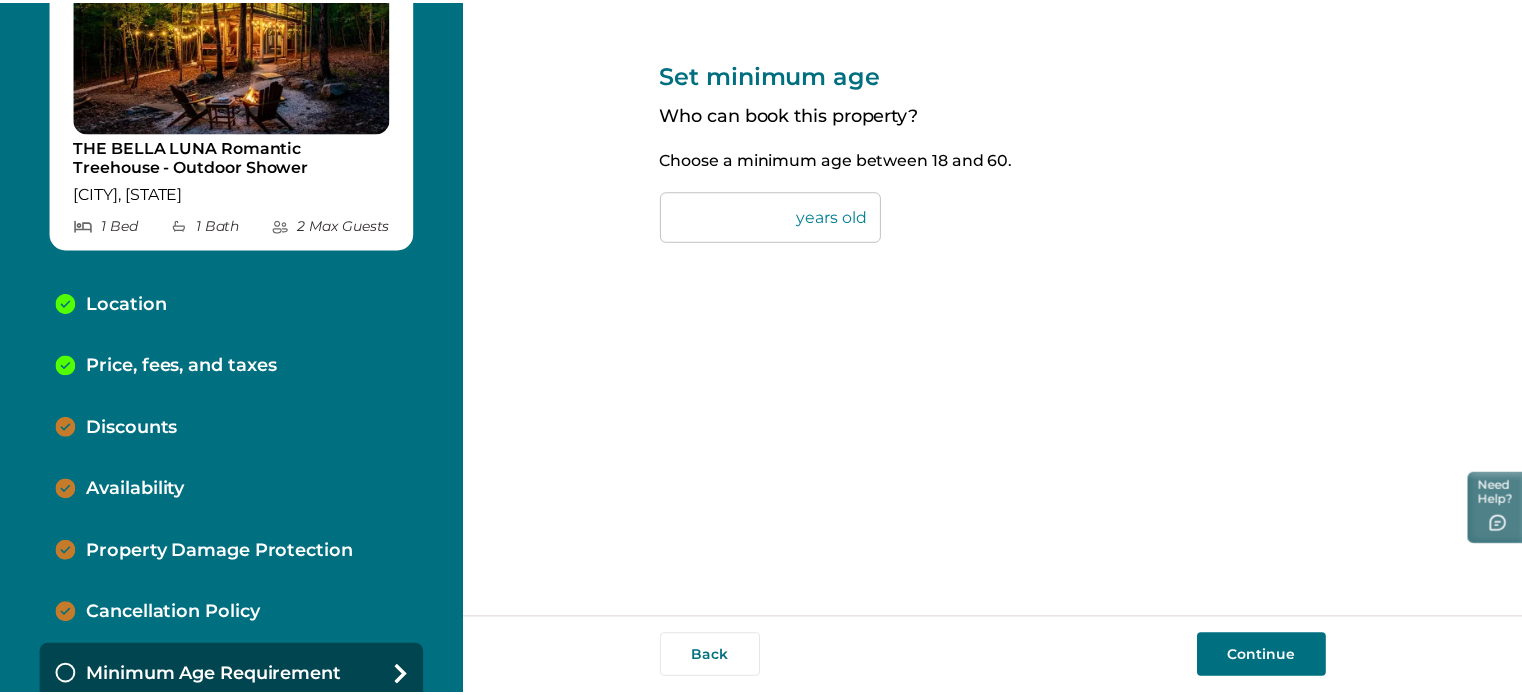 scroll, scrollTop: 0, scrollLeft: 0, axis: both 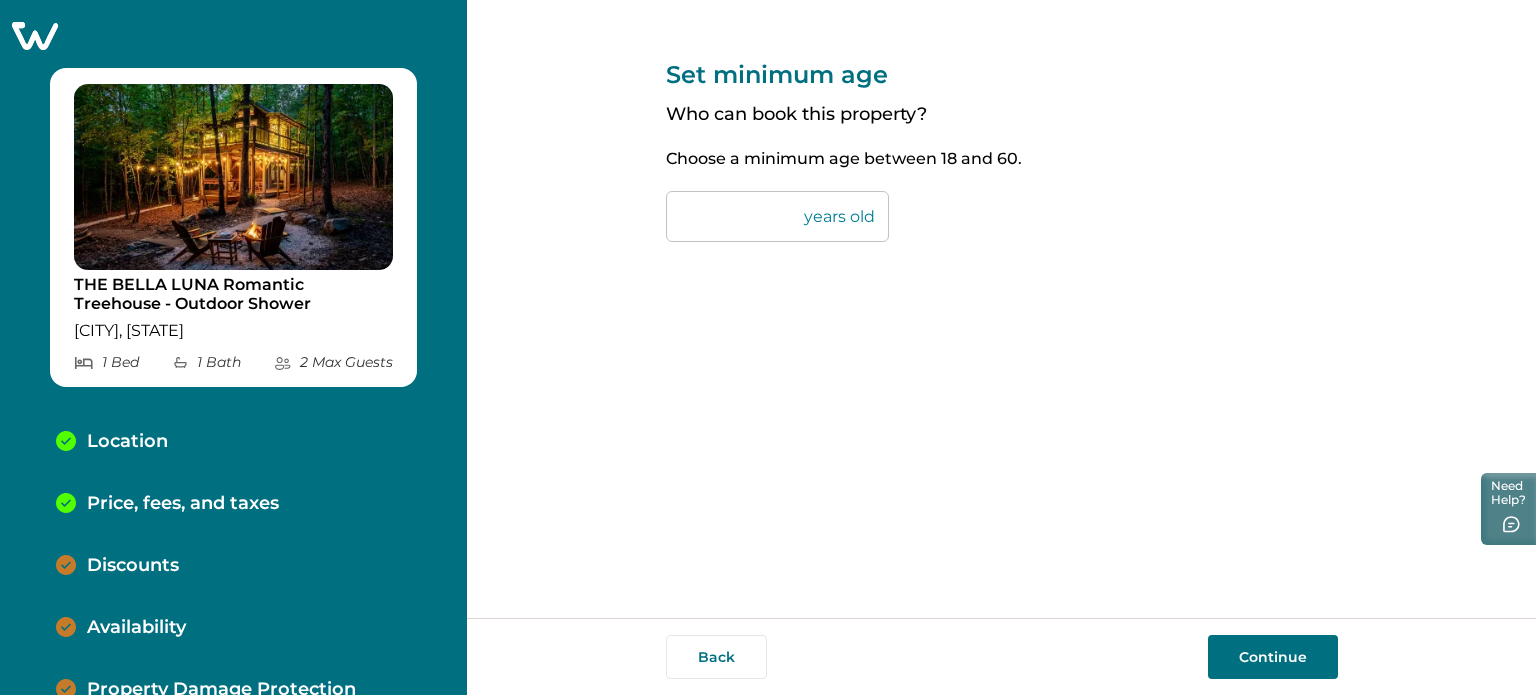 click 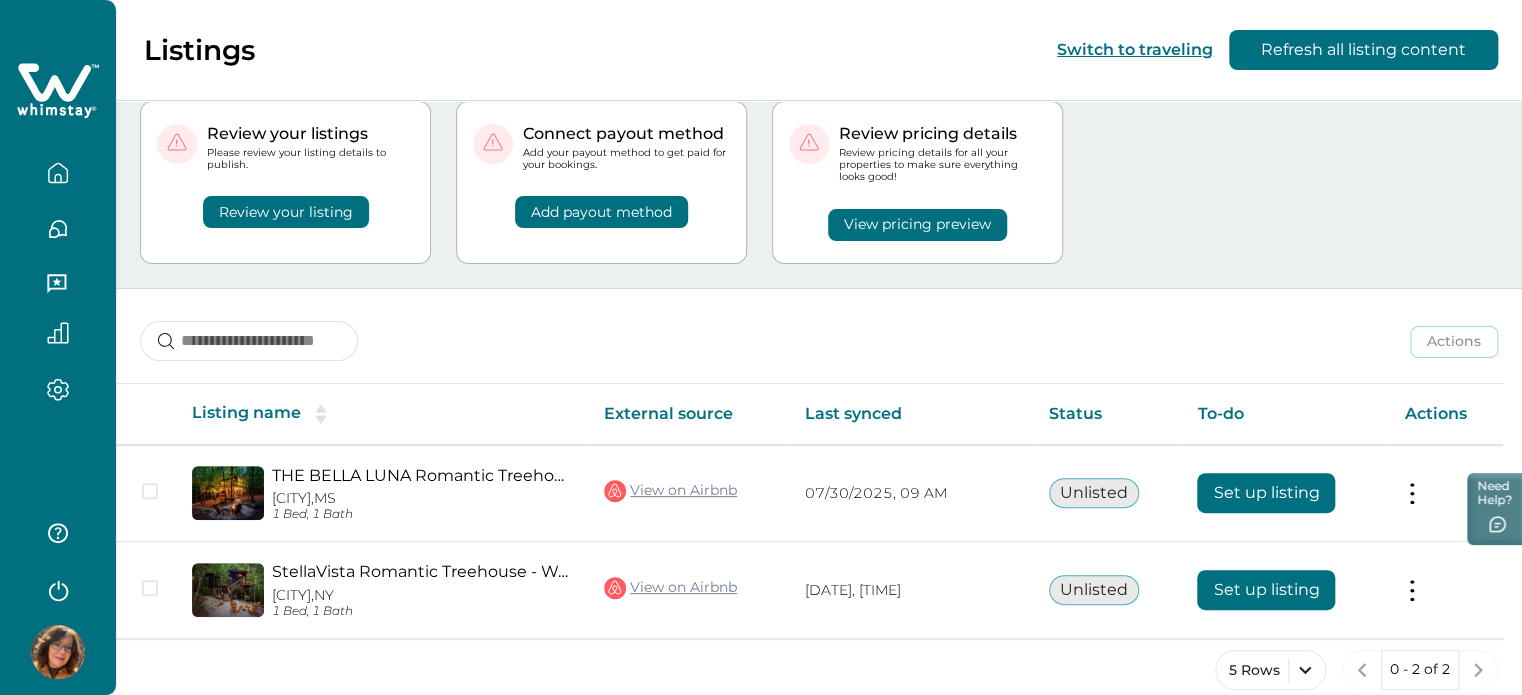 scroll, scrollTop: 80, scrollLeft: 0, axis: vertical 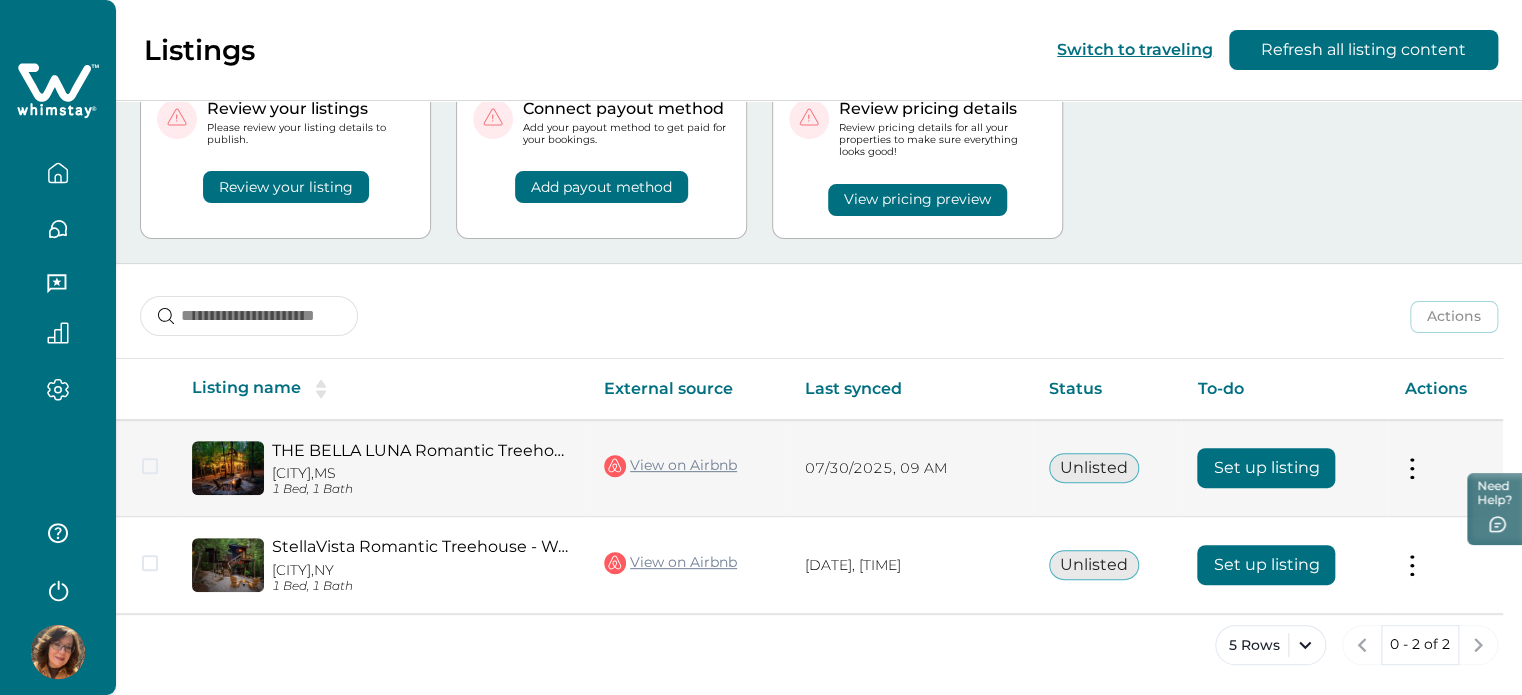 click on "Set up listing" at bounding box center (1266, 468) 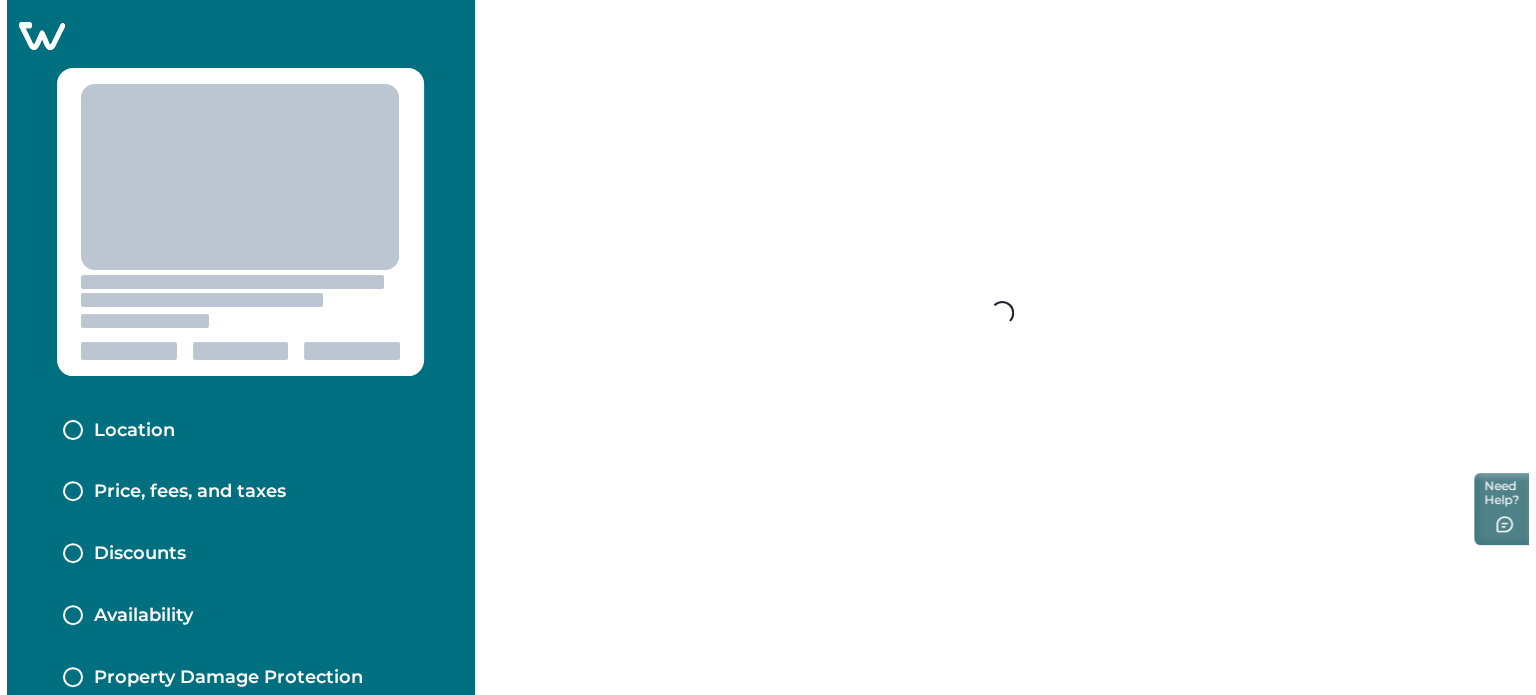 scroll, scrollTop: 0, scrollLeft: 0, axis: both 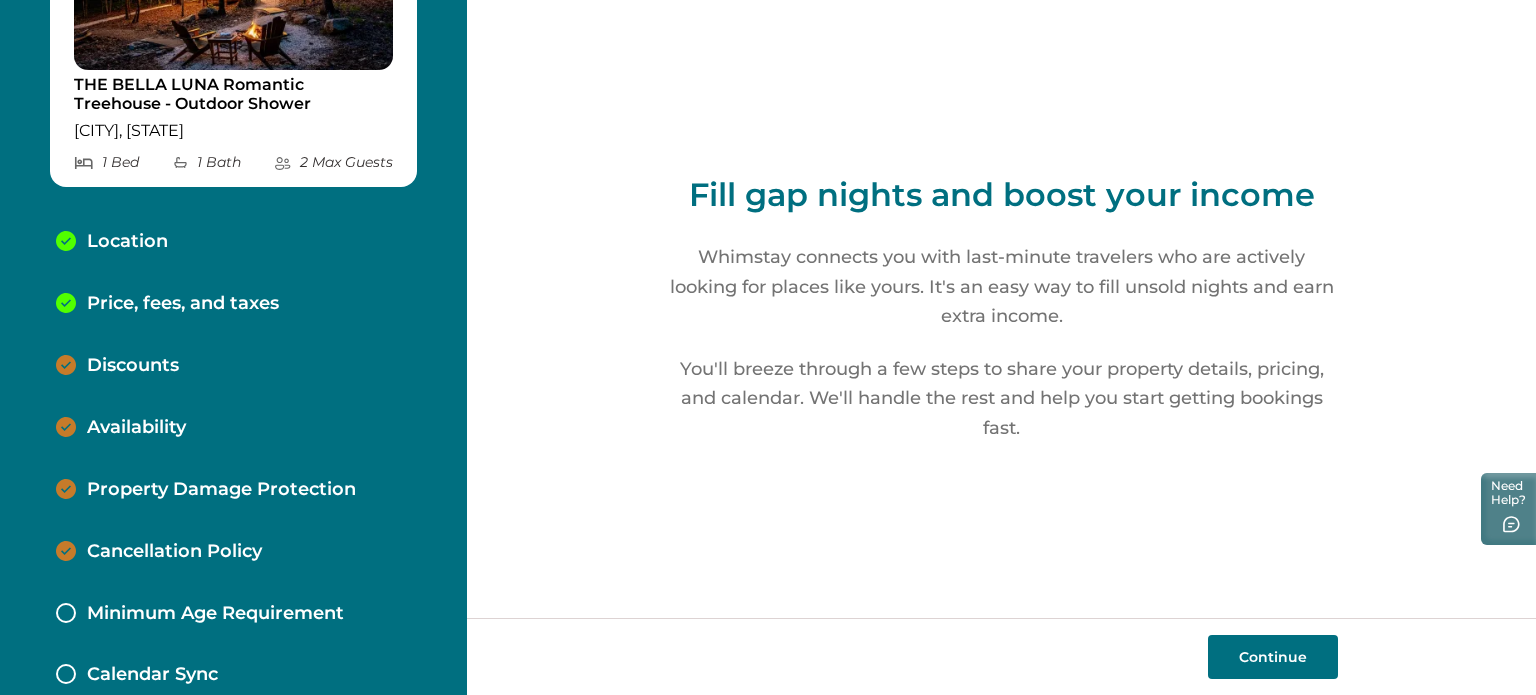 click on "Continue" at bounding box center (1273, 657) 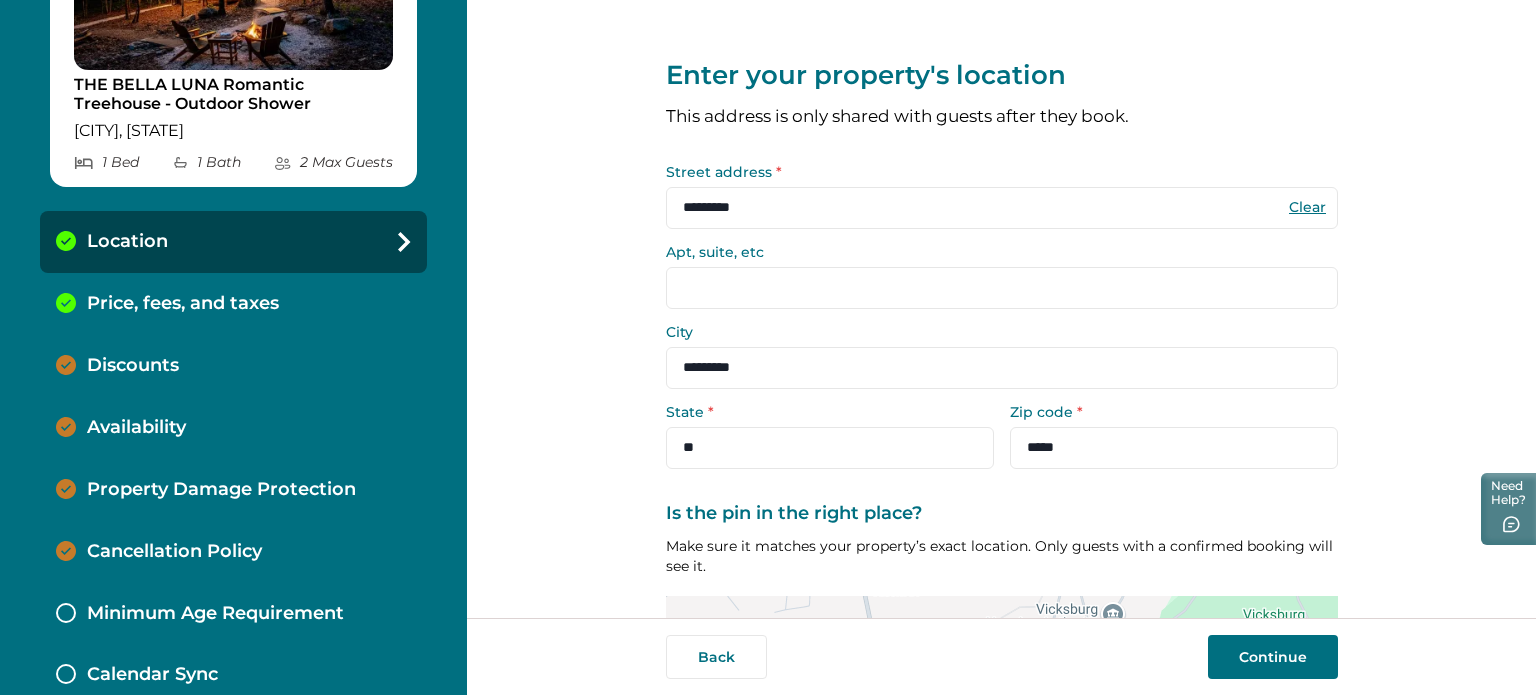 click on "Continue" at bounding box center (1273, 657) 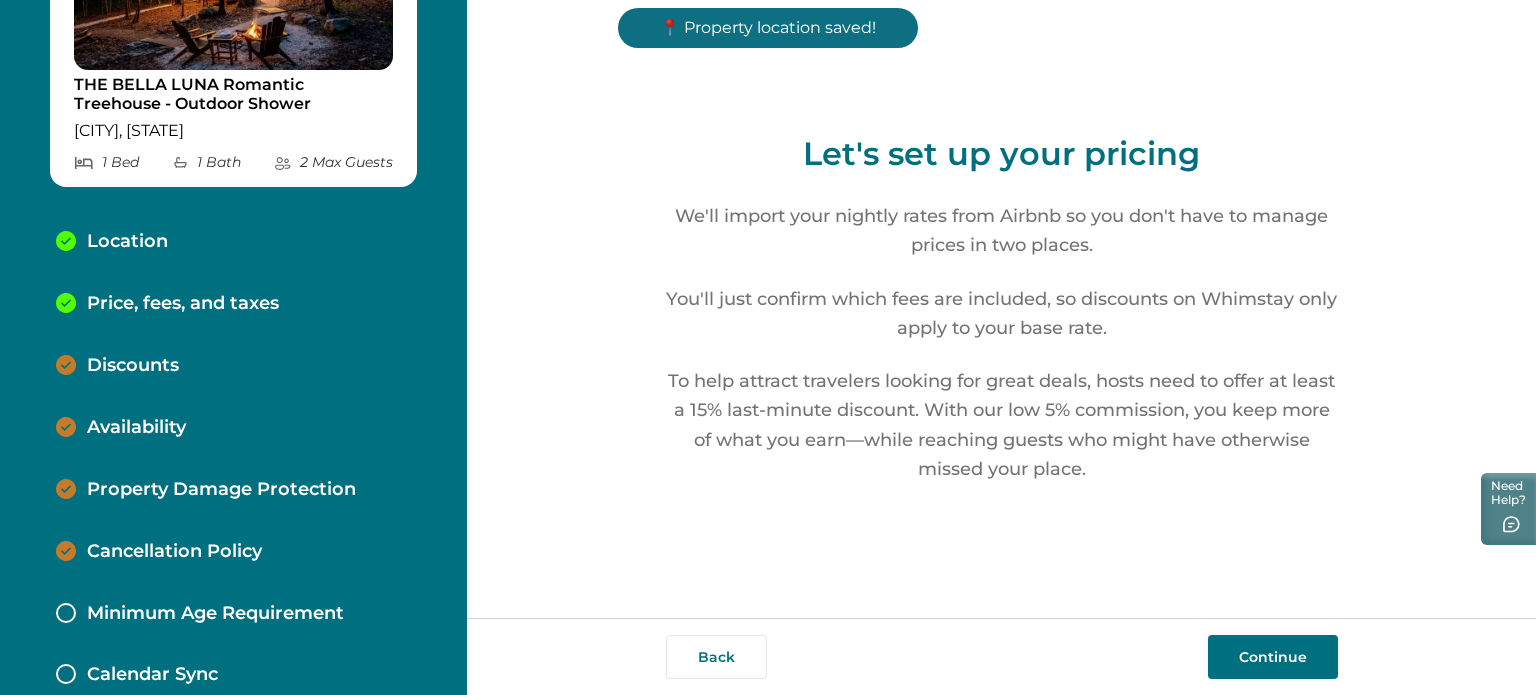 click on "Continue" at bounding box center (1273, 657) 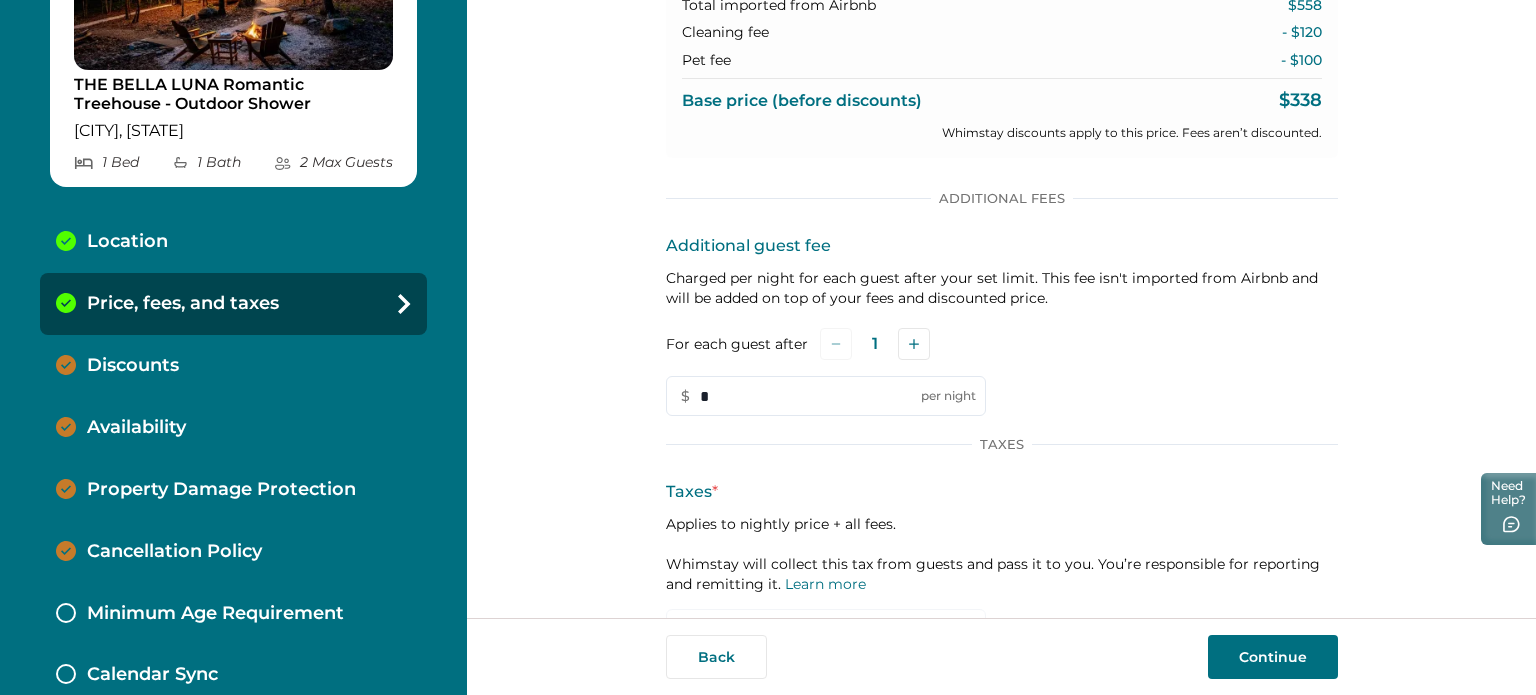 scroll, scrollTop: 1096, scrollLeft: 0, axis: vertical 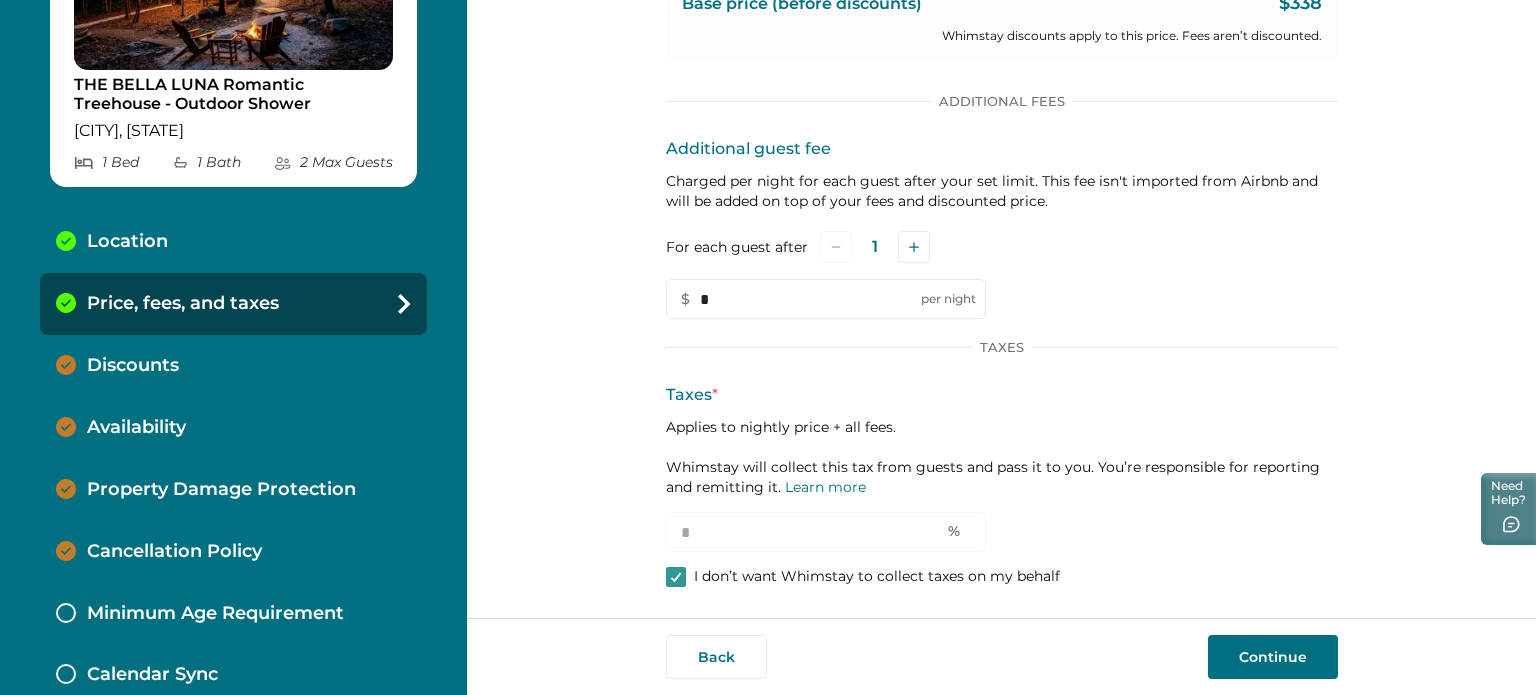 click on "Continue" at bounding box center [1273, 657] 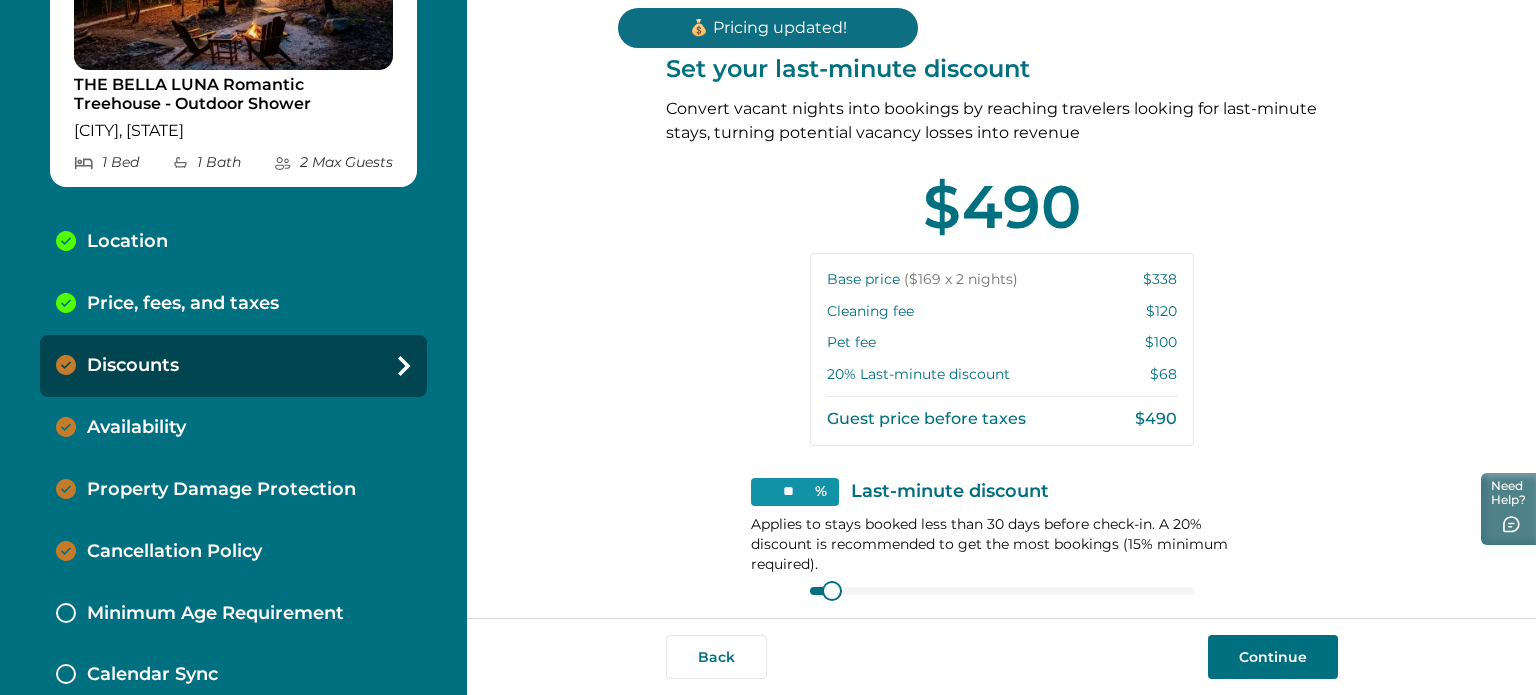 scroll, scrollTop: 196, scrollLeft: 0, axis: vertical 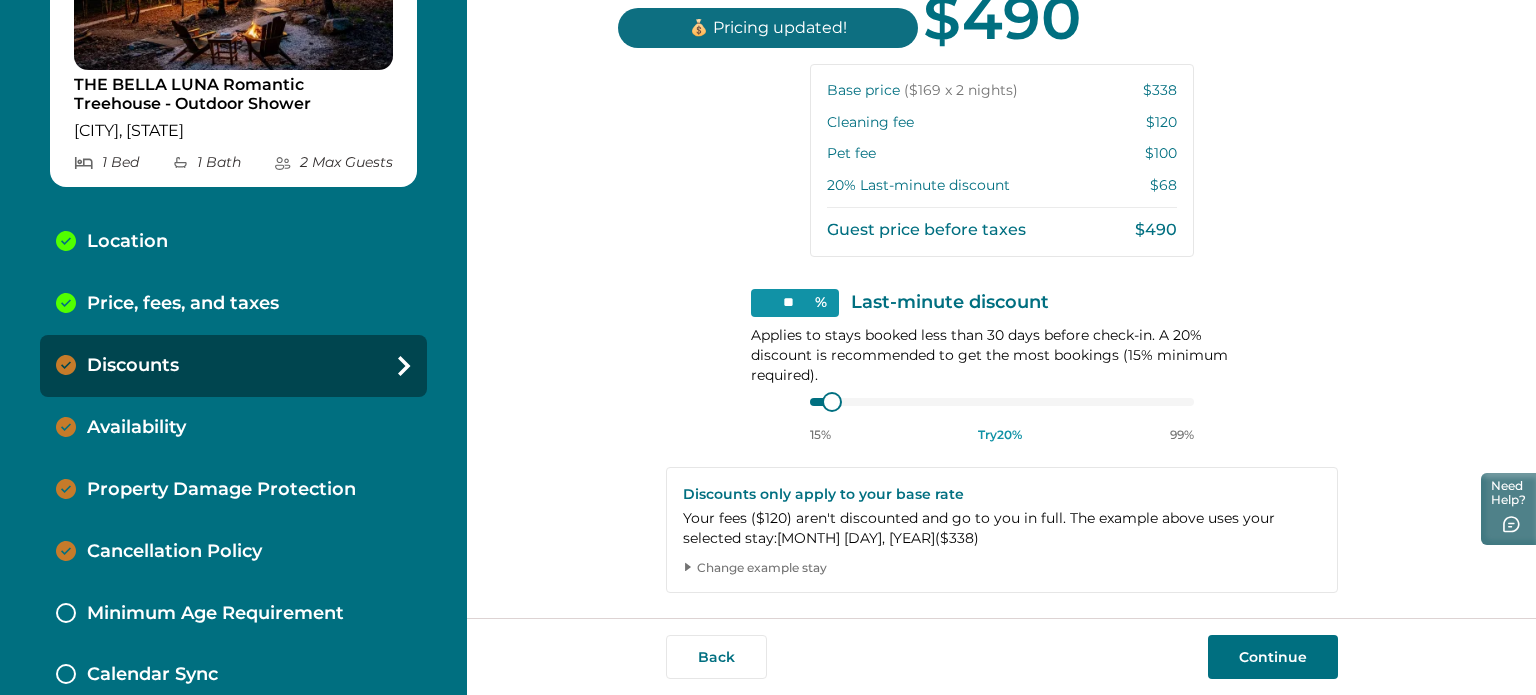 click on "Continue" at bounding box center (1273, 657) 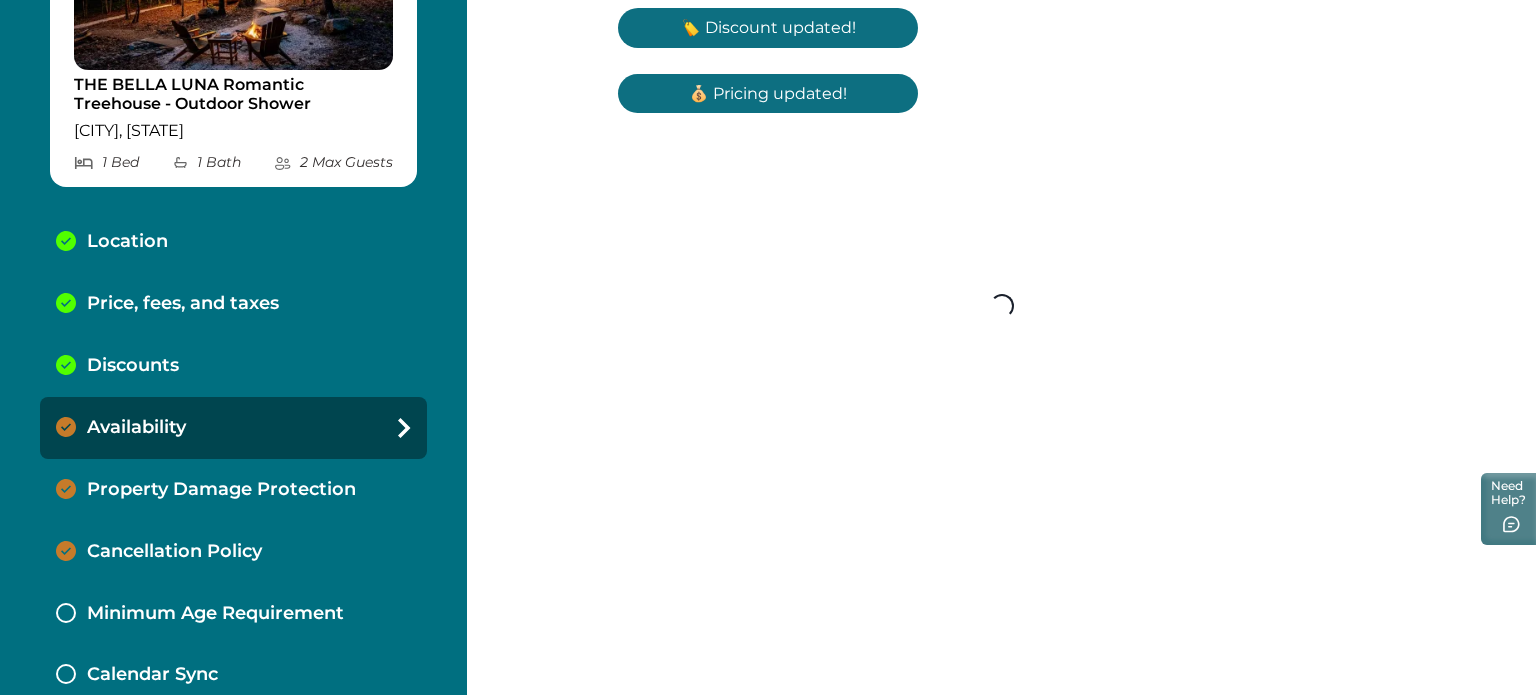scroll, scrollTop: 0, scrollLeft: 0, axis: both 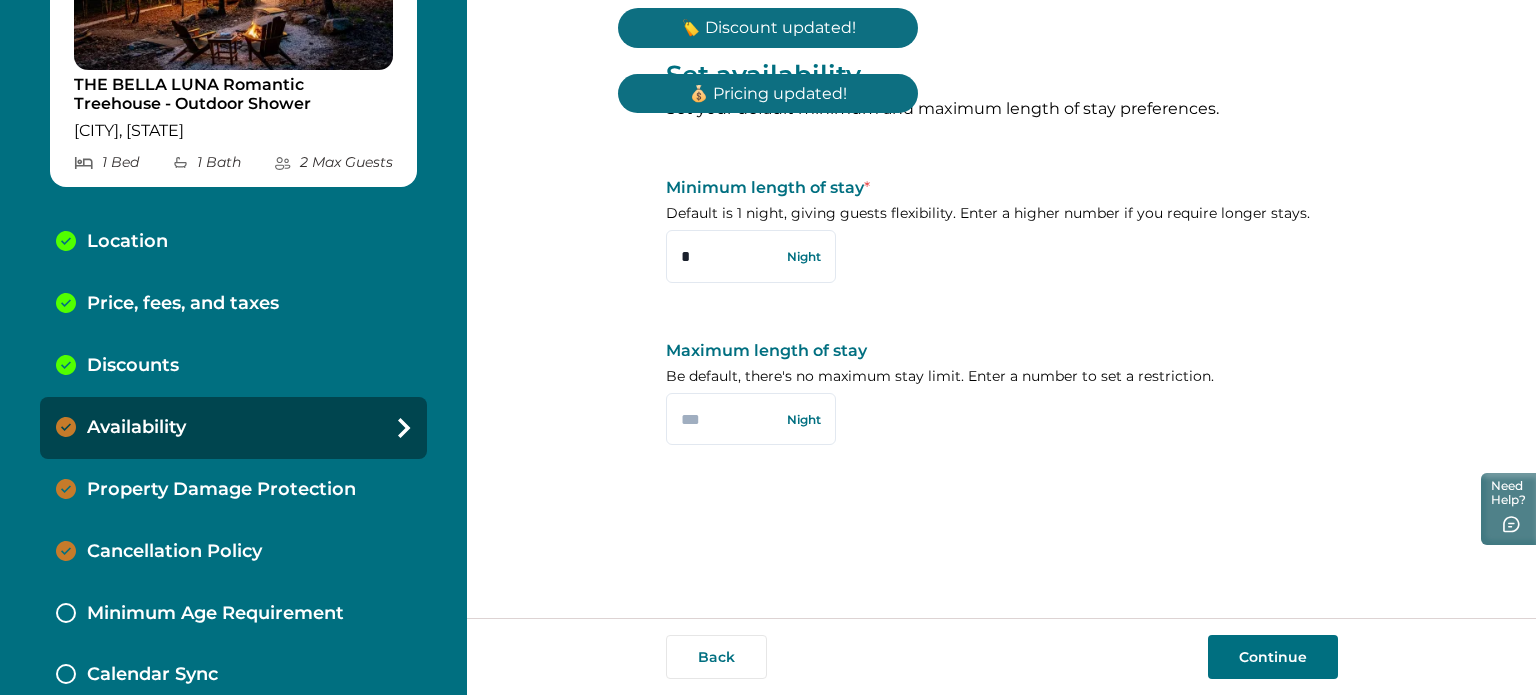 click on "Continue" at bounding box center [1273, 657] 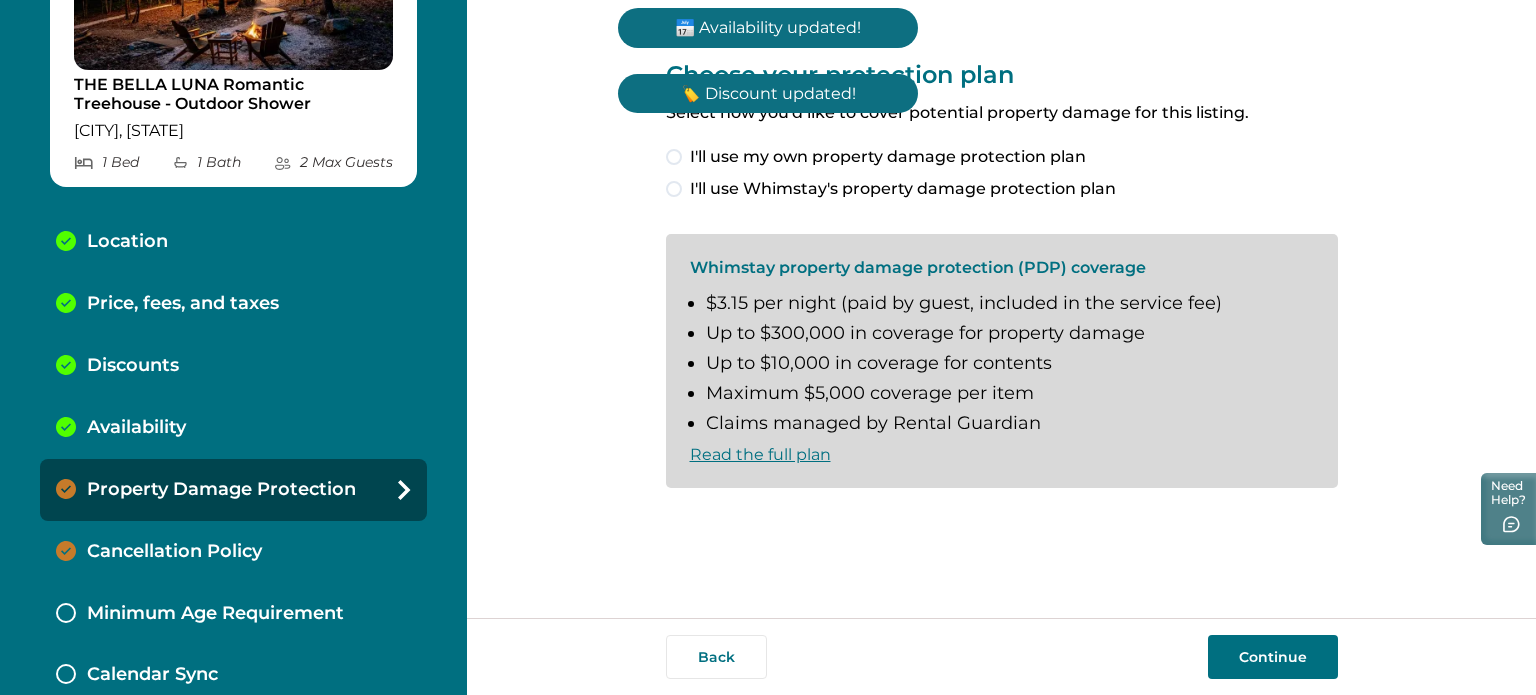 click on "Continue" at bounding box center [1273, 657] 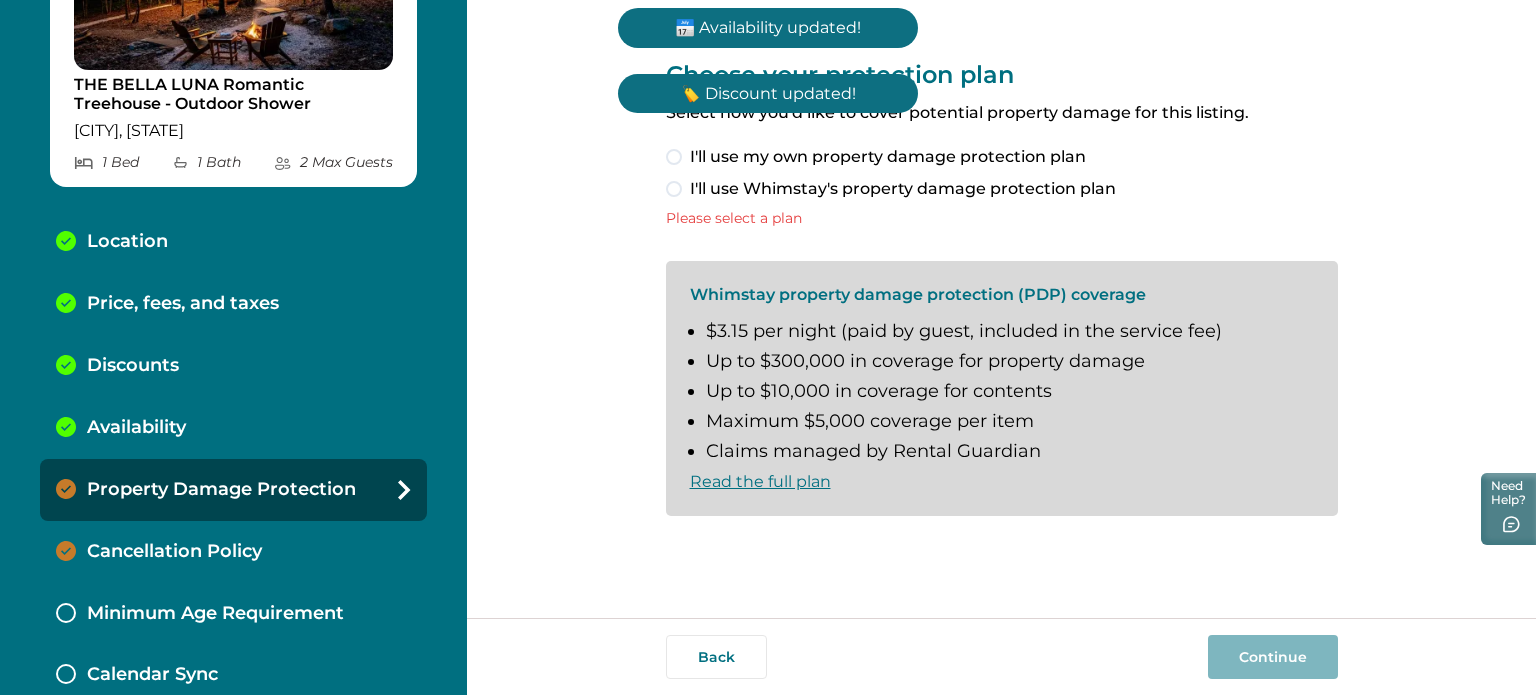 click on "I'll use my own property damage protection plan" at bounding box center (888, 157) 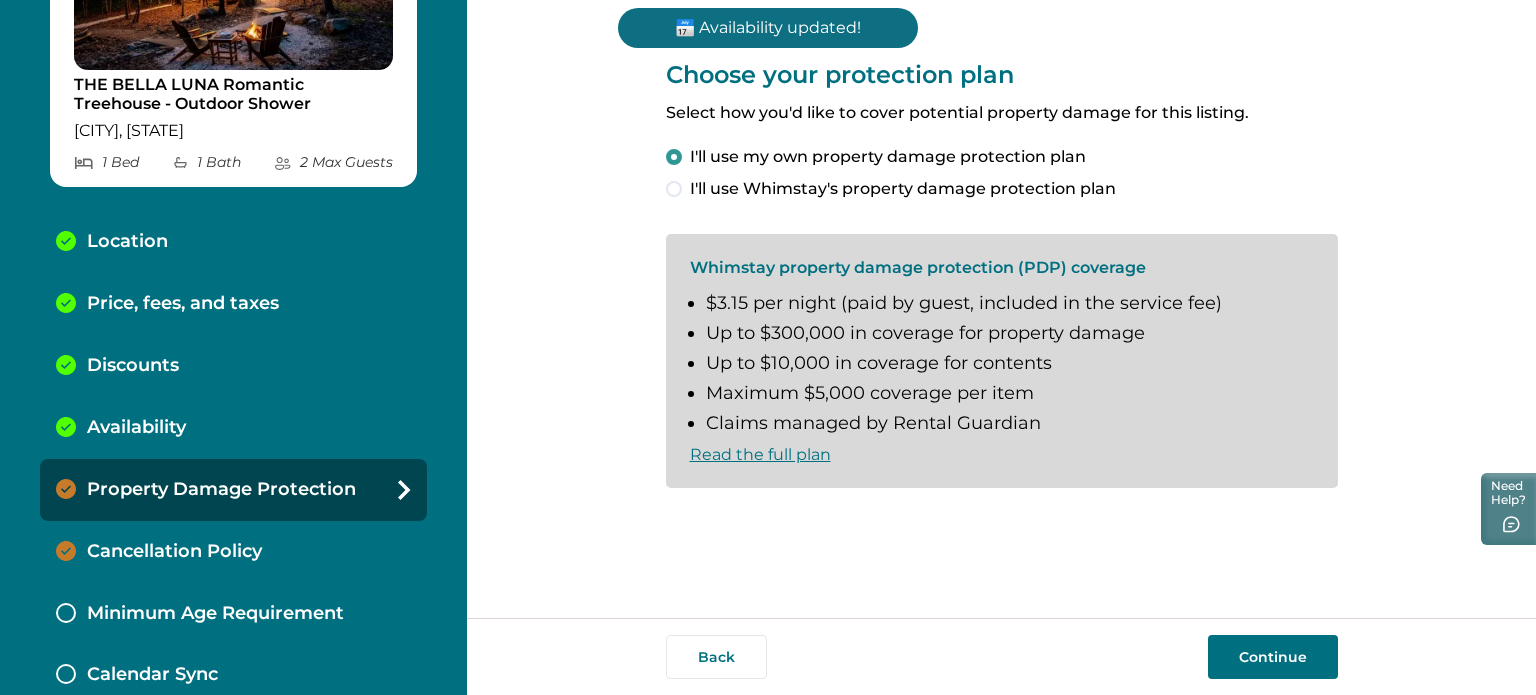 click on "Continue" at bounding box center (1273, 657) 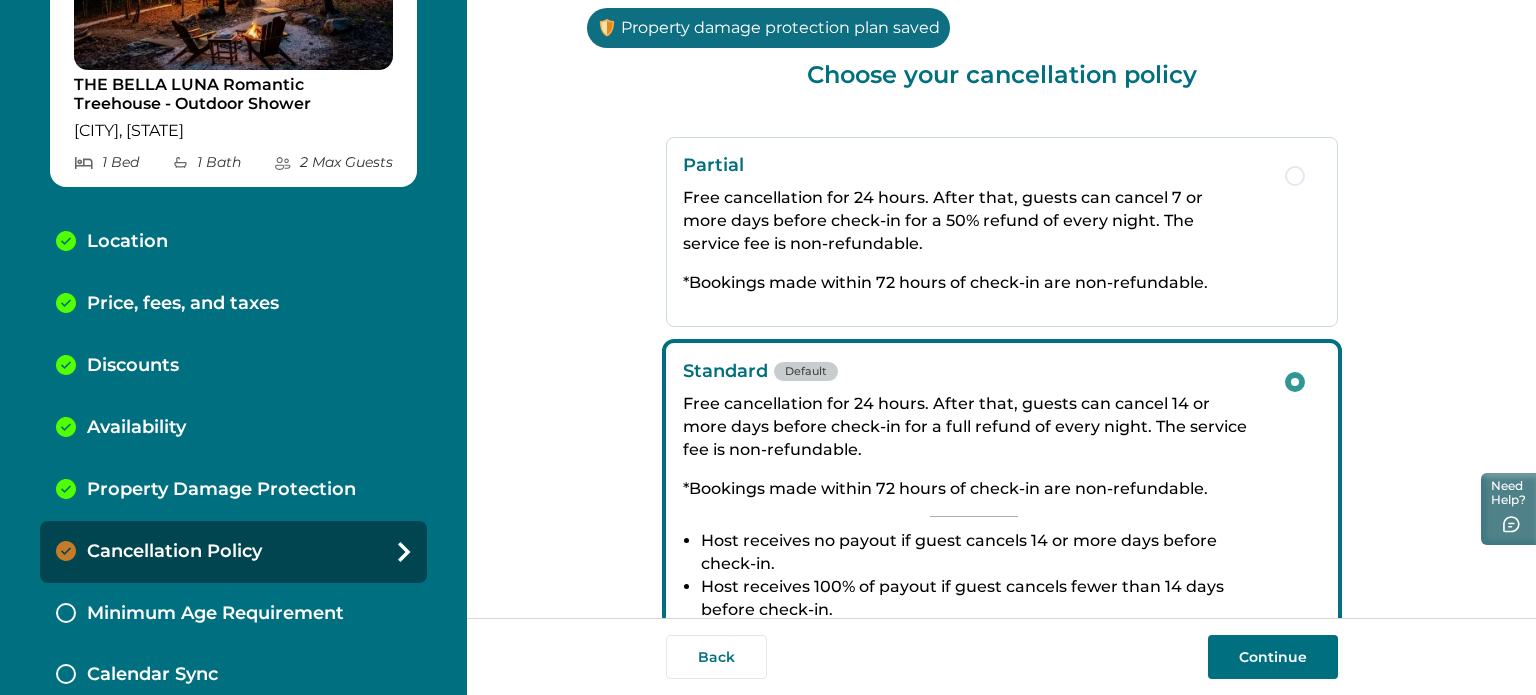 click on "Continue" at bounding box center (1273, 657) 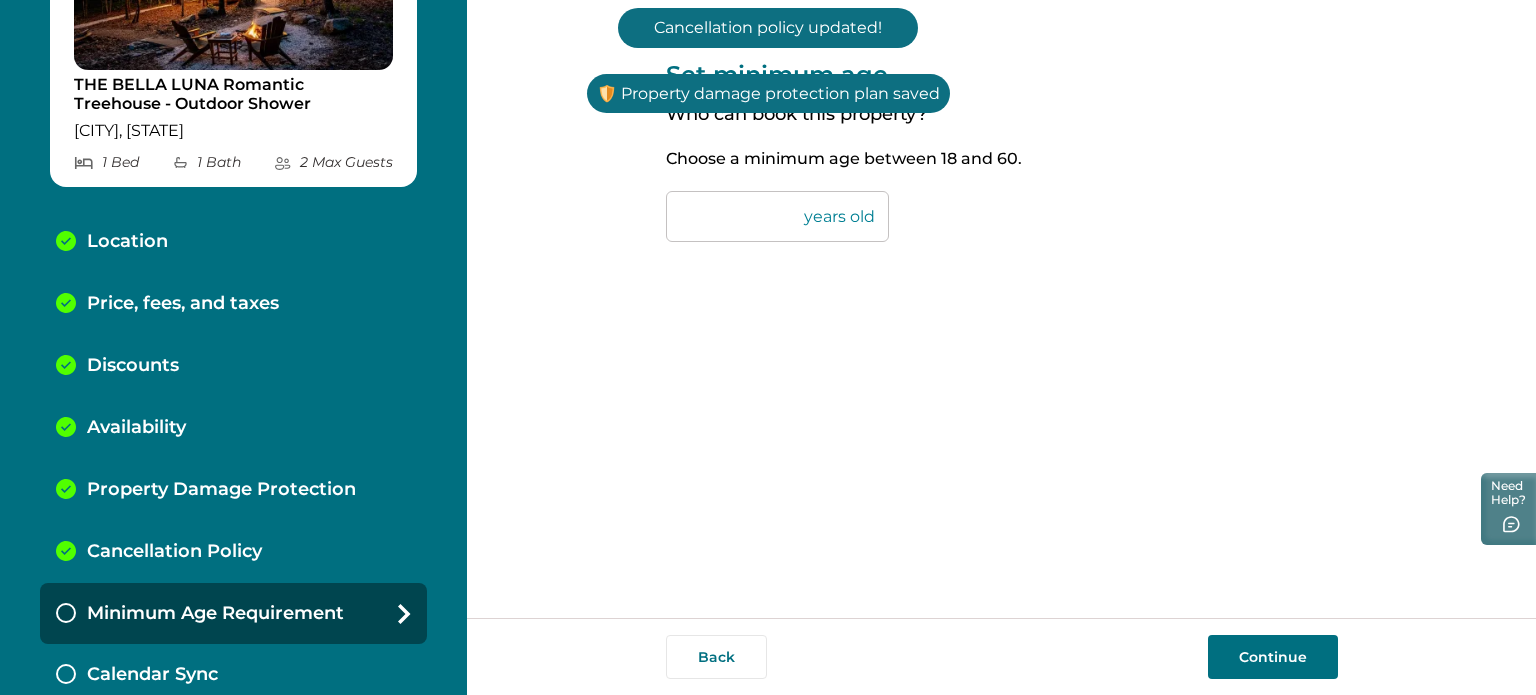 click on "Continue" at bounding box center (1273, 657) 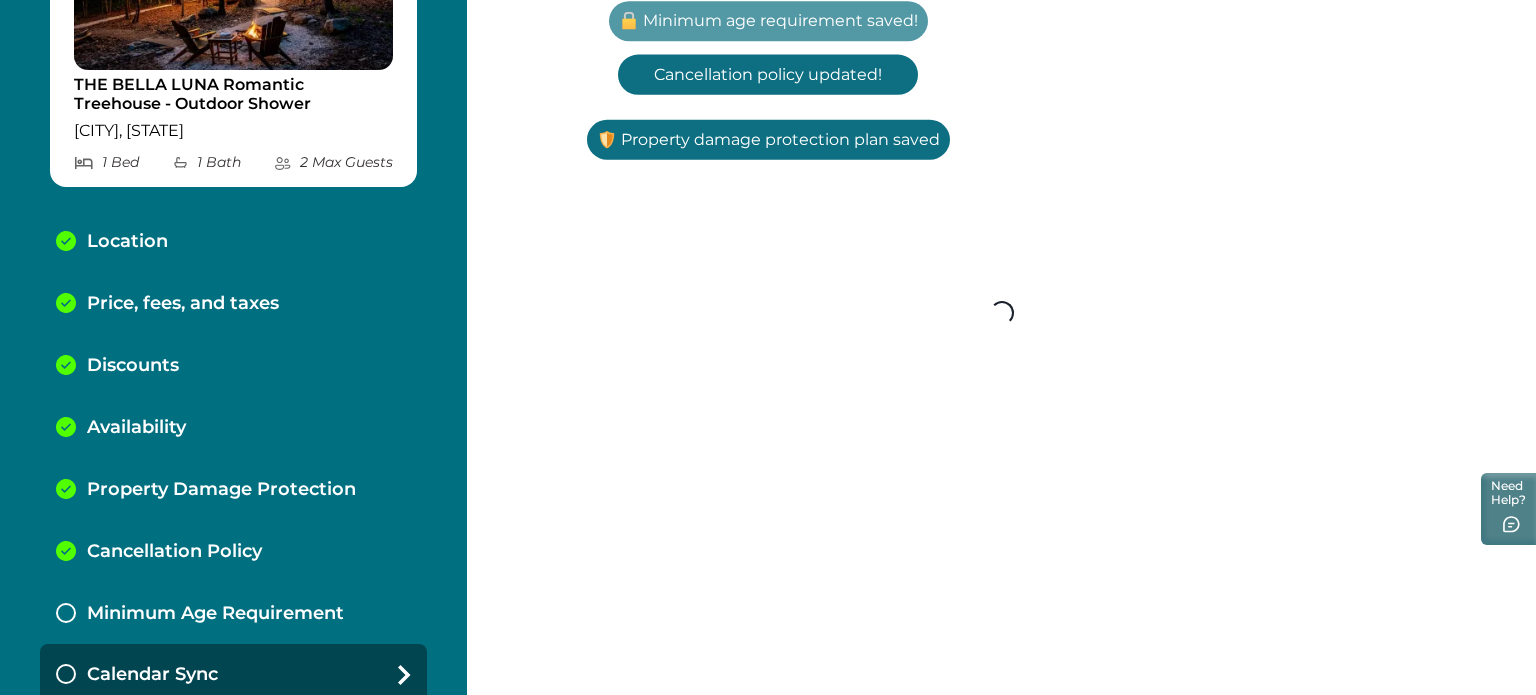 scroll, scrollTop: 211, scrollLeft: 0, axis: vertical 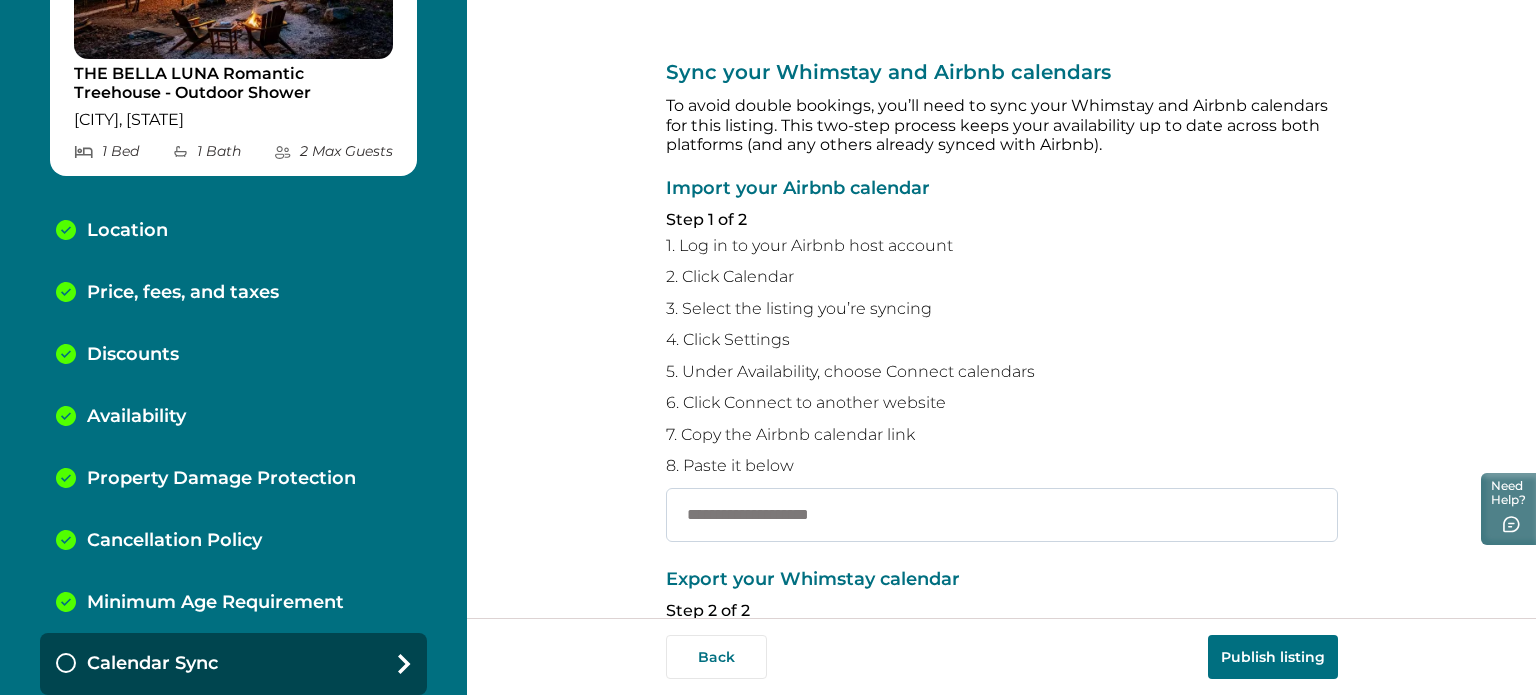 click at bounding box center [1002, 515] 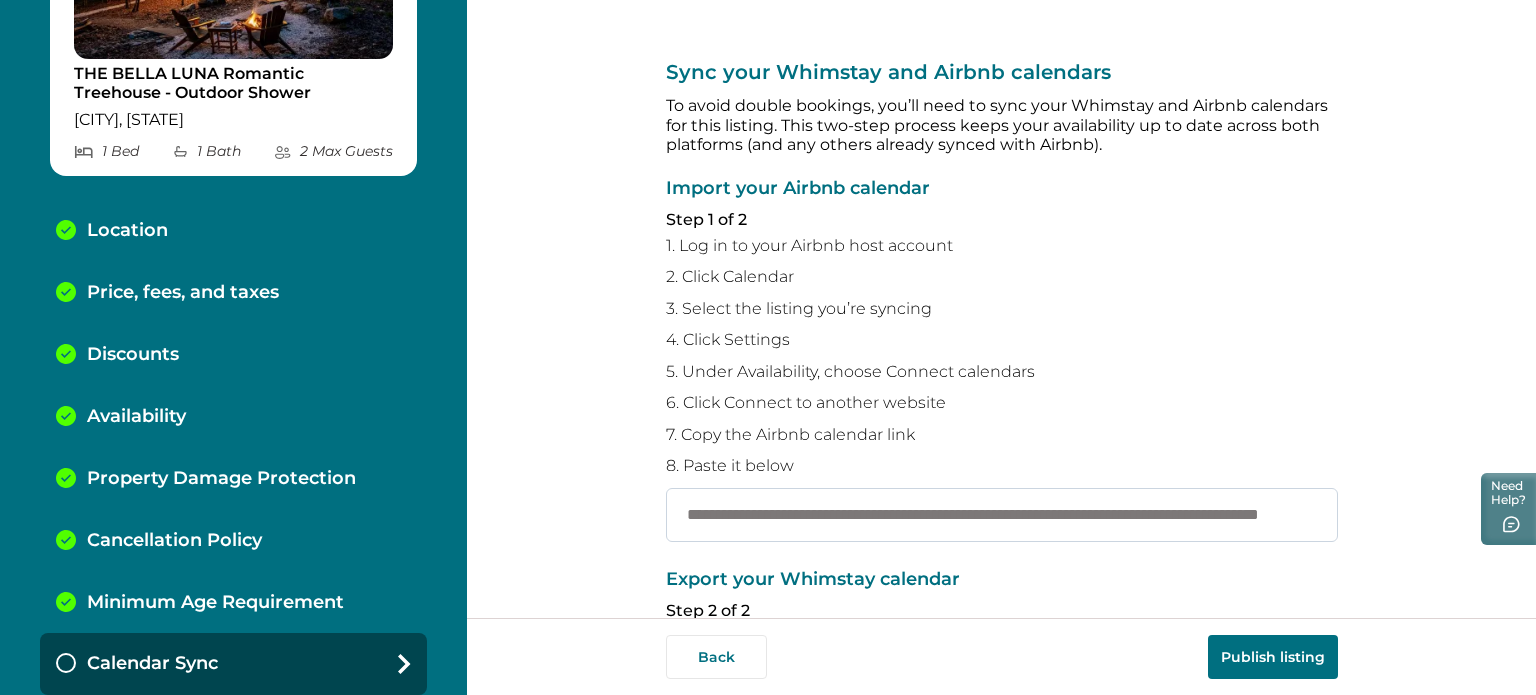 scroll, scrollTop: 0, scrollLeft: 208, axis: horizontal 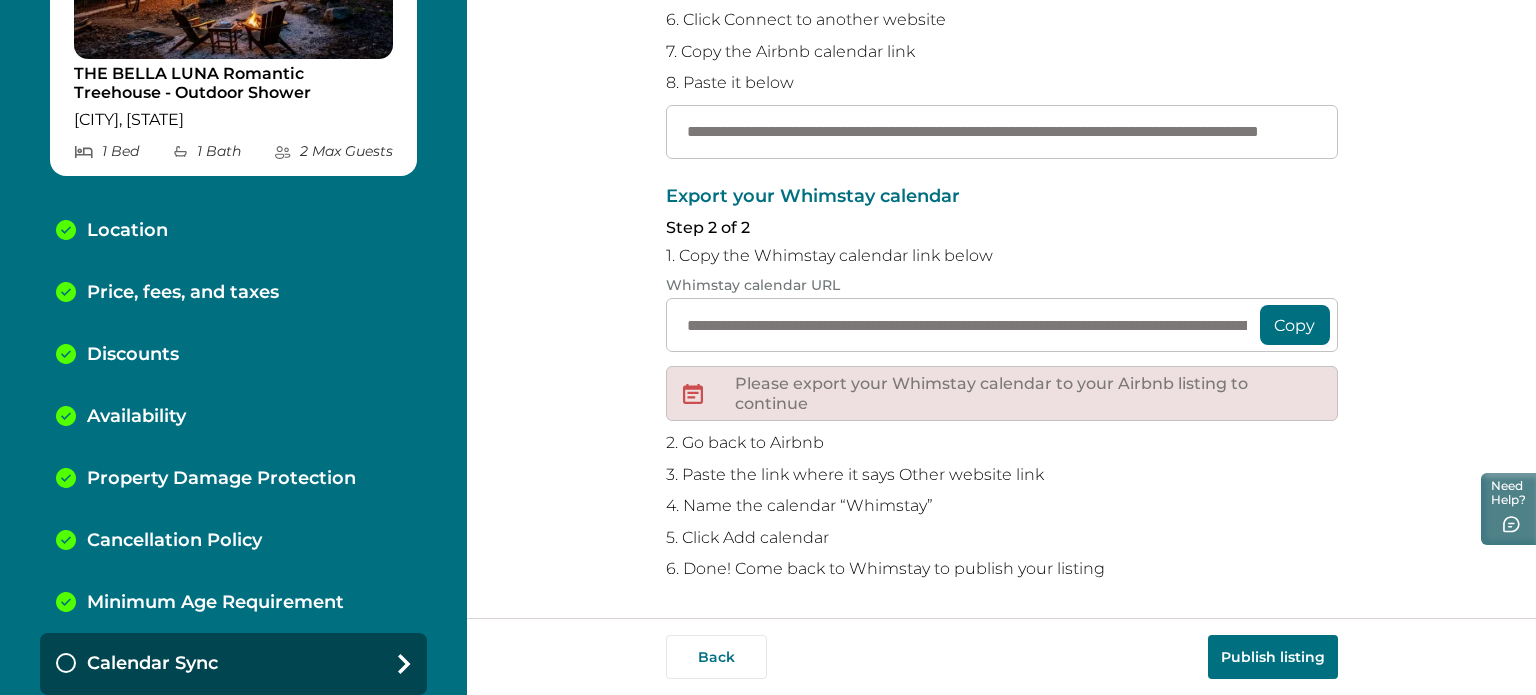type on "**********" 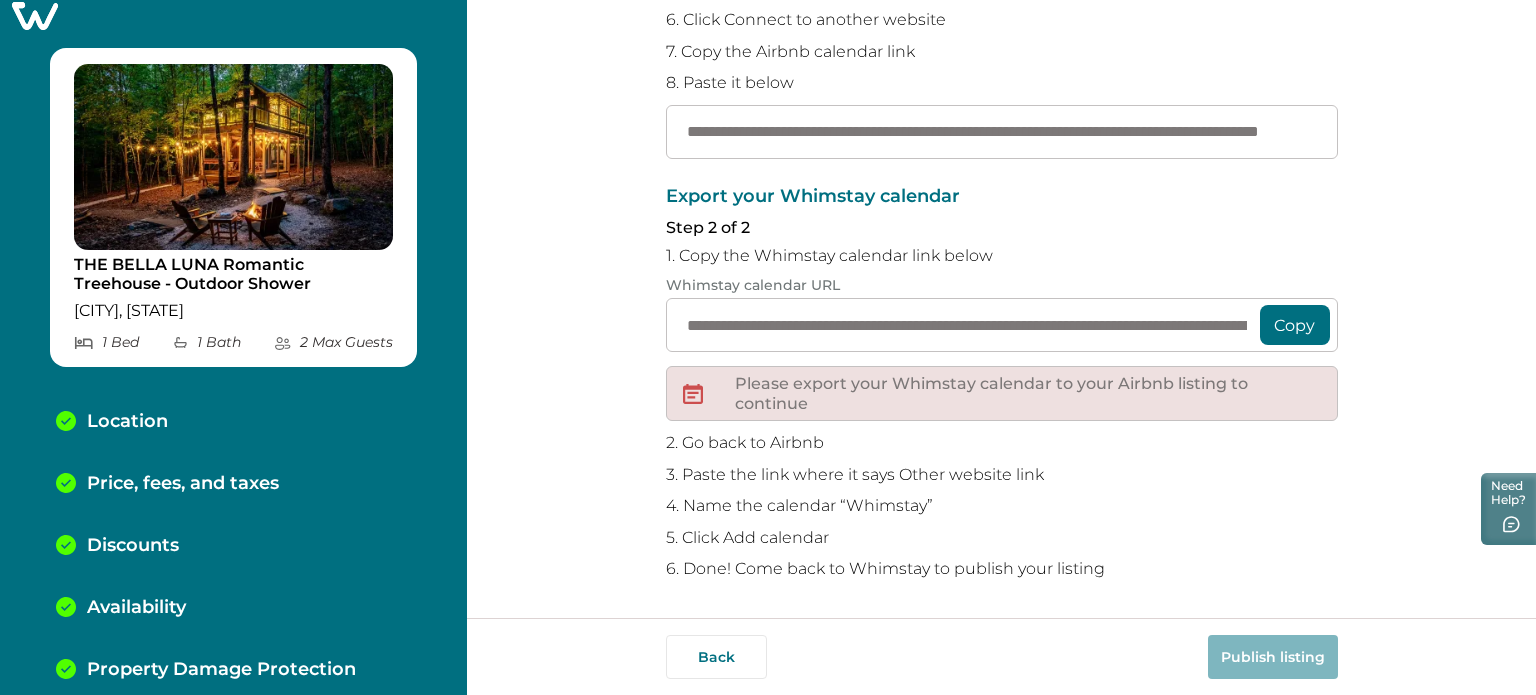 scroll, scrollTop: 0, scrollLeft: 0, axis: both 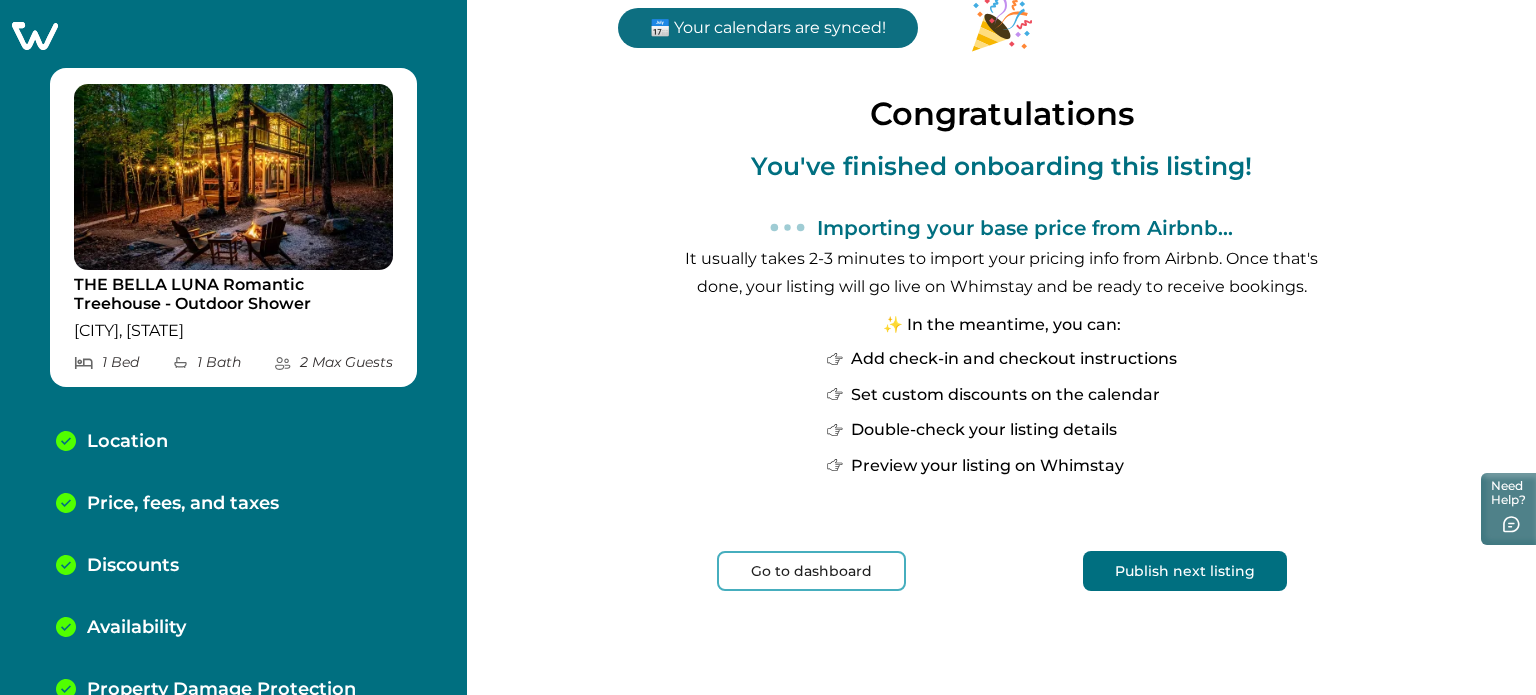 click 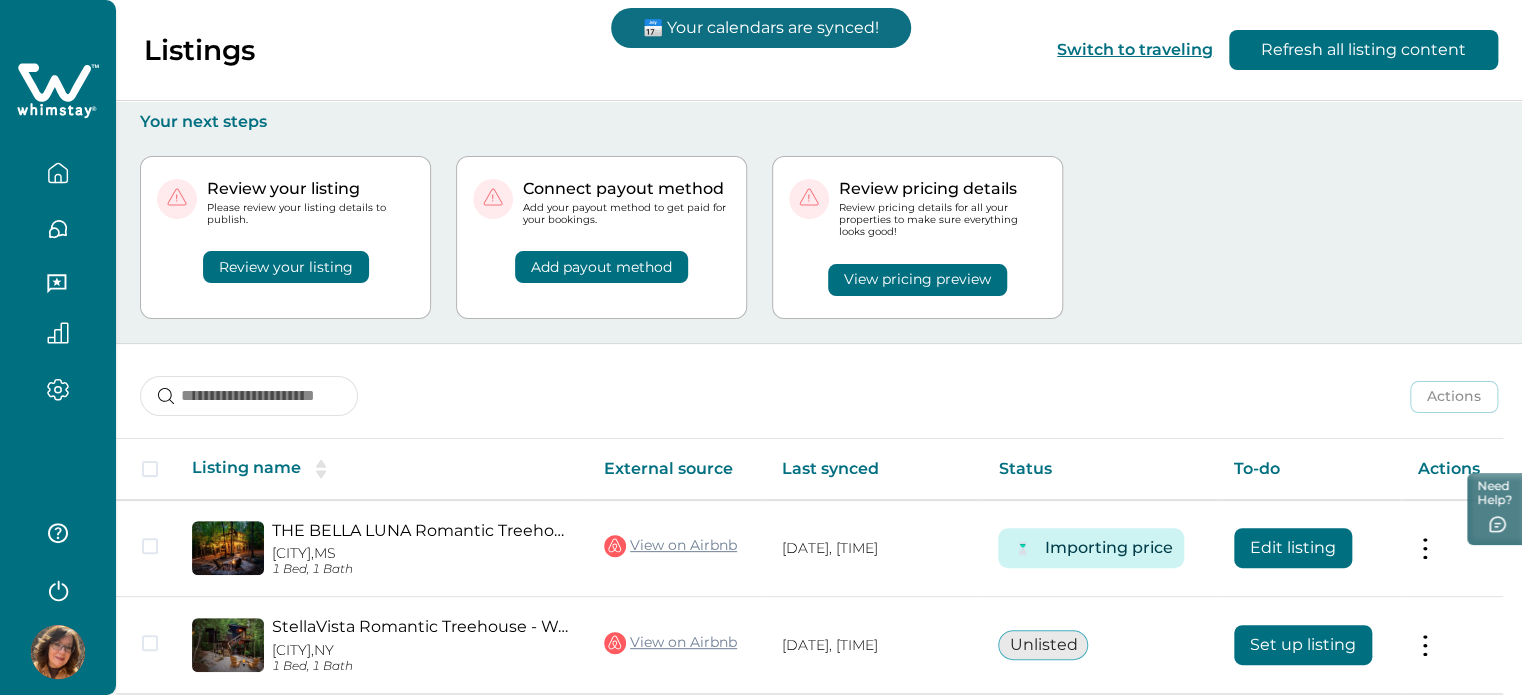 scroll, scrollTop: 80, scrollLeft: 0, axis: vertical 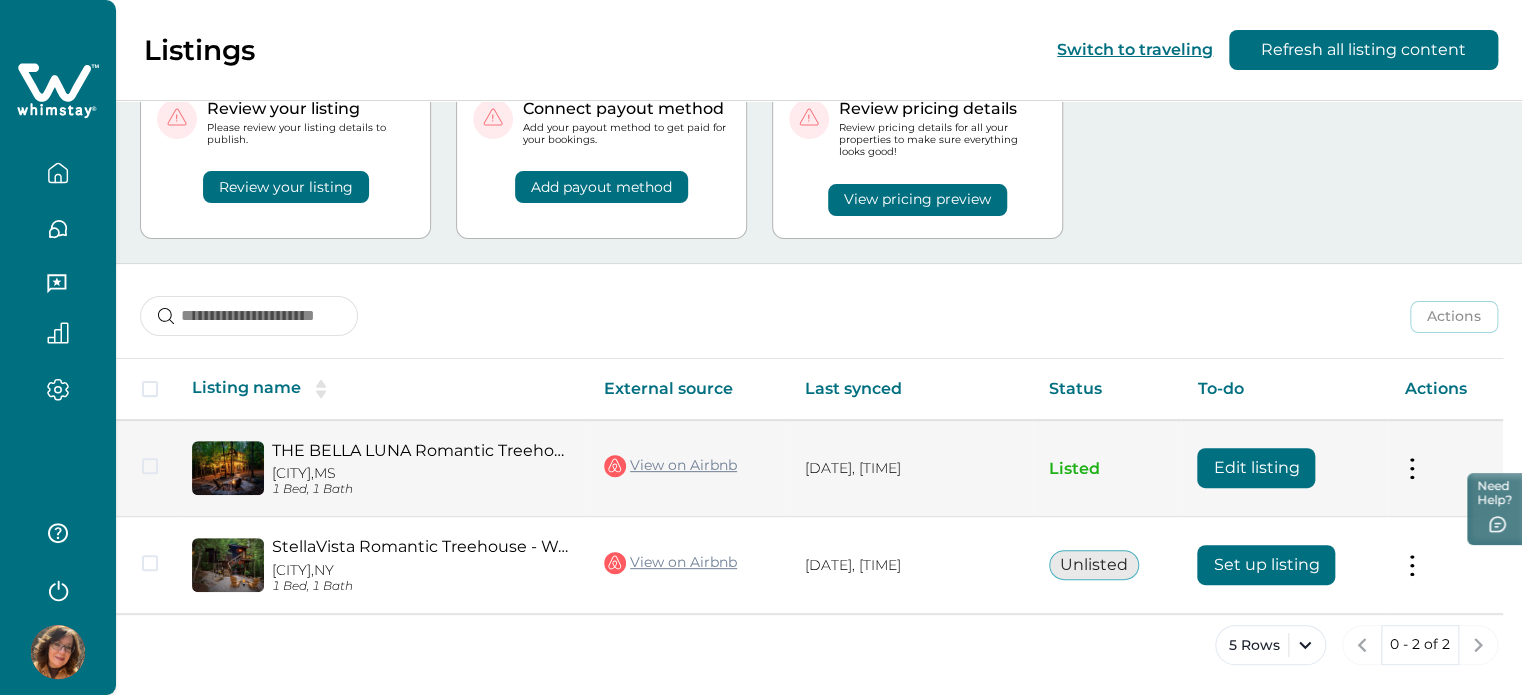 click on "Edit listing" at bounding box center [1256, 468] 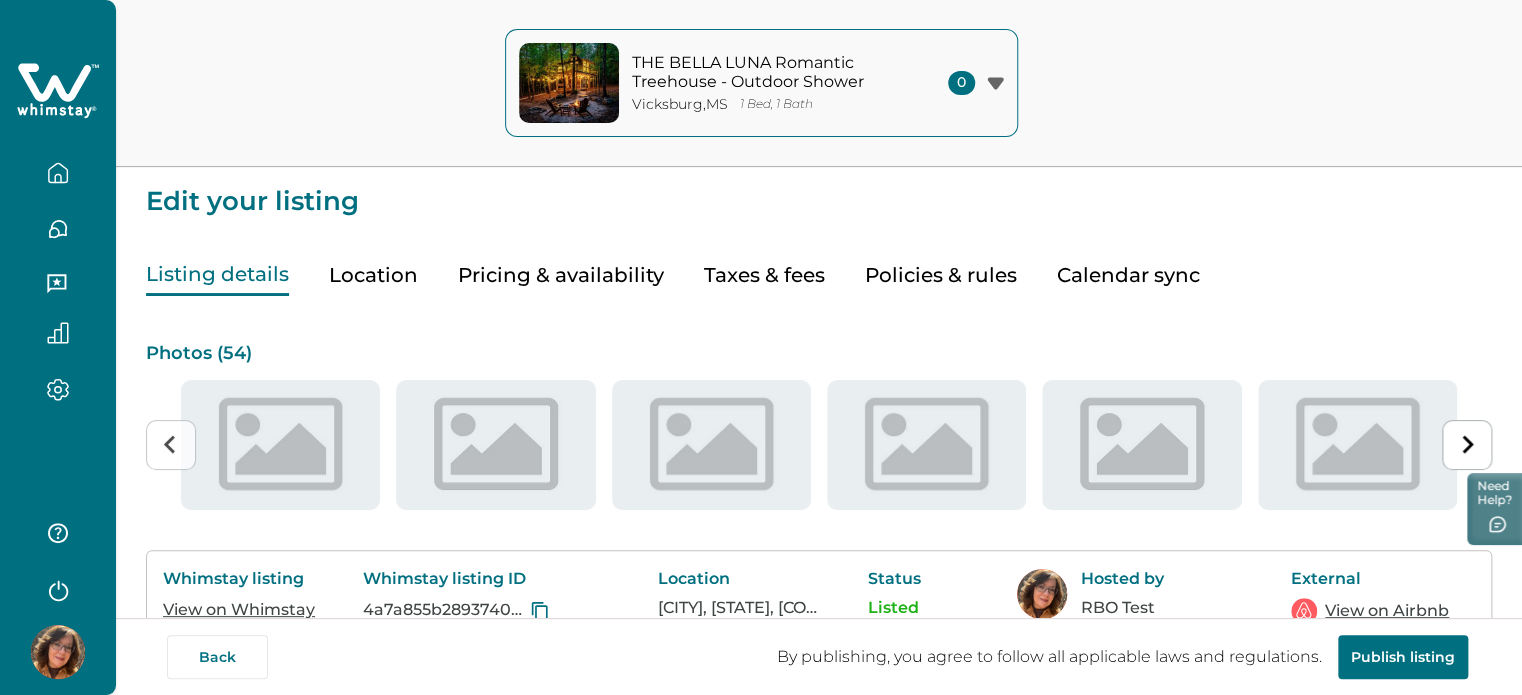 click on "Pricing & availability" at bounding box center [561, 275] 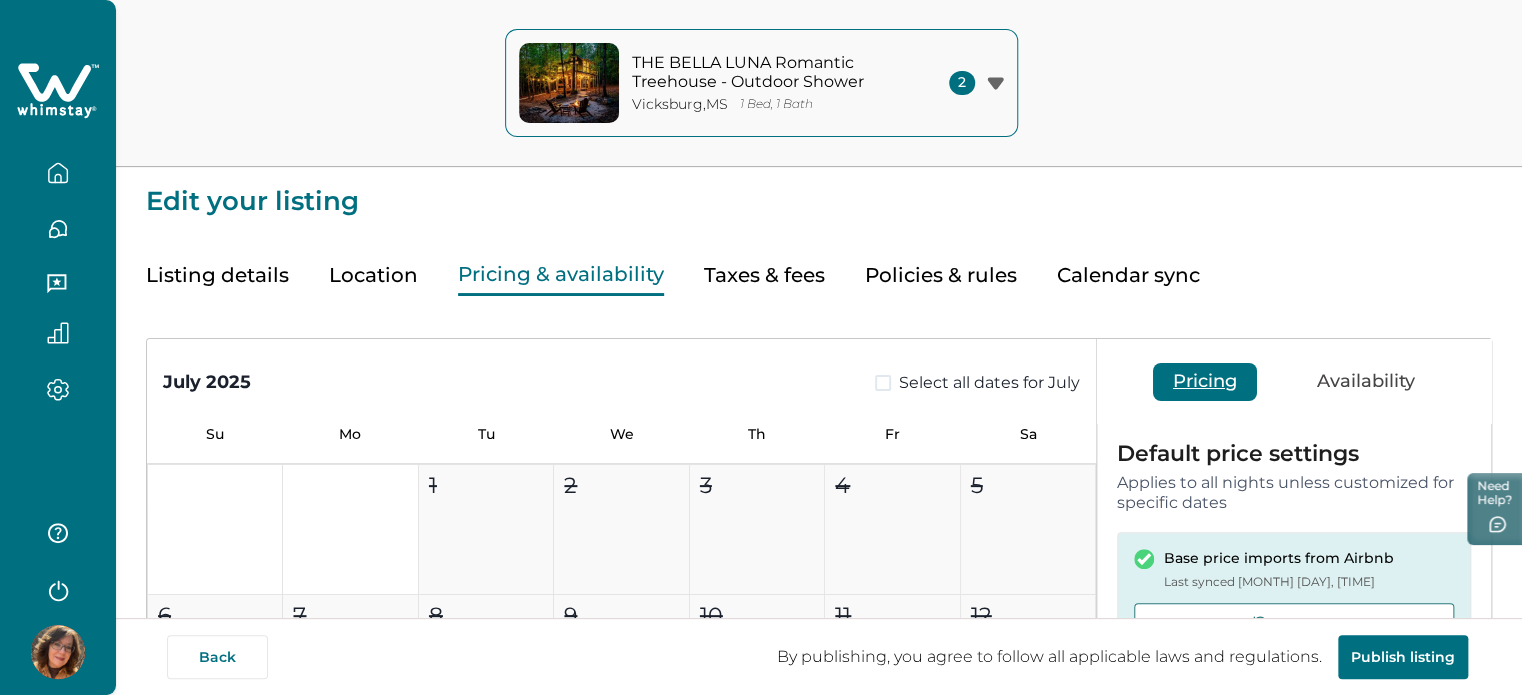 type 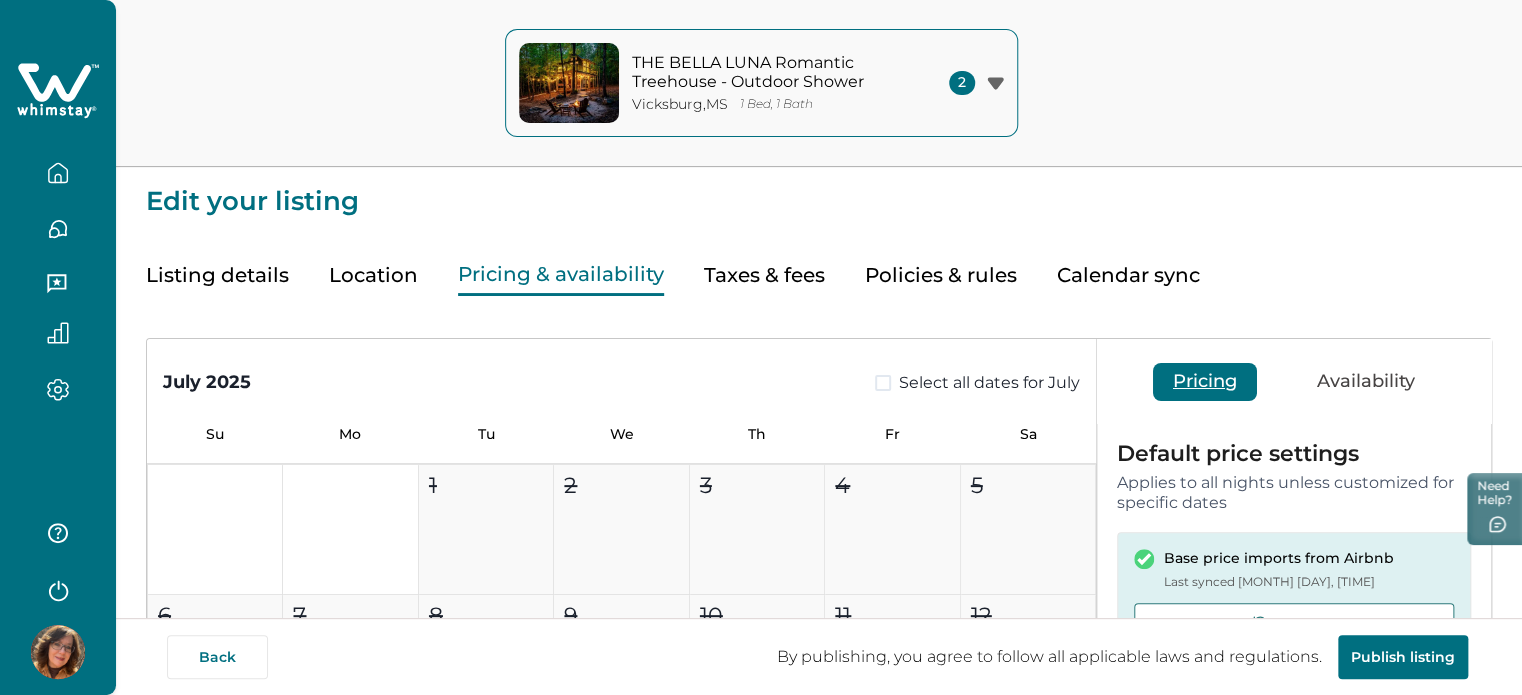 scroll, scrollTop: 400, scrollLeft: 0, axis: vertical 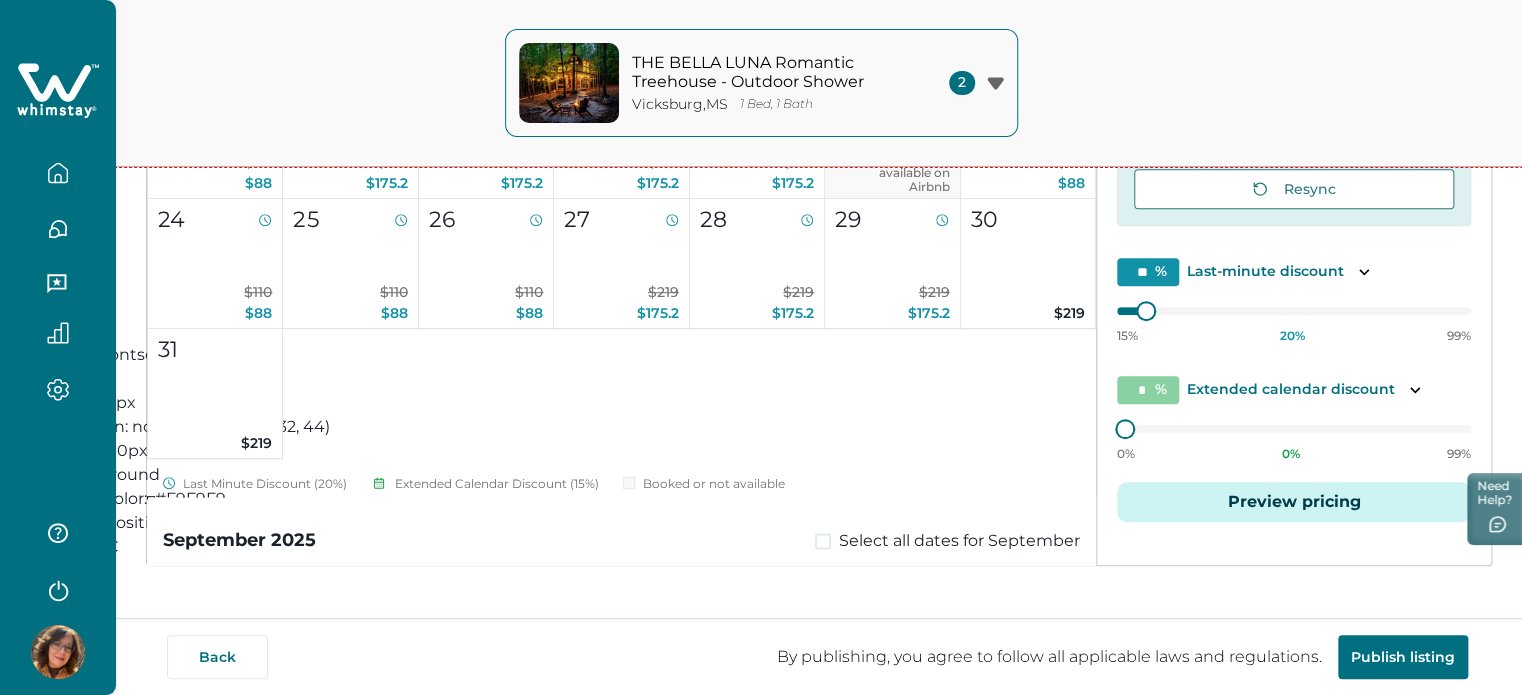 click on "THE BELLA LUNA Romantic Treehouse - Outdoor Shower Vicksburg ,  MS 1 Bed, 1 Bath 2 THE BELLA LUNA Romantic Treehouse - Outdoor Shower Vicksburg ,  MS StellaVista Romantic Treehouse - Waterfall Feature New York ,  NY" at bounding box center [761, 83] 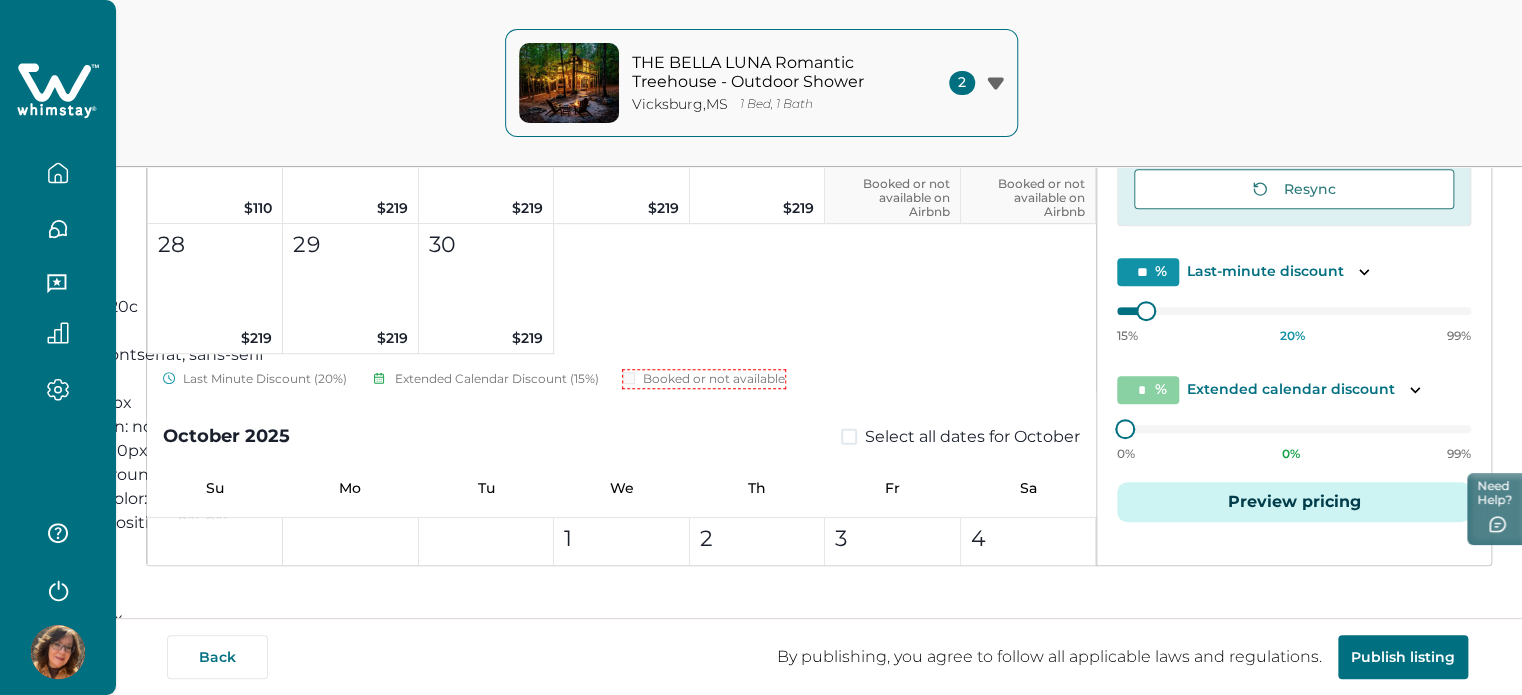 scroll, scrollTop: 2000, scrollLeft: 0, axis: vertical 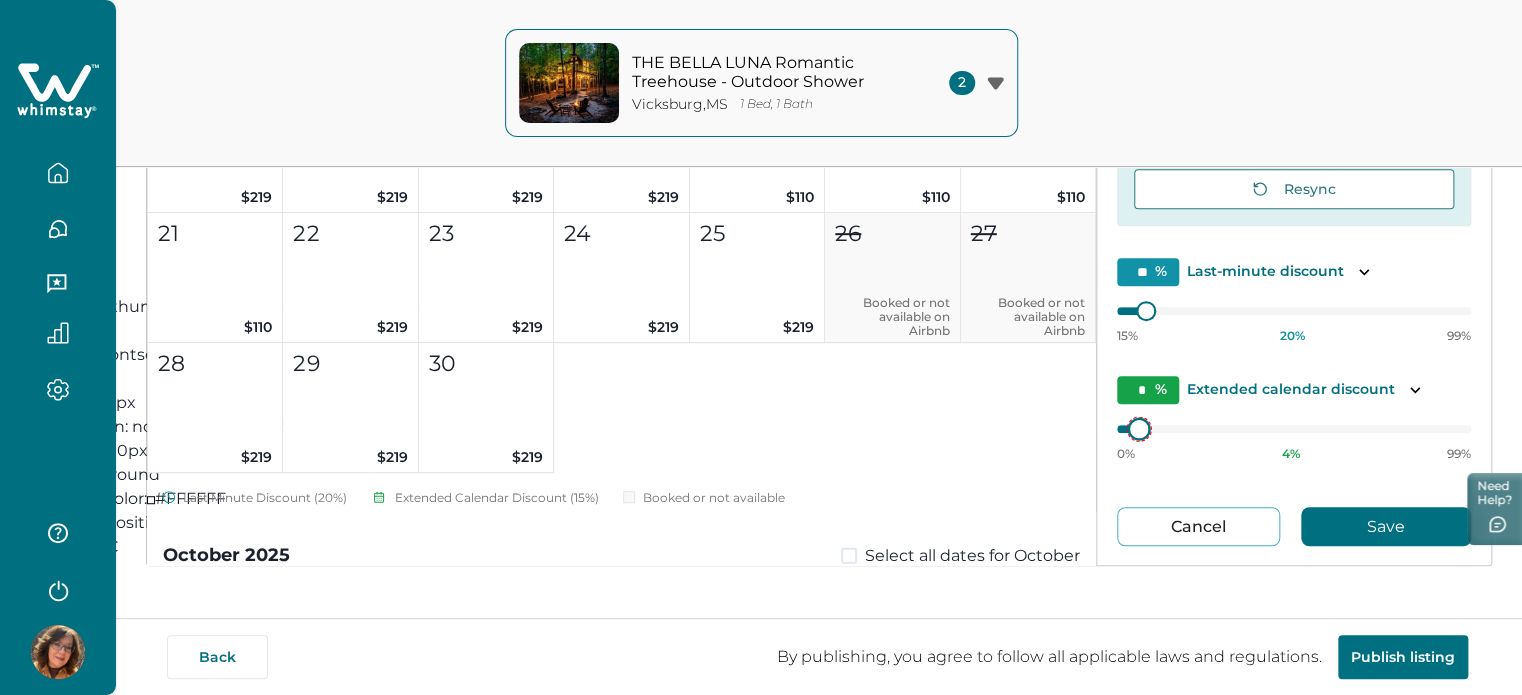 click at bounding box center (1146, 311) 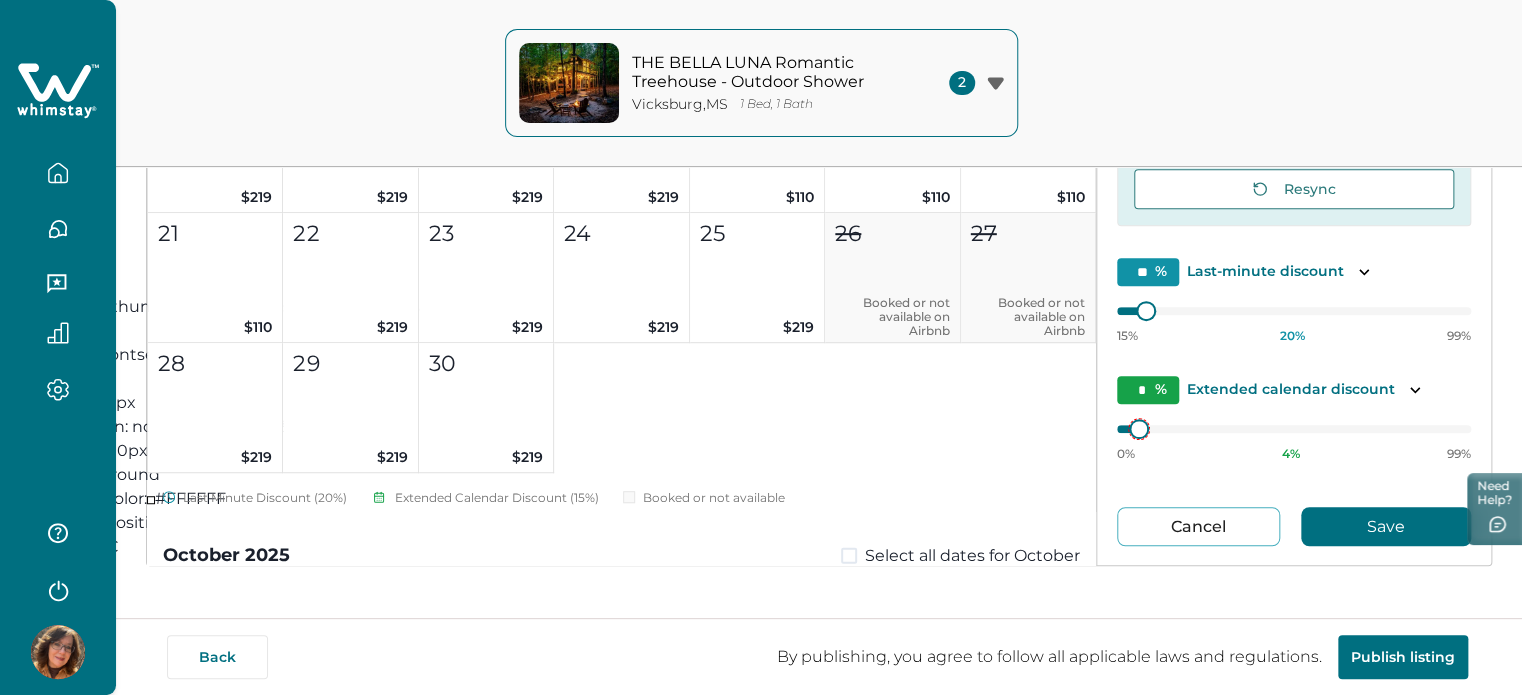 type on "**" 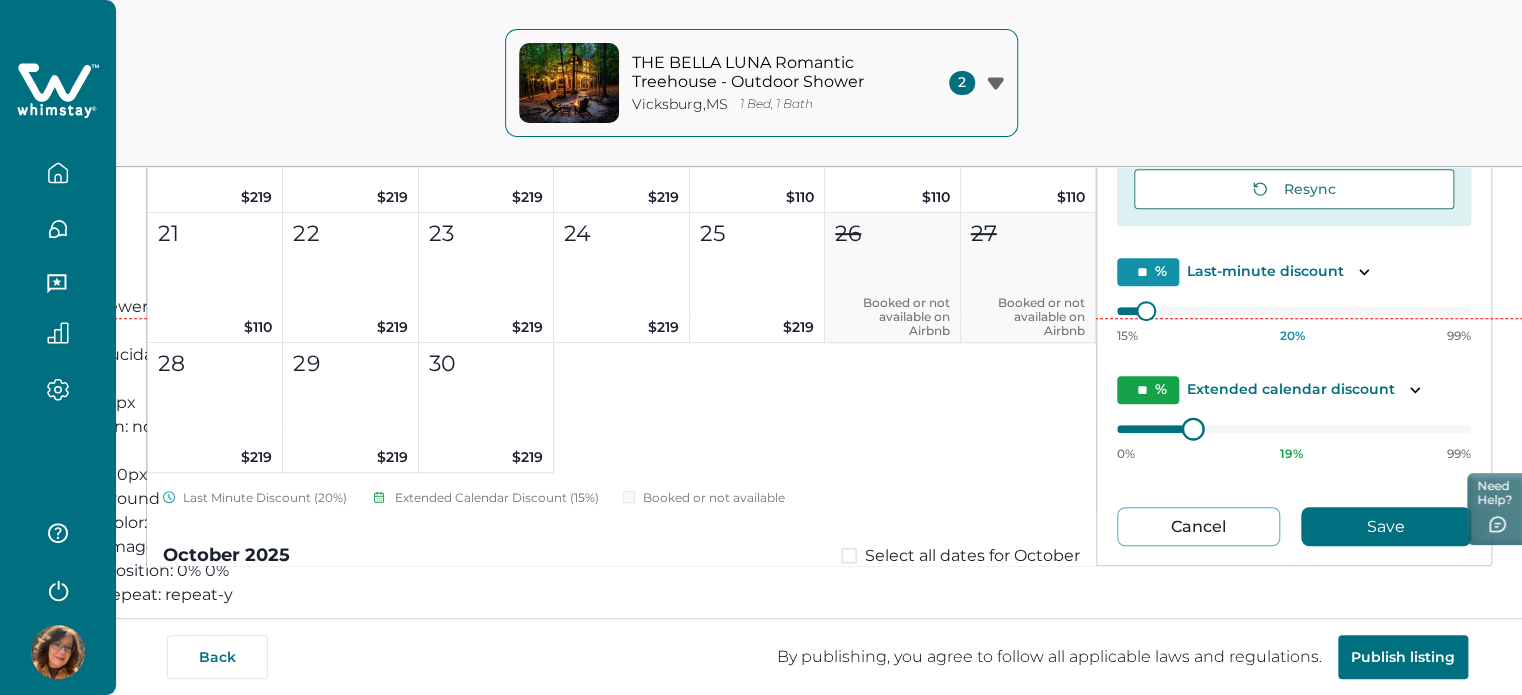 click on "Skip to Content   THE BELLA LUNA Romantic Treehouse - Outdoor Shower Vicksburg ,  MS 1 Bed, 1 Bath 2 THE BELLA LUNA Romantic Treehouse - Outdoor Shower Vicksburg ,  MS StellaVista Romantic Treehouse - Waterfall Feature New York ,  NY Edit your listing Listing details Location Pricing & availability Taxes & fees Policies & rules Calendar sync Photos ( 54 ) Whimstay listing View on Whimstay Whimstay listing ID 4a7a855b2893740fbf268f9e2dfae322 Location Vicksburg, MS, US Status Listed Hosted by RBO Test External View on Airbnb Listing Name THE BELLA LUNA Romantic Treehouse - Outdoor Shower Max guests 2 Bedrooms 1 Beds 1 Bathrooms 1 Amenities Hair dryer Cleaning products Shampoo Conditioner Body soap Outdoor shower Hot water Shower gel Essentials Bed linens Extra pillows and blankets Record player Books and reading material Board games AC - split type ductless system Indoor fireplace: electric Ceiling fan Portable fans Heating Smoke alarm Fire extinguisher First aid kit Wifi Kitchen Refrigerator Microwave Toaster" at bounding box center [761, 319] 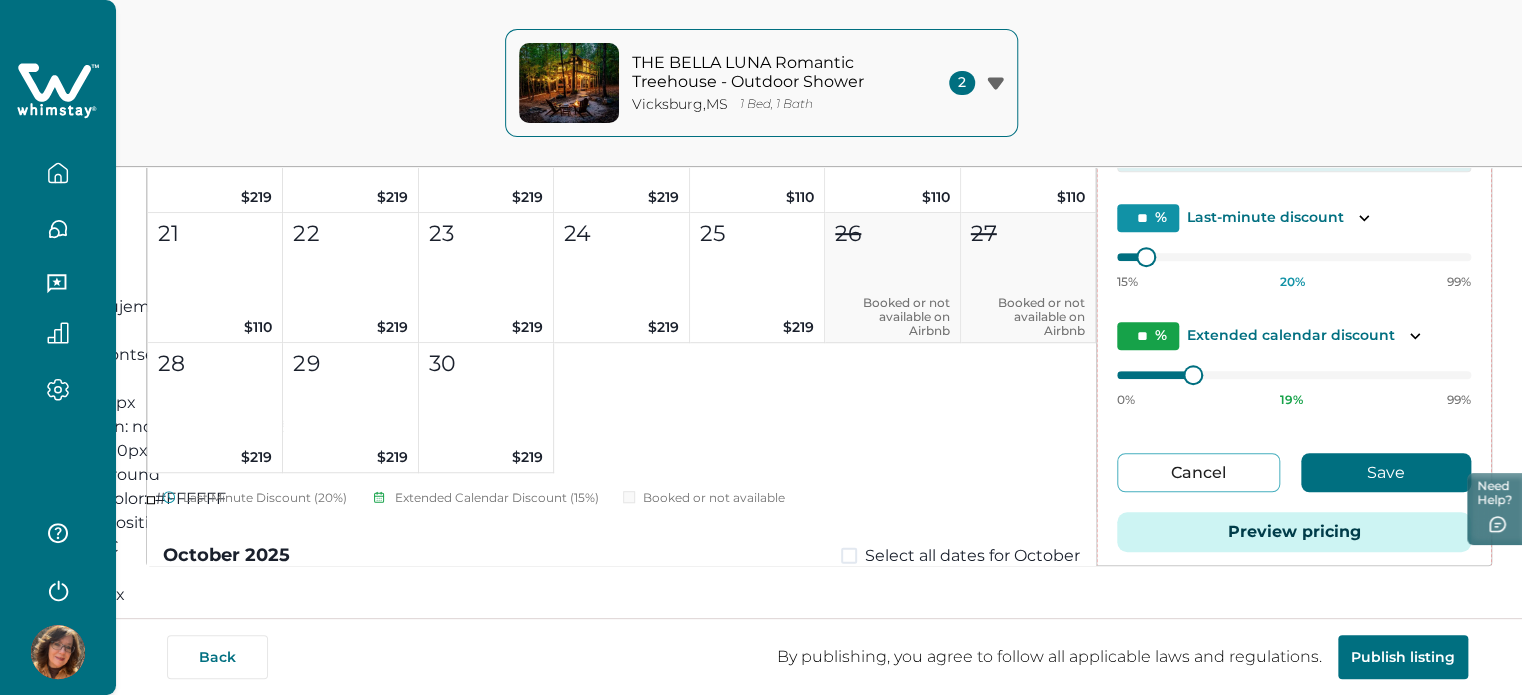 scroll, scrollTop: 118, scrollLeft: 0, axis: vertical 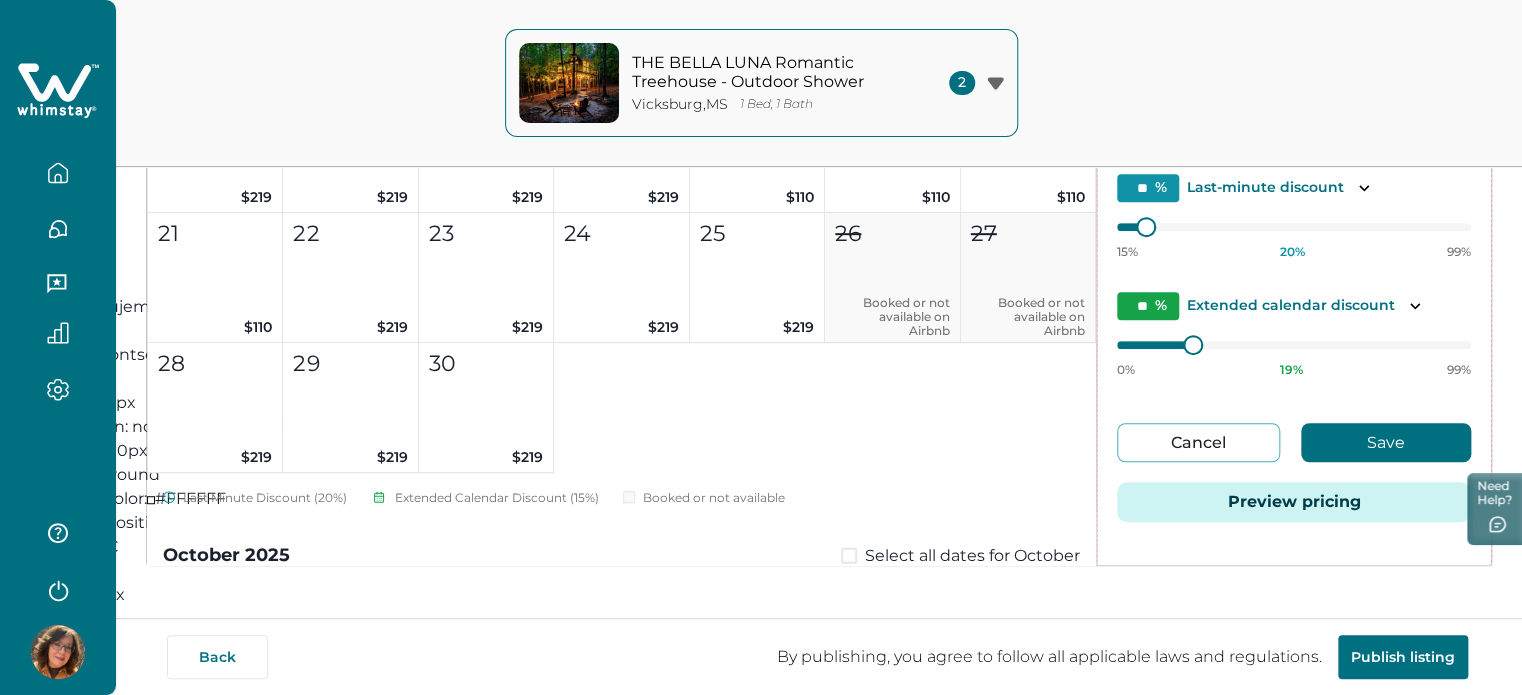 click on "Save" at bounding box center [1386, 442] 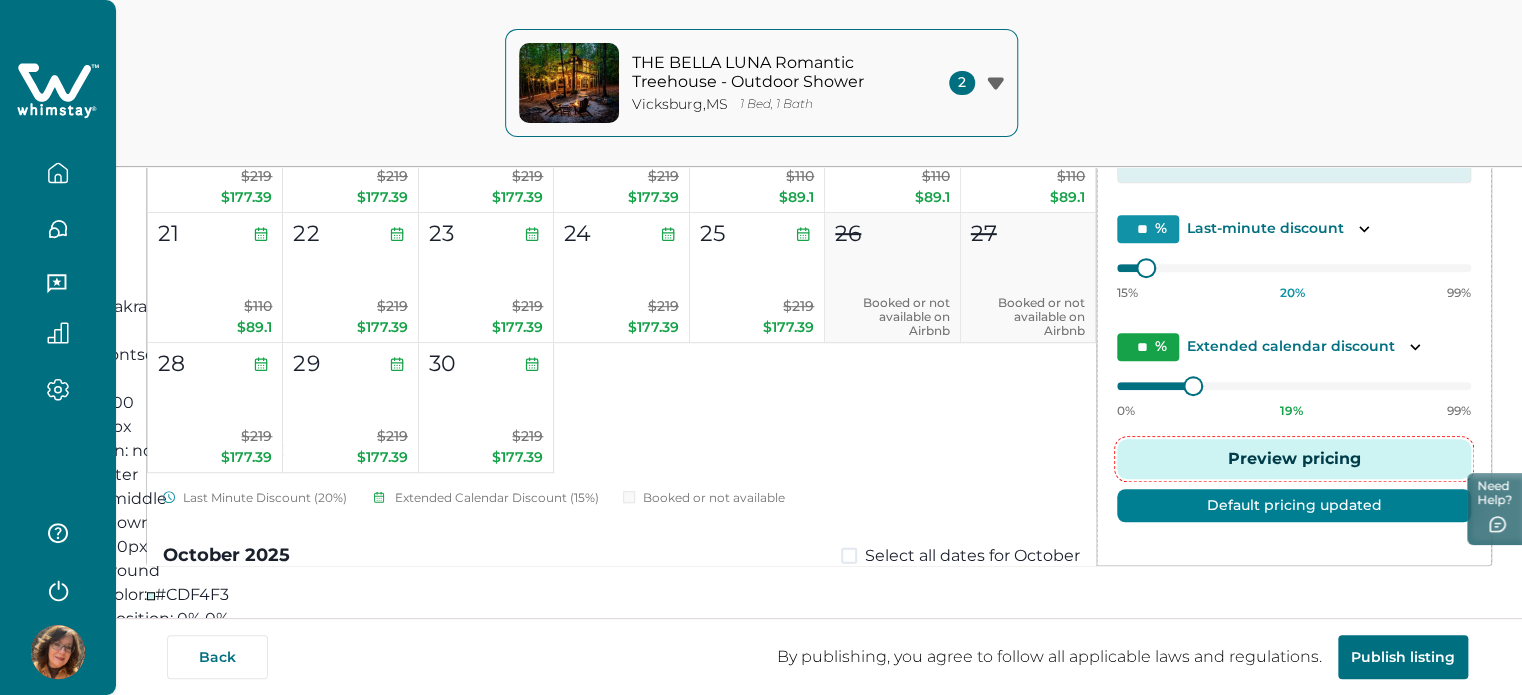 scroll, scrollTop: 34, scrollLeft: 0, axis: vertical 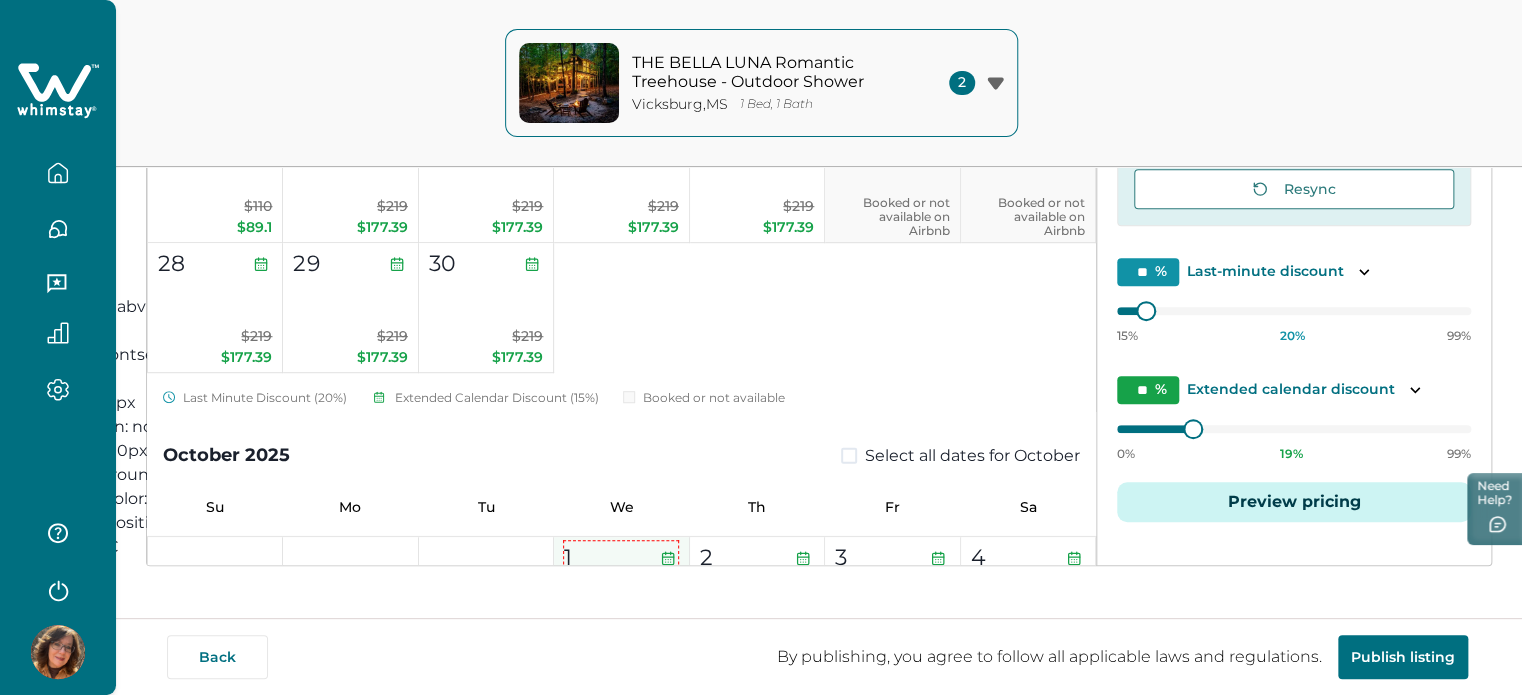 click 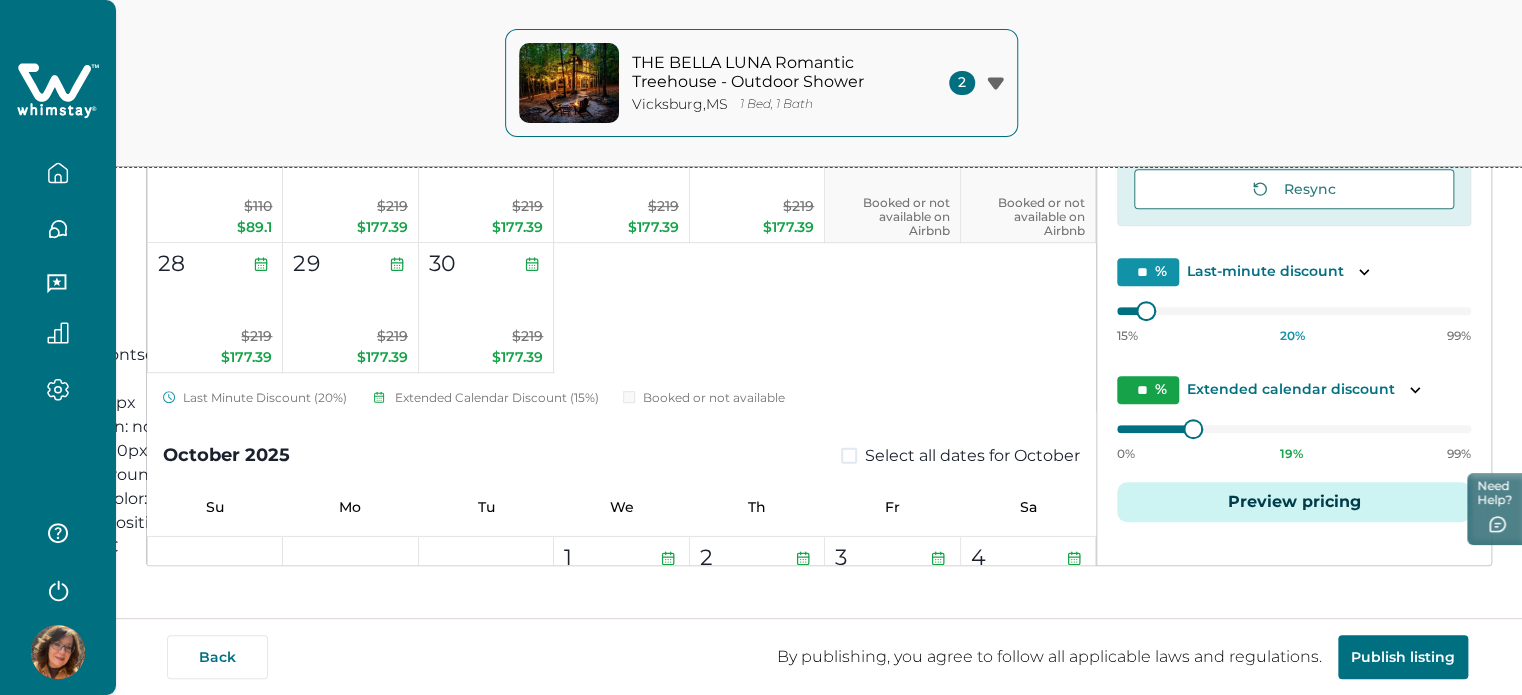 click on "THE BELLA LUNA Romantic Treehouse - Outdoor Shower Vicksburg ,  MS 1 Bed, 1 Bath 2 THE BELLA LUNA Romantic Treehouse - Outdoor Shower Vicksburg ,  MS StellaVista Romantic Treehouse - Waterfall Feature New York ,  NY" at bounding box center (761, 83) 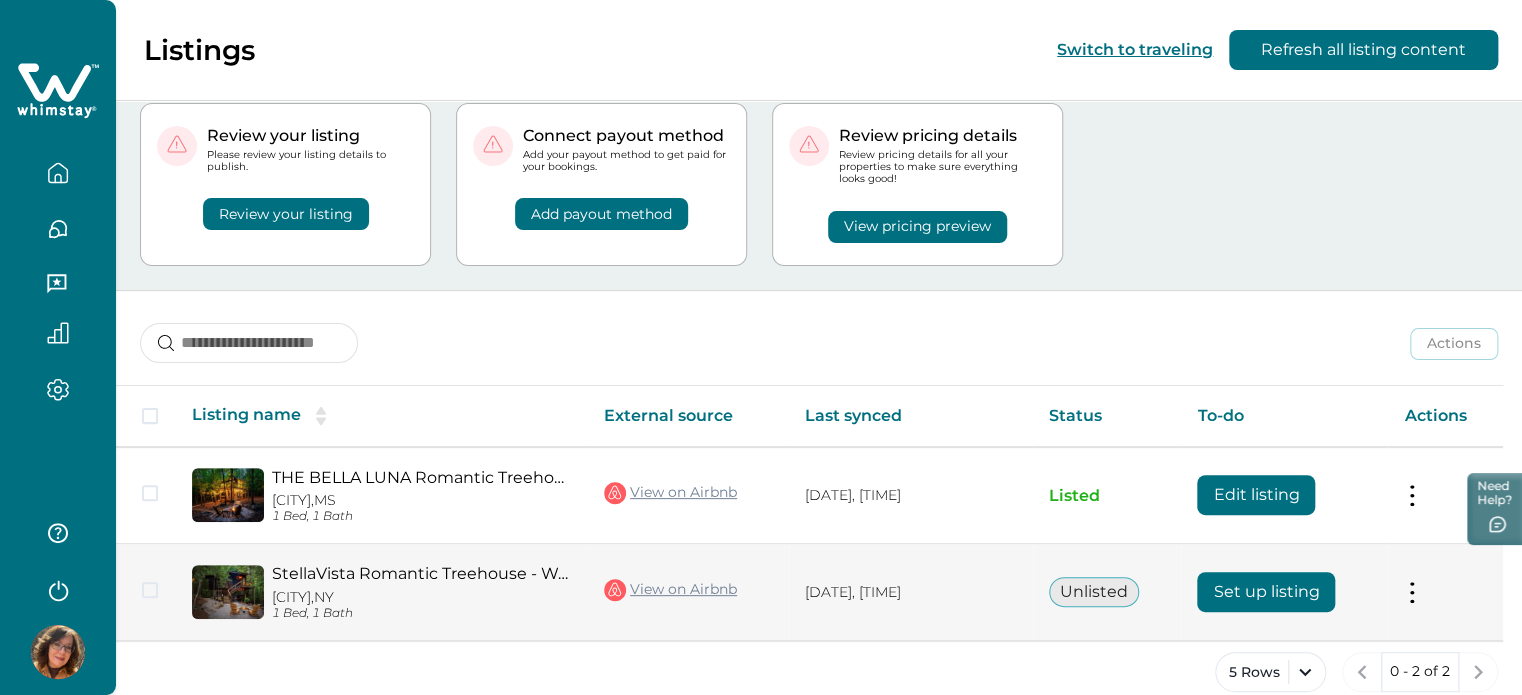 scroll, scrollTop: 80, scrollLeft: 0, axis: vertical 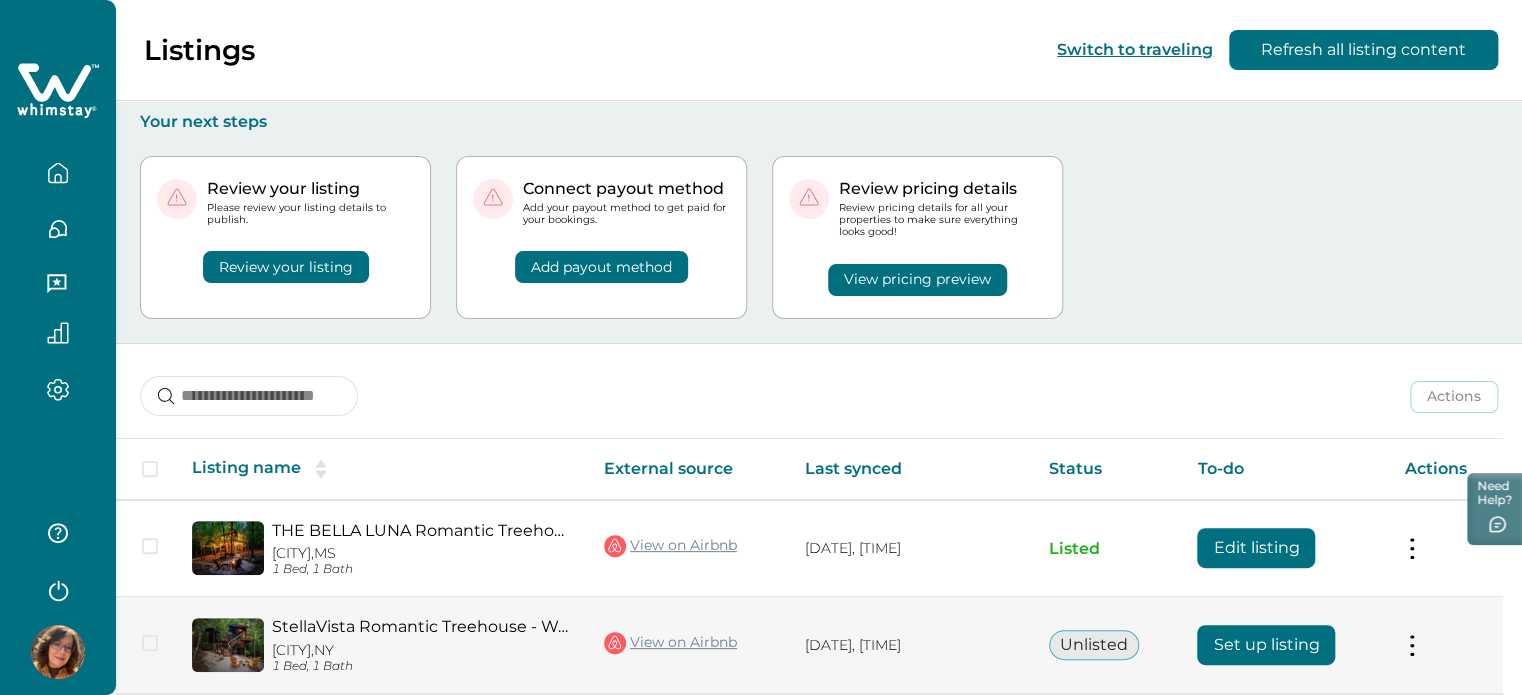 click on "Set up listing" at bounding box center (1284, 645) 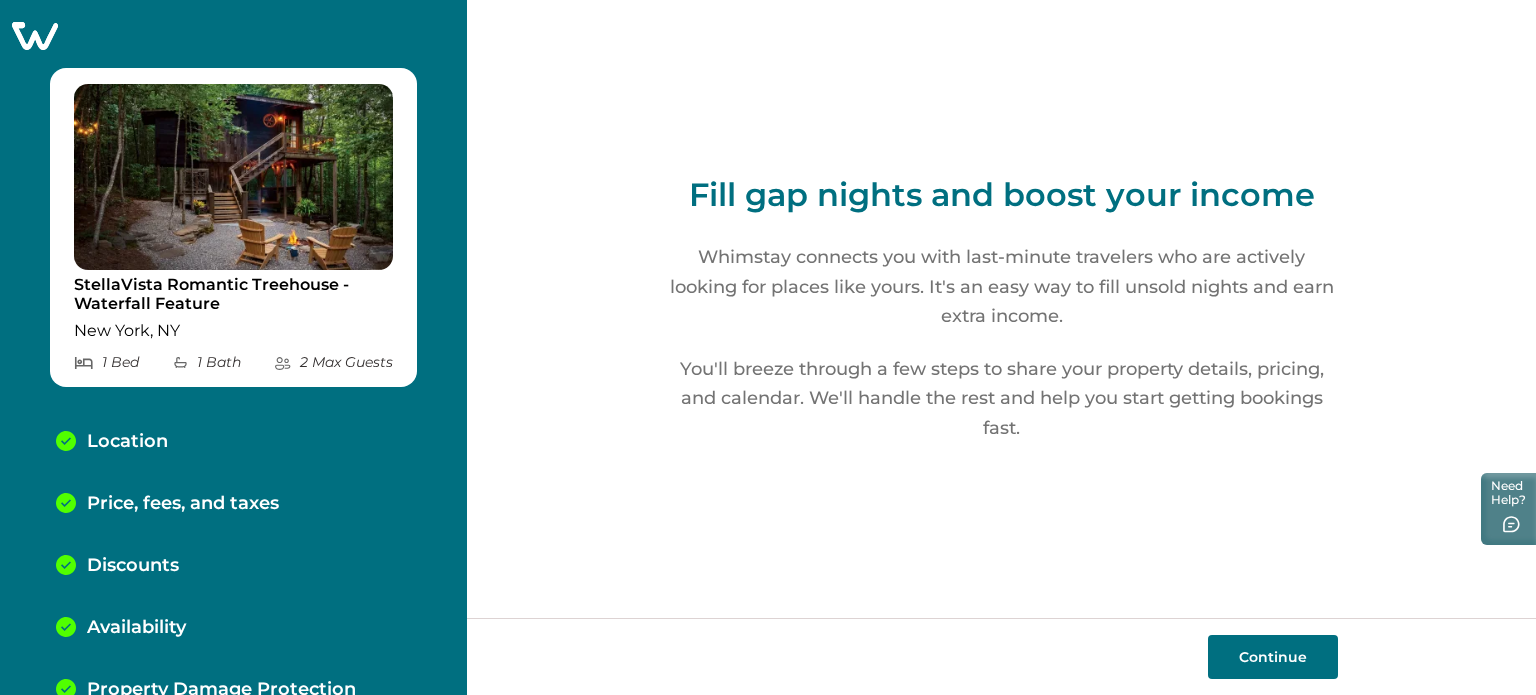 click on "Location" at bounding box center (233, 442) 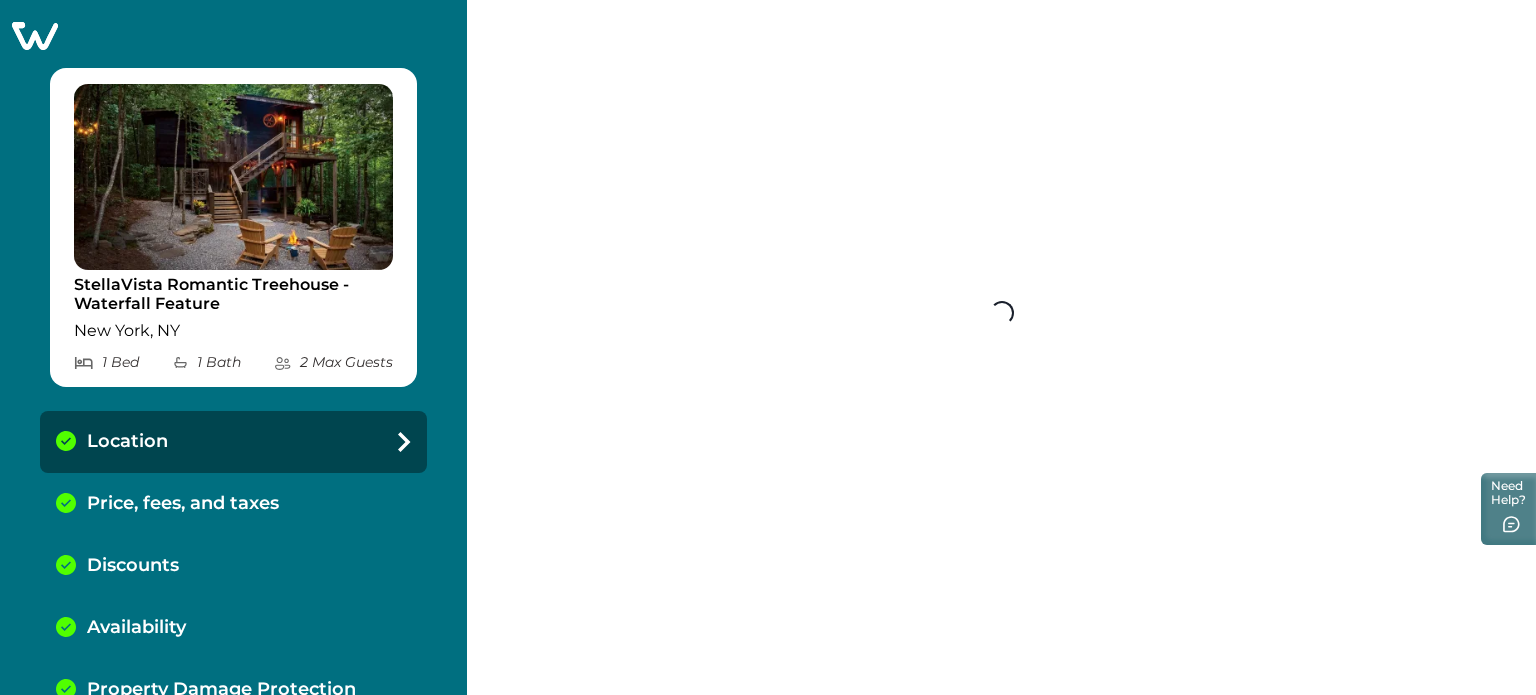 select on "**" 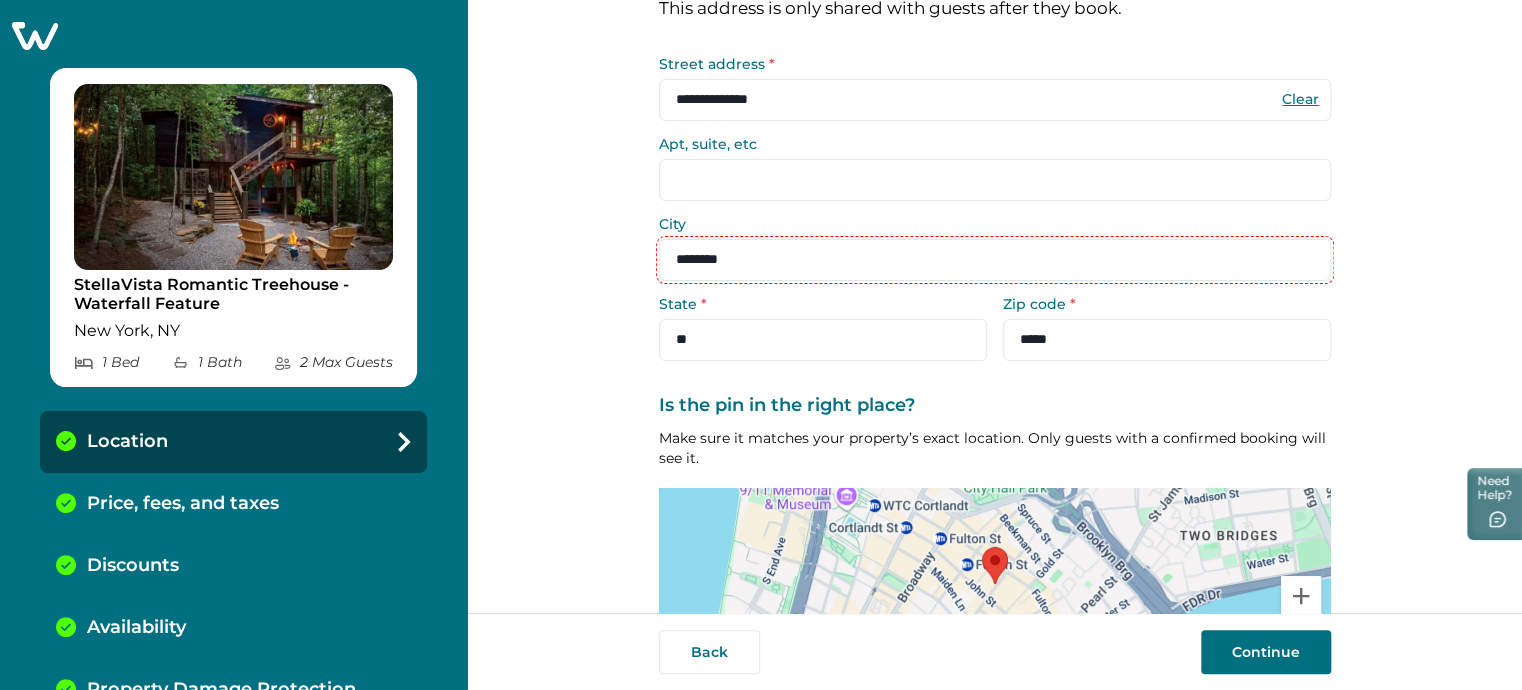 scroll, scrollTop: 254, scrollLeft: 0, axis: vertical 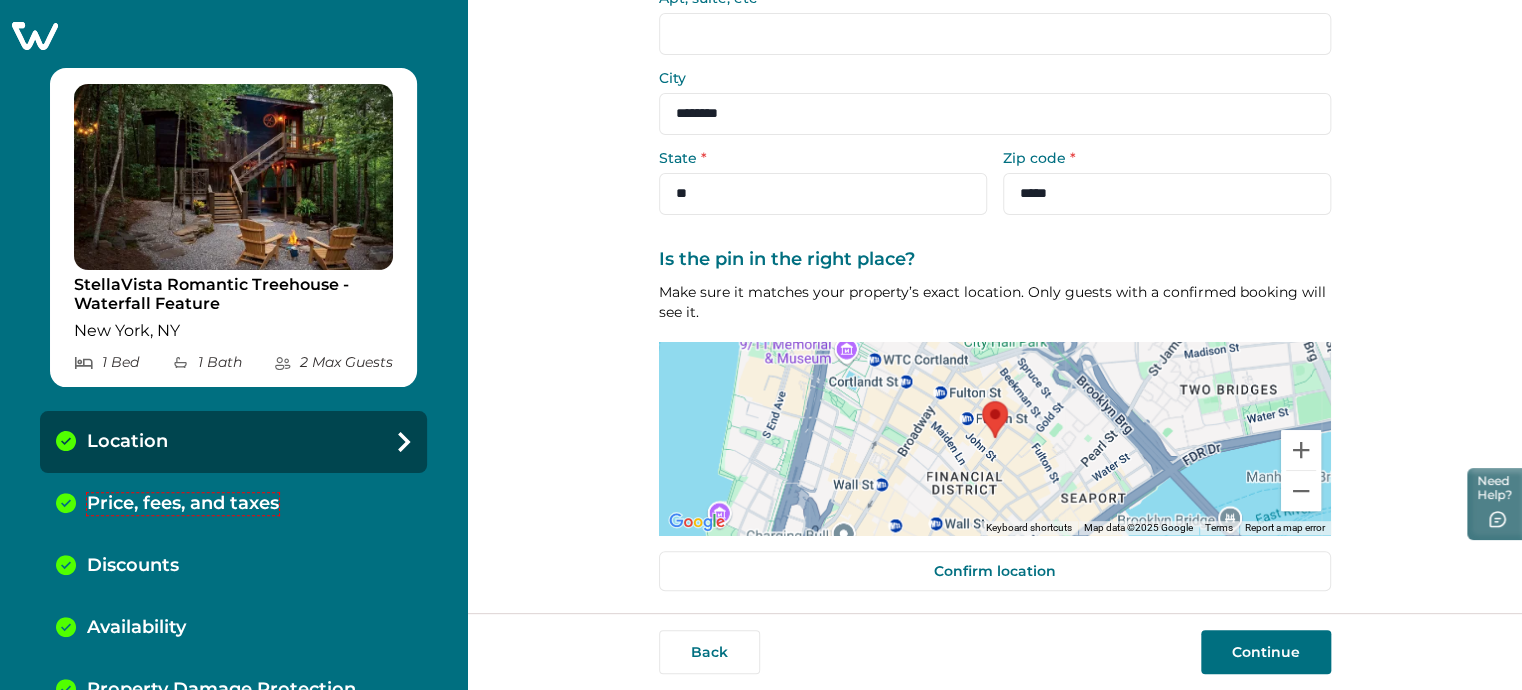 click on "Price, fees, and taxes" at bounding box center [183, 504] 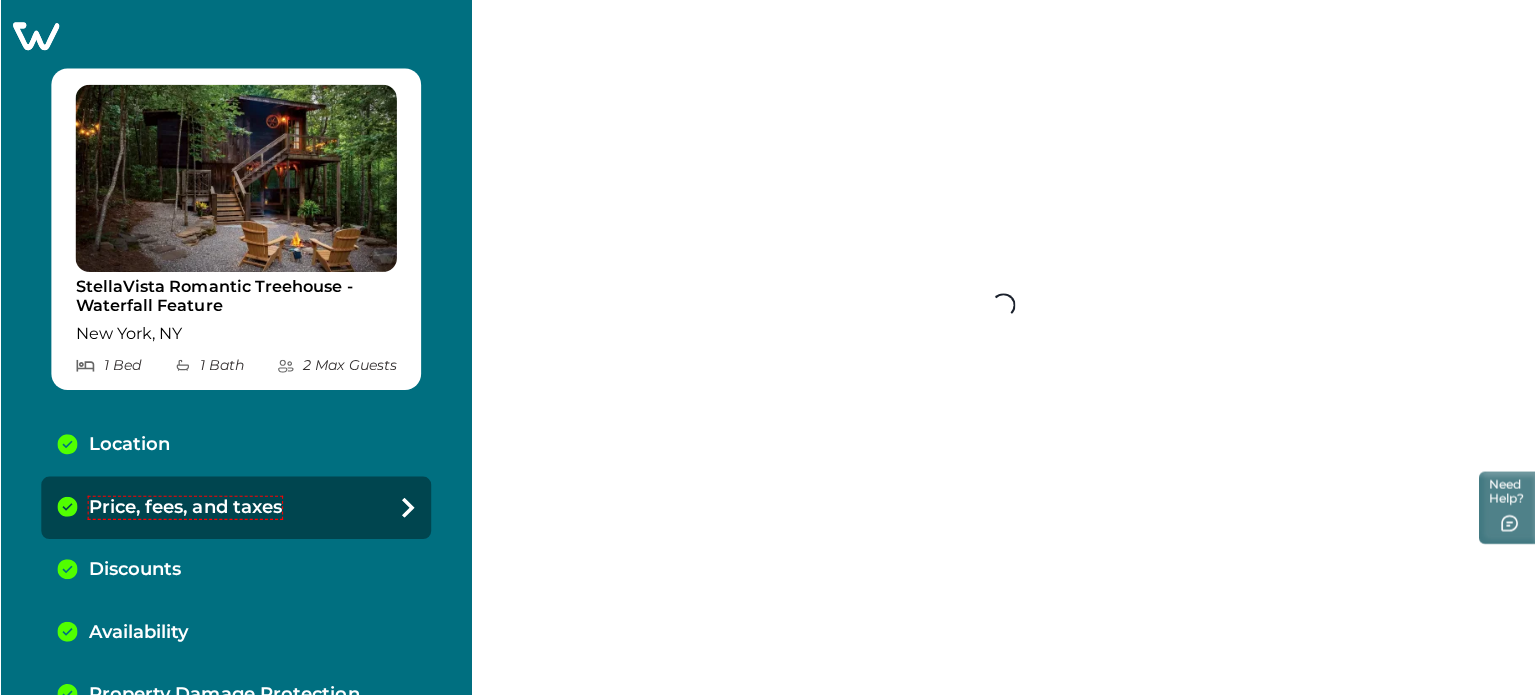scroll, scrollTop: 7, scrollLeft: 0, axis: vertical 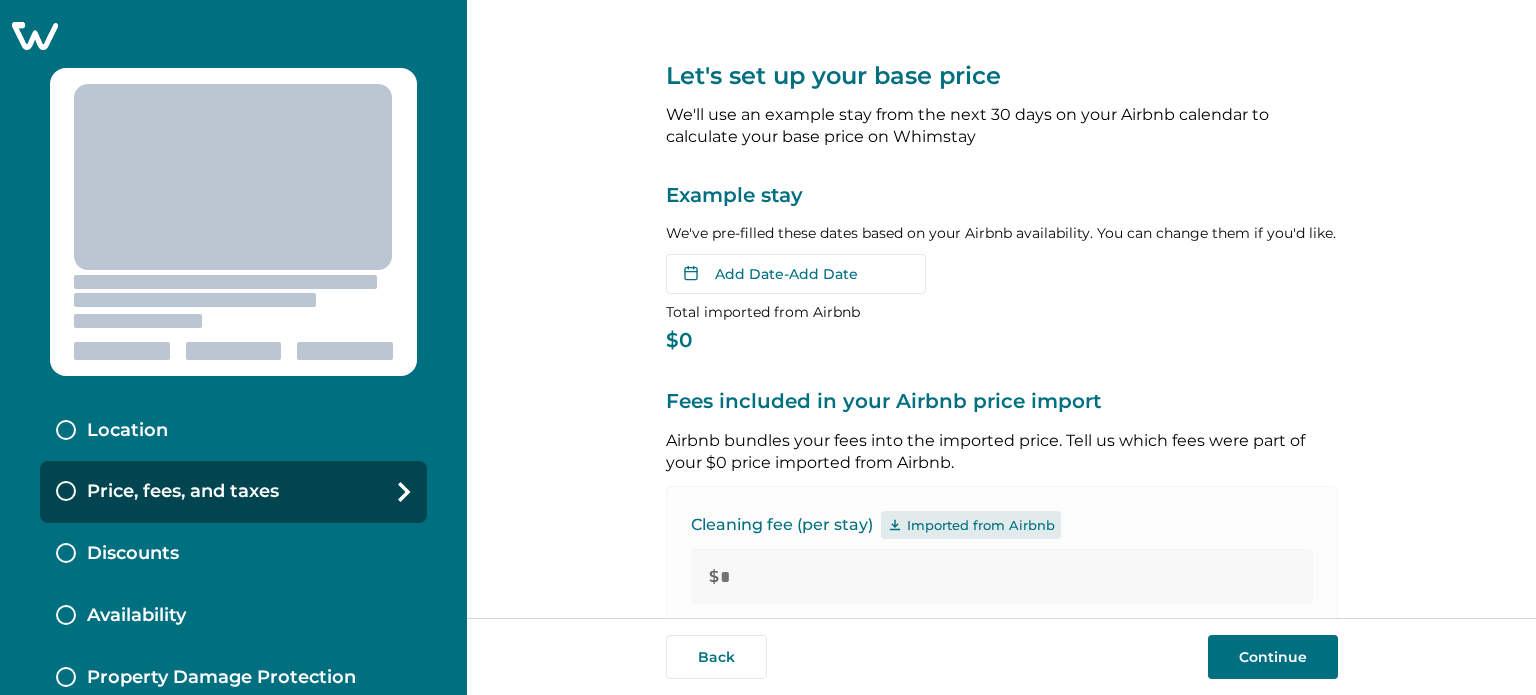 type on "***" 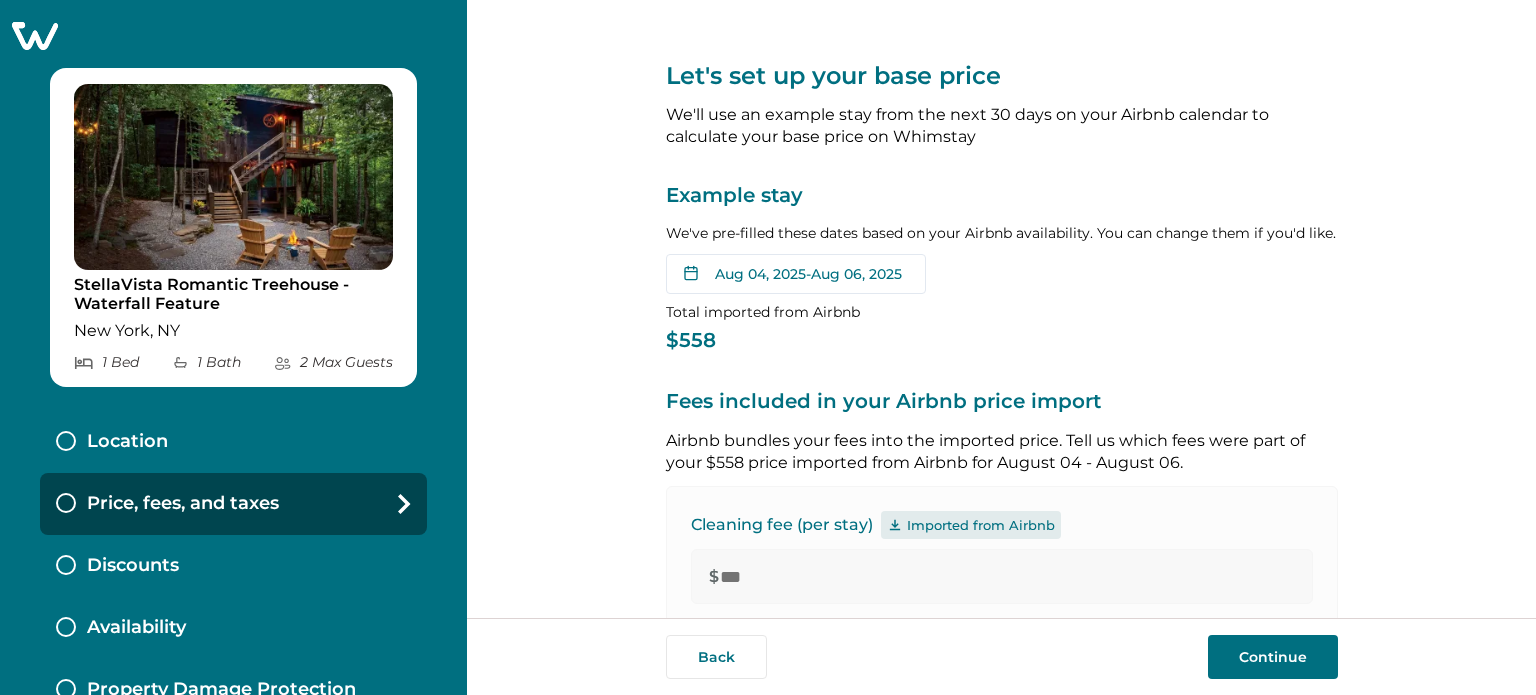 type on "*" 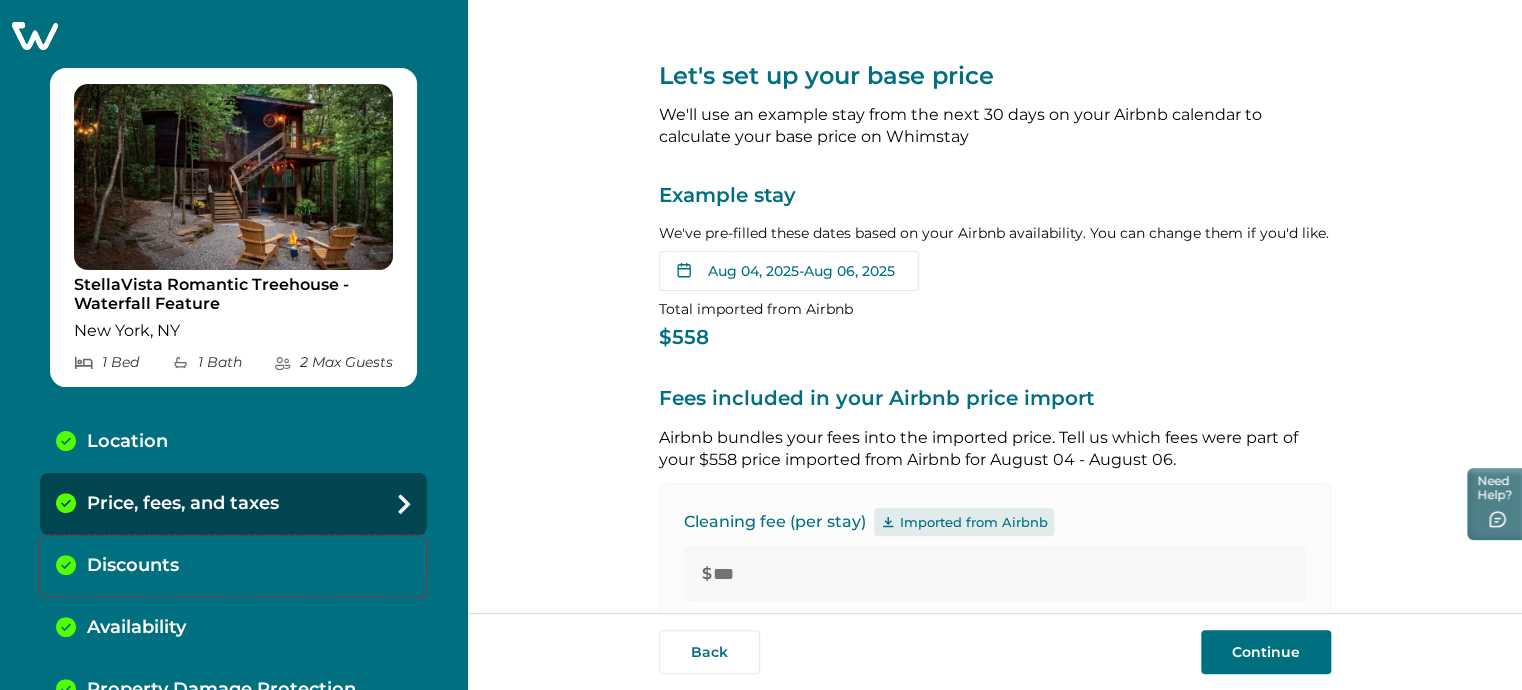 click on "Discounts" at bounding box center (233, 566) 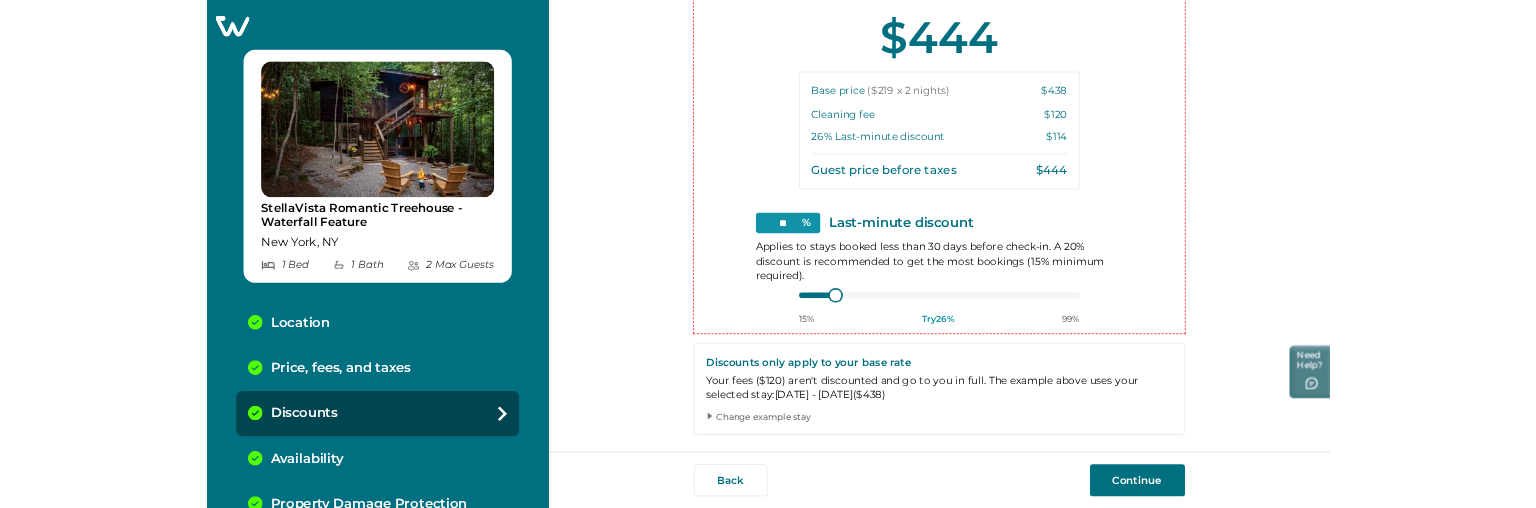 scroll, scrollTop: 165, scrollLeft: 0, axis: vertical 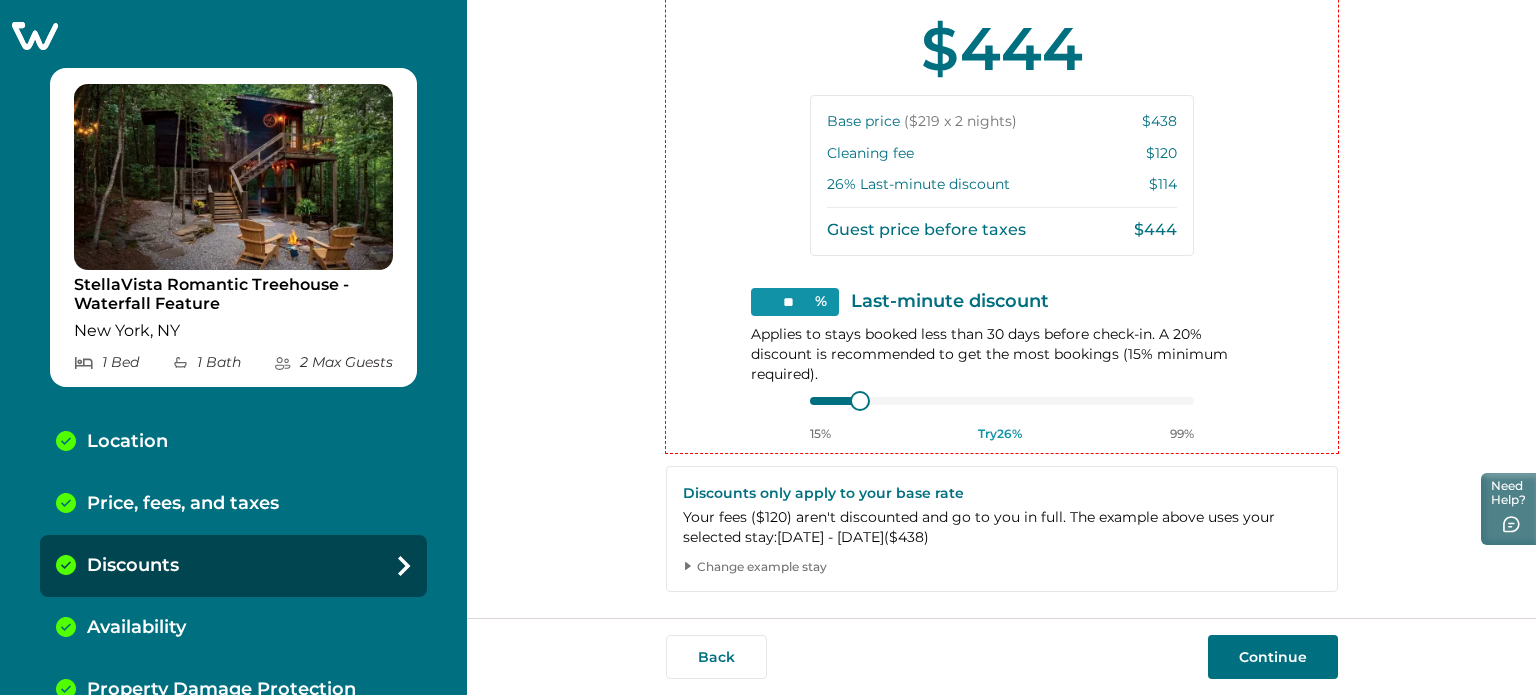 click on "Base price ($219 x 2 nights)" at bounding box center [922, 122] 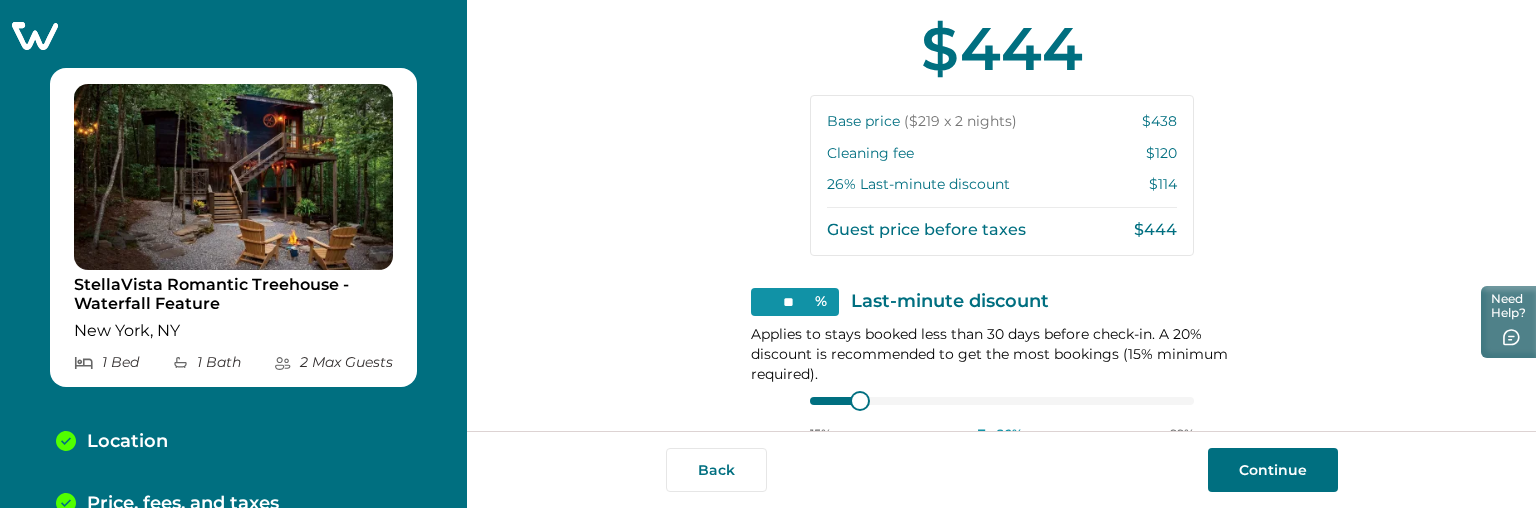 scroll, scrollTop: 352, scrollLeft: 0, axis: vertical 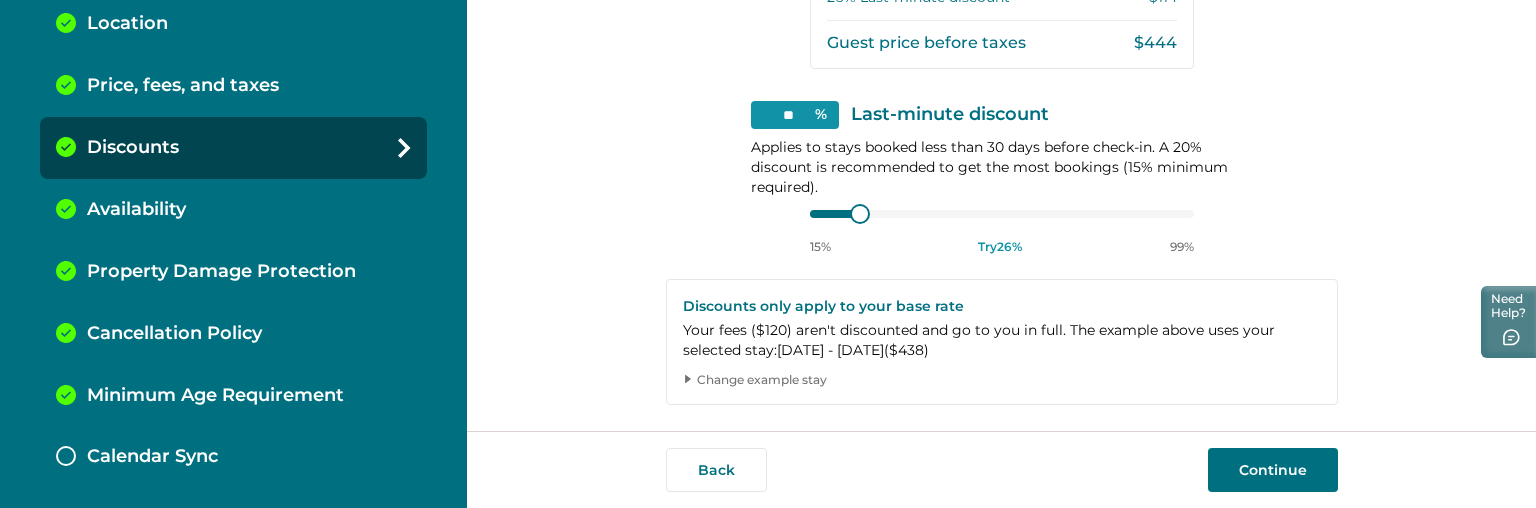 click on "Availability" at bounding box center (136, 210) 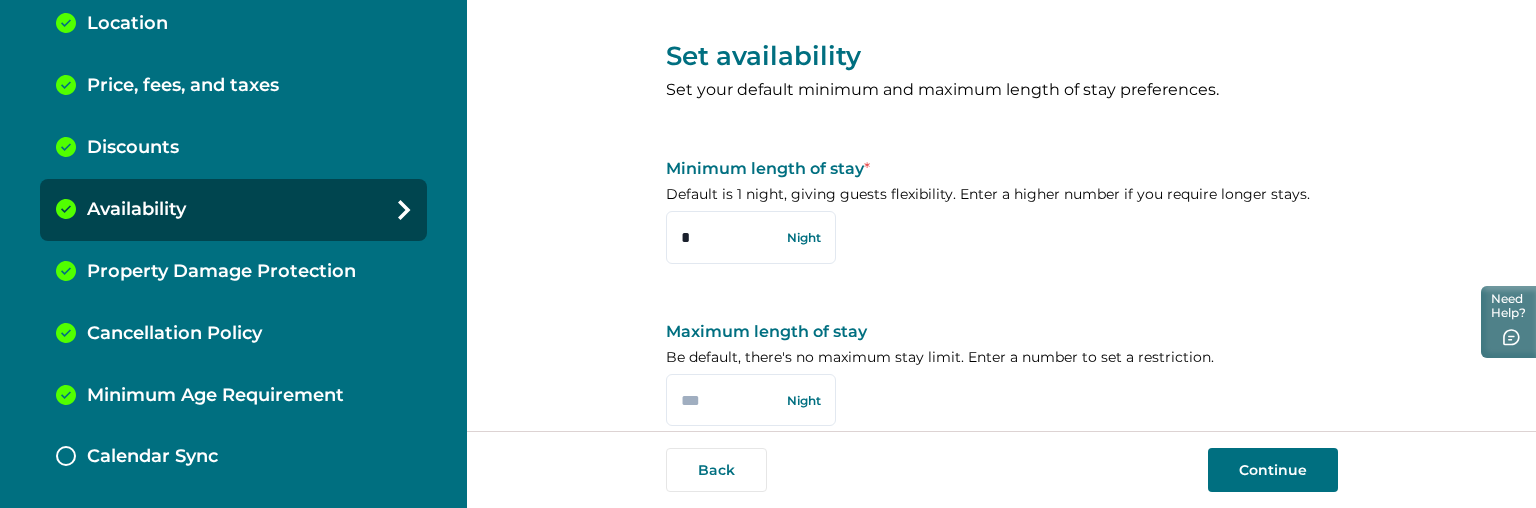 scroll, scrollTop: 0, scrollLeft: 0, axis: both 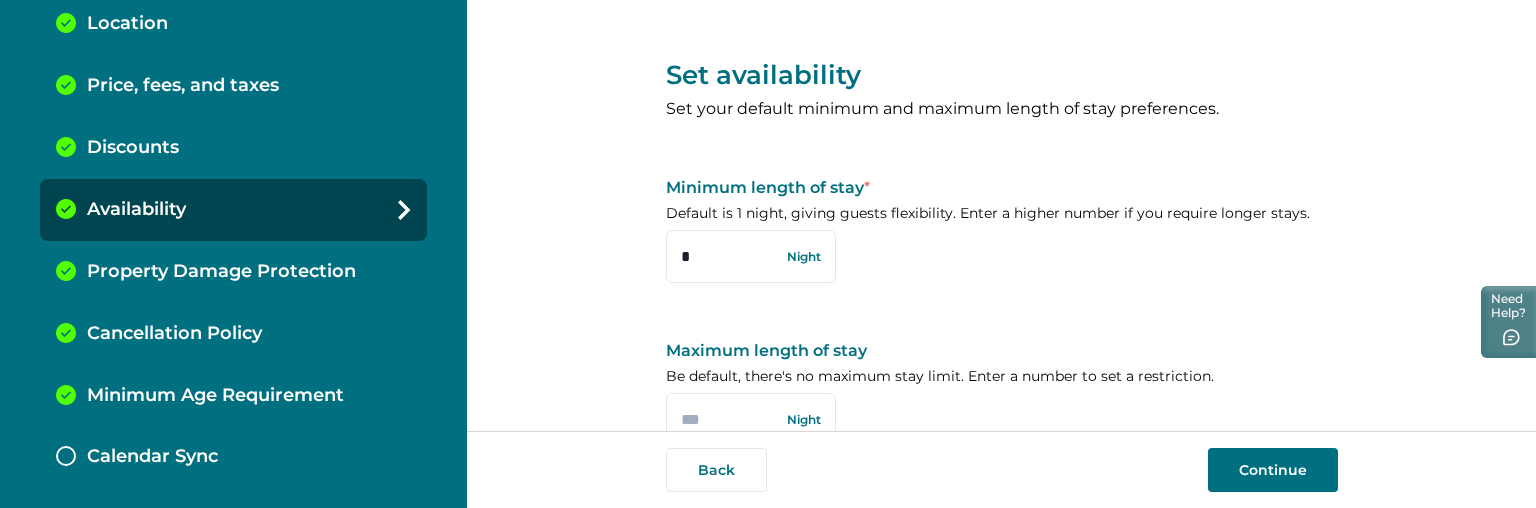click on "Property Damage Protection" at bounding box center (221, 272) 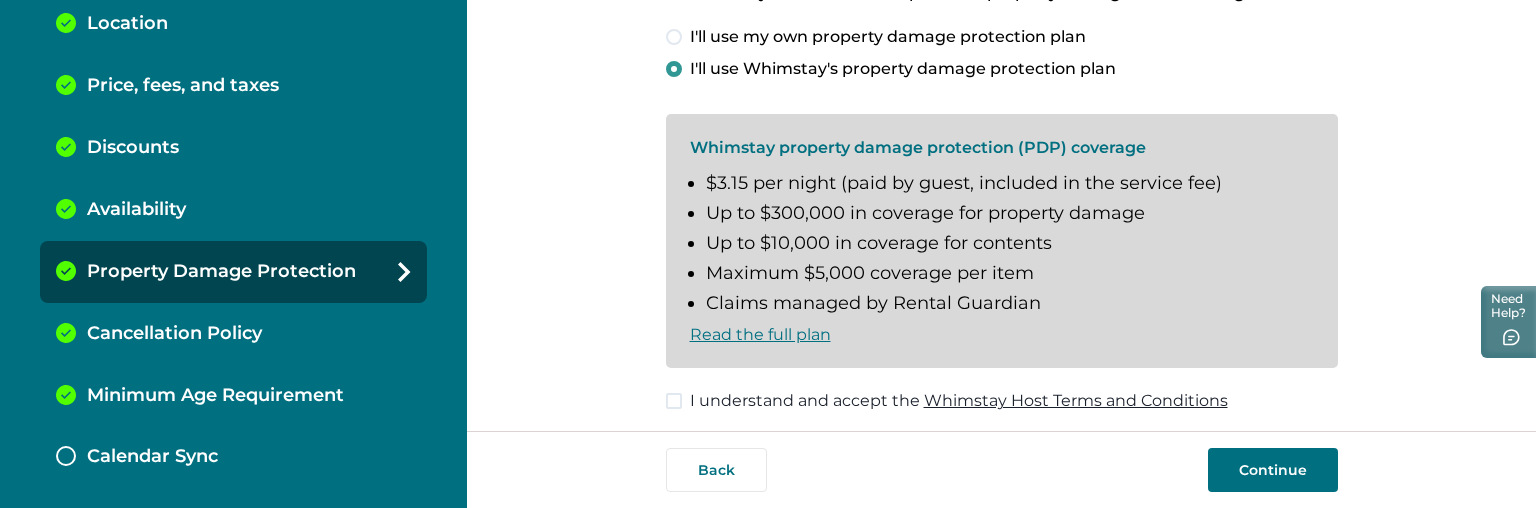 scroll, scrollTop: 130, scrollLeft: 0, axis: vertical 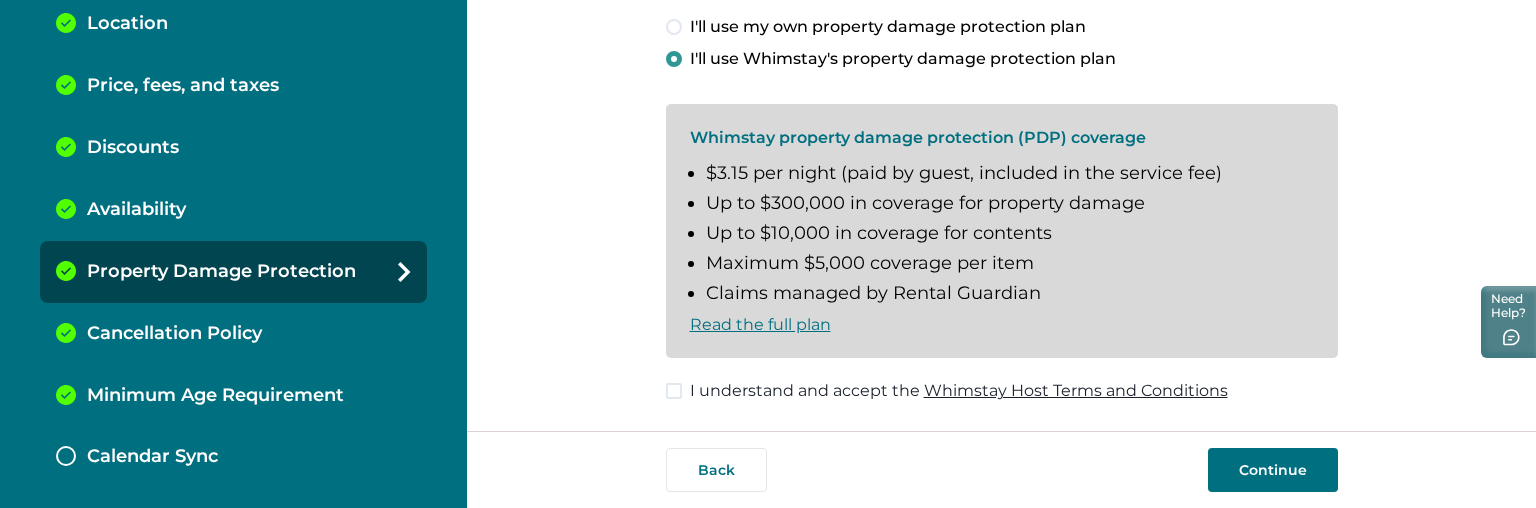 click on "Cancellation Policy" at bounding box center [174, 334] 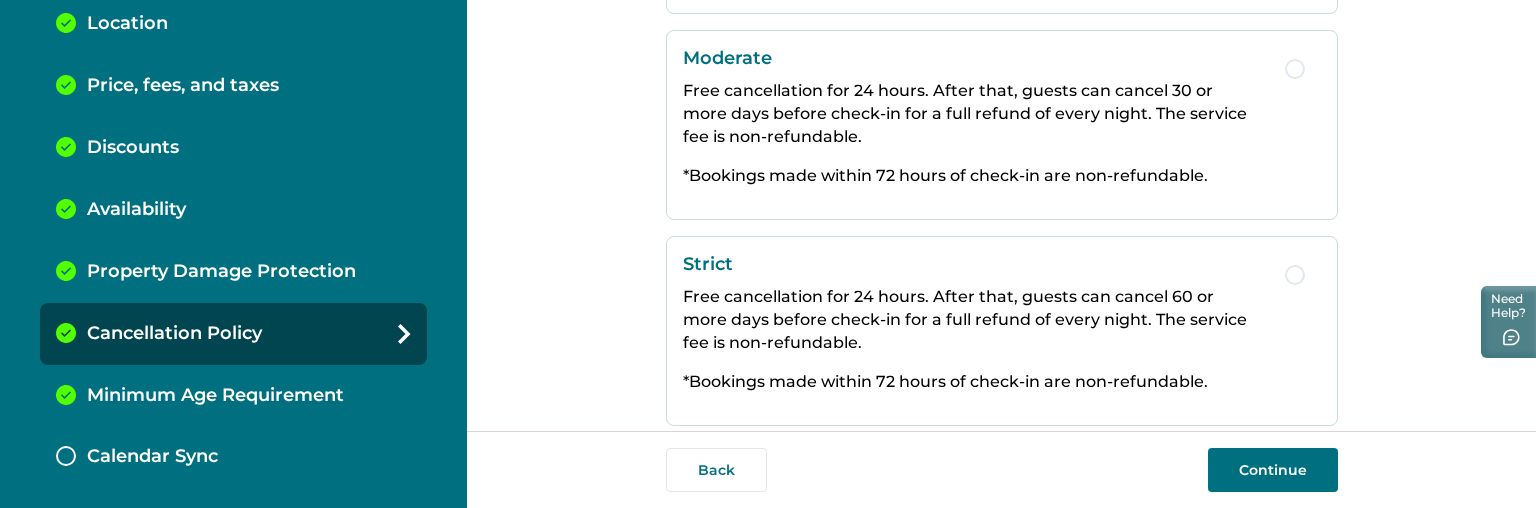 scroll, scrollTop: 661, scrollLeft: 0, axis: vertical 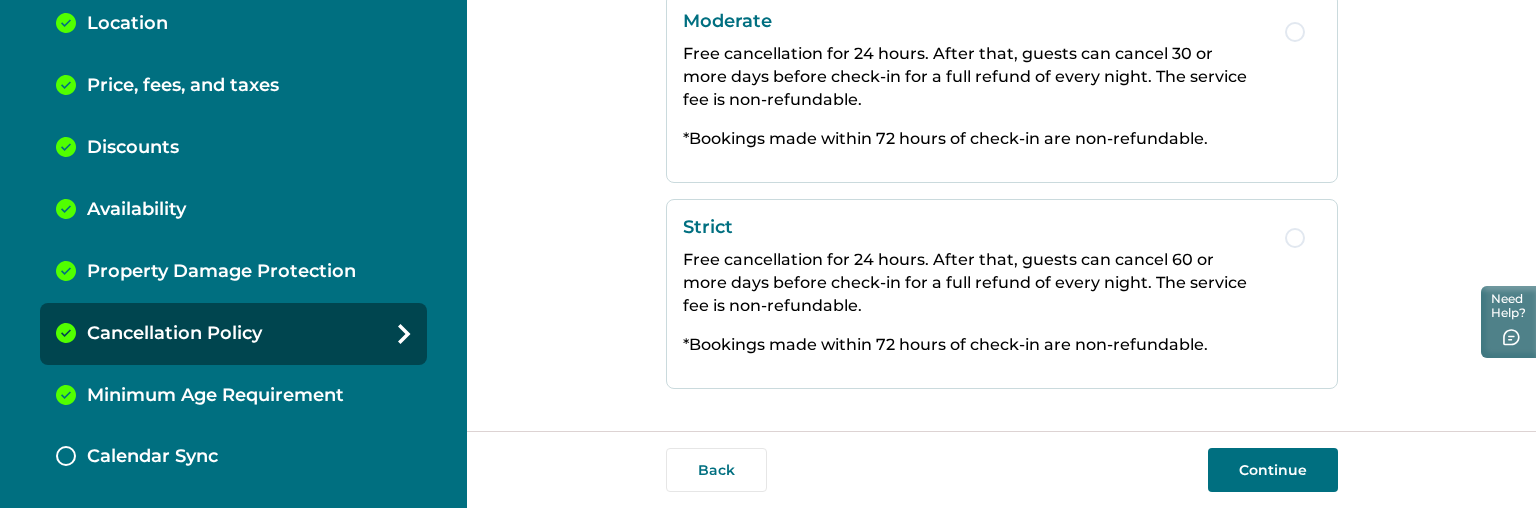 click on "Minimum Age Requirement" at bounding box center (215, 396) 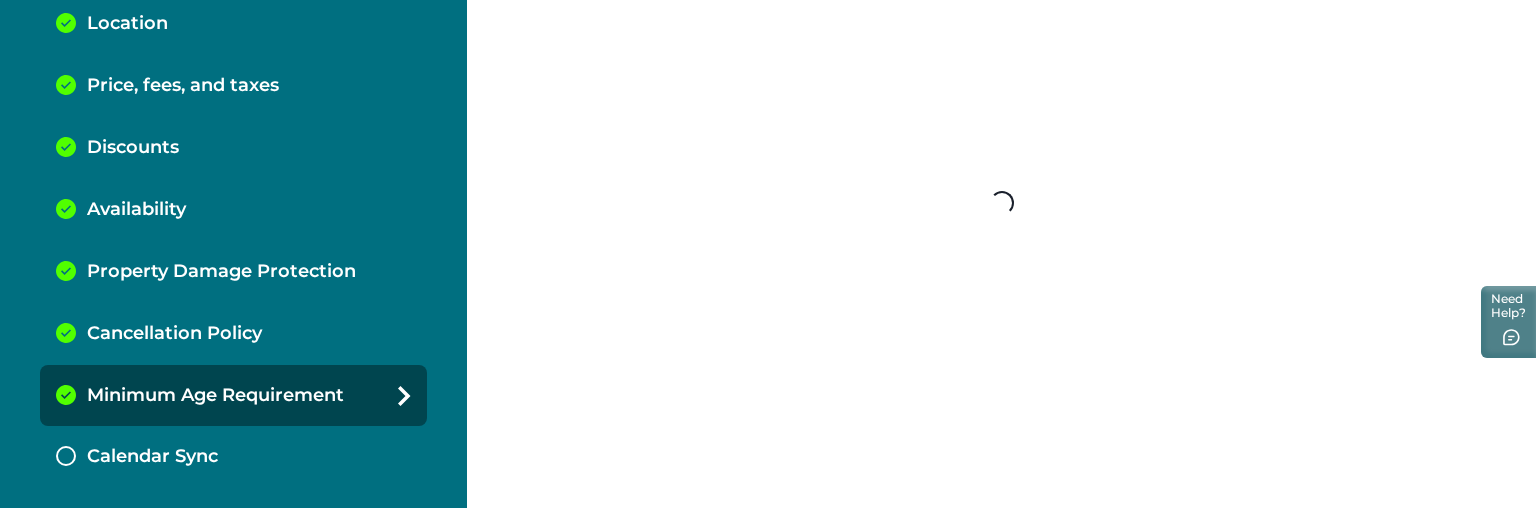 scroll, scrollTop: 0, scrollLeft: 0, axis: both 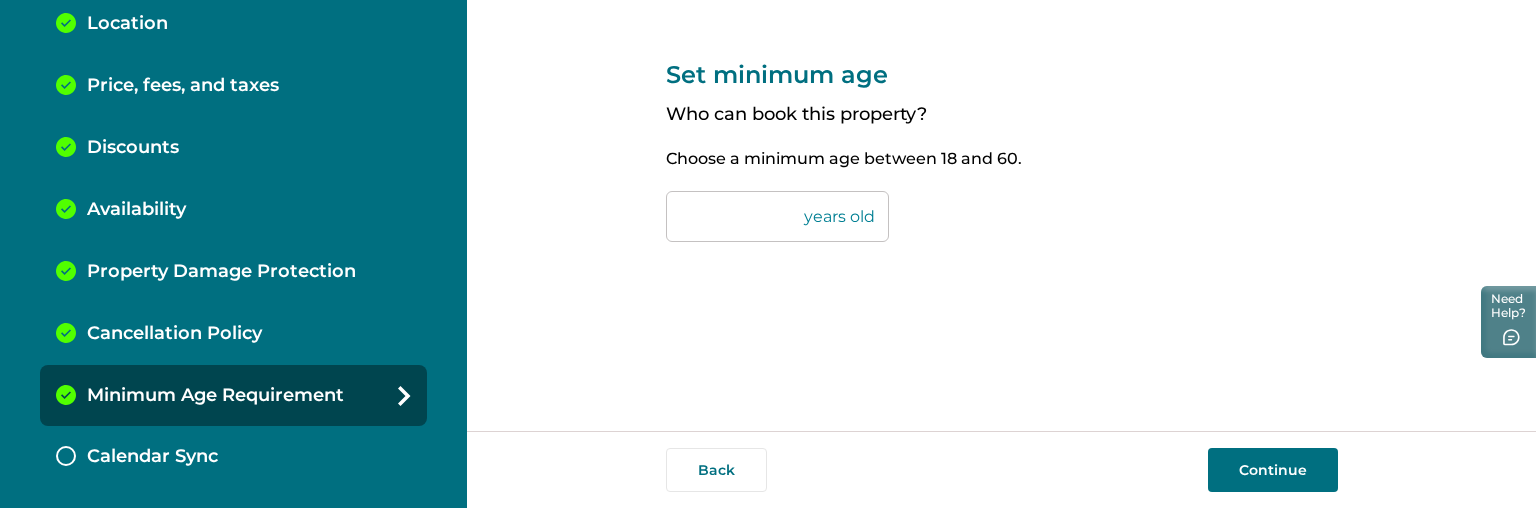 click on "Calendar Sync" at bounding box center (152, 457) 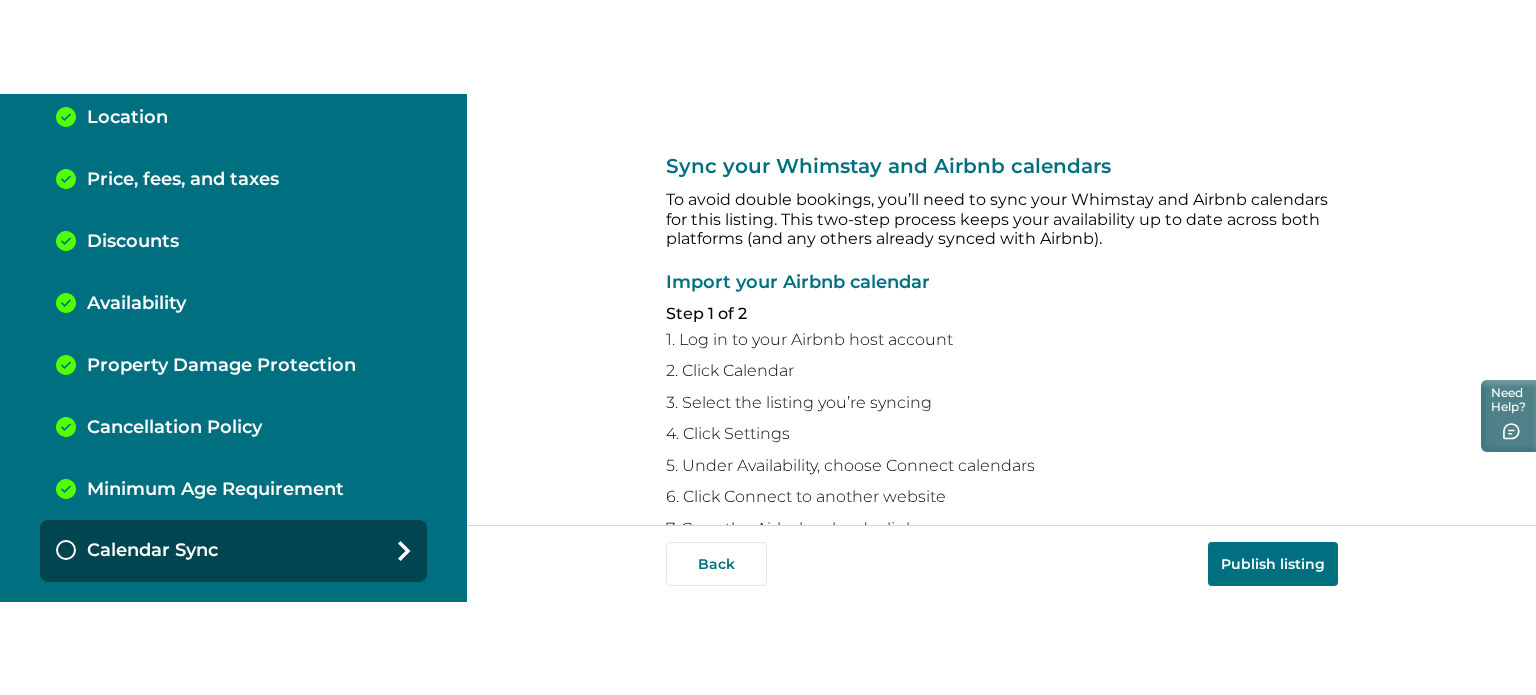 scroll, scrollTop: 500, scrollLeft: 0, axis: vertical 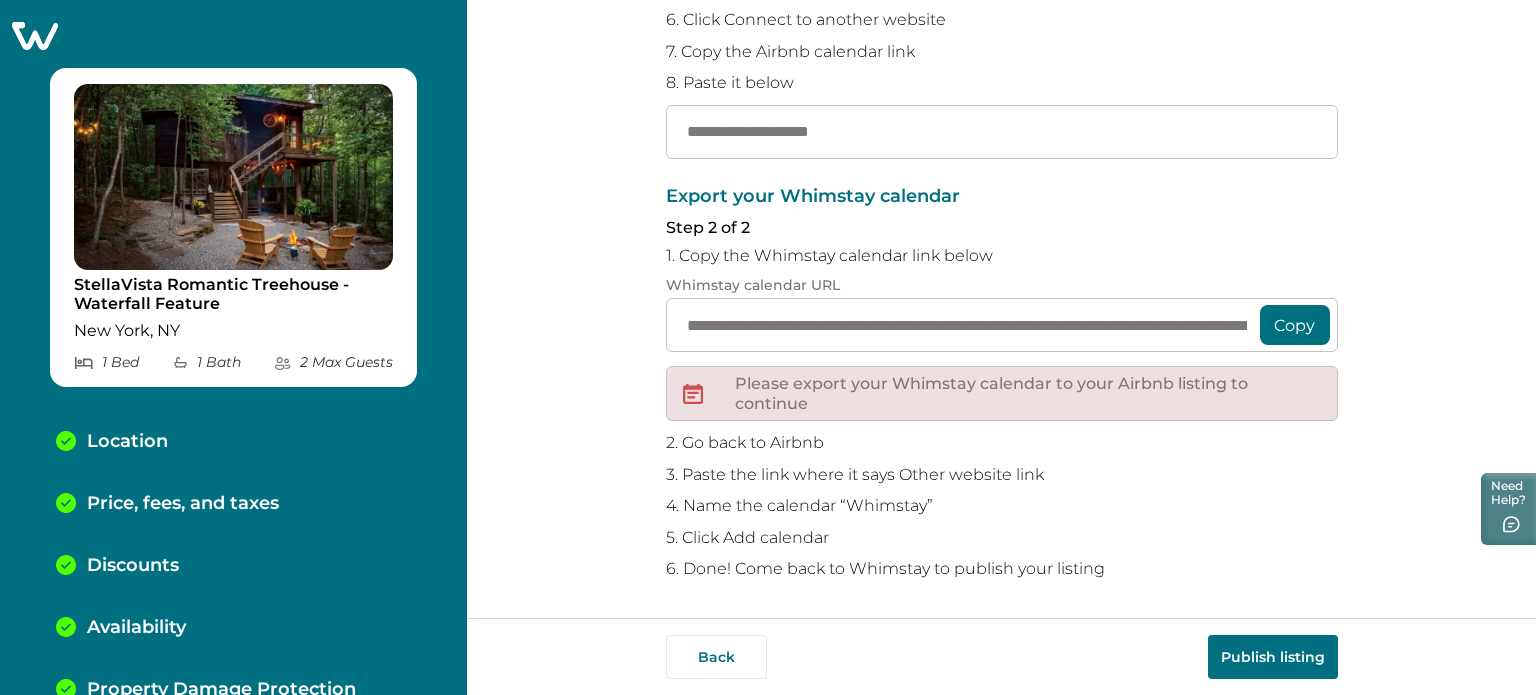 select on "**" 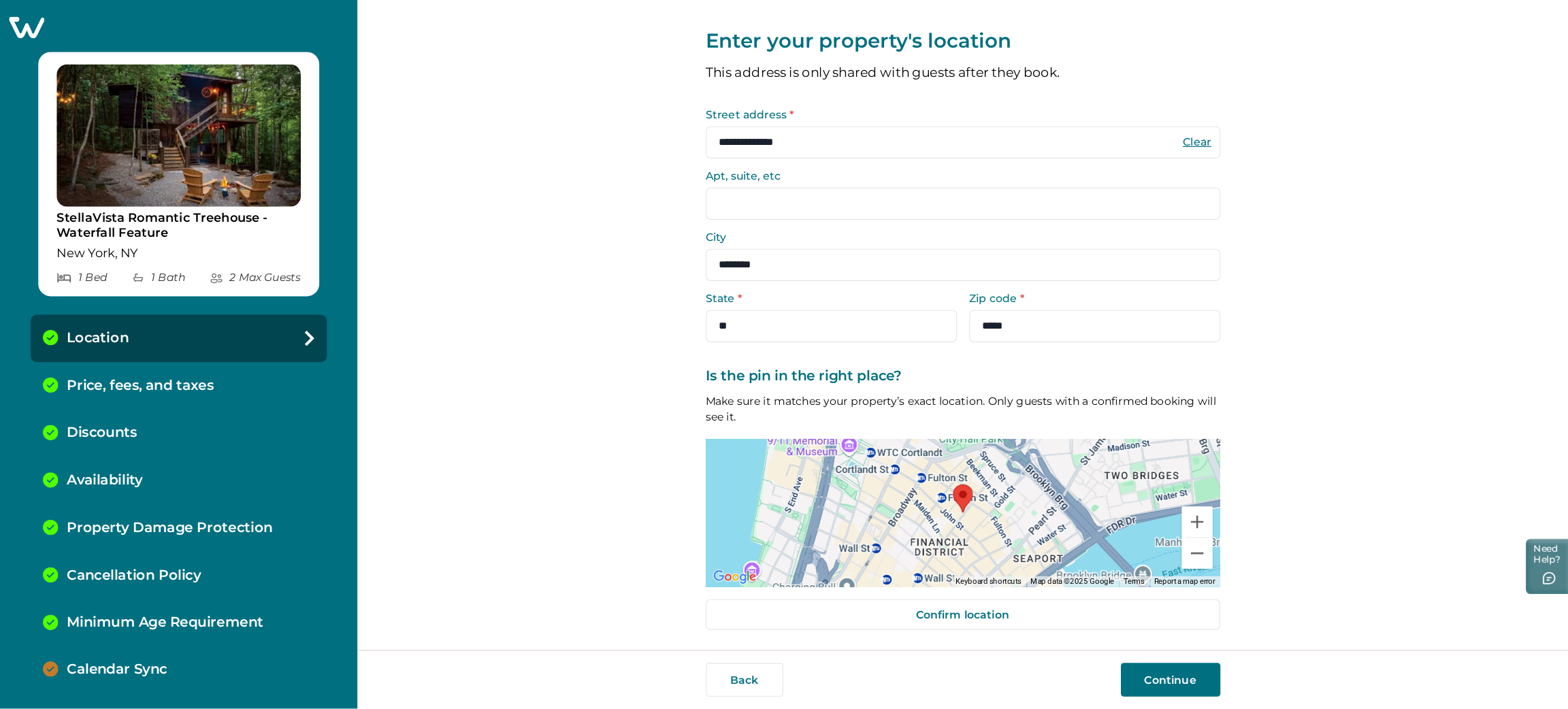 scroll, scrollTop: 0, scrollLeft: 0, axis: both 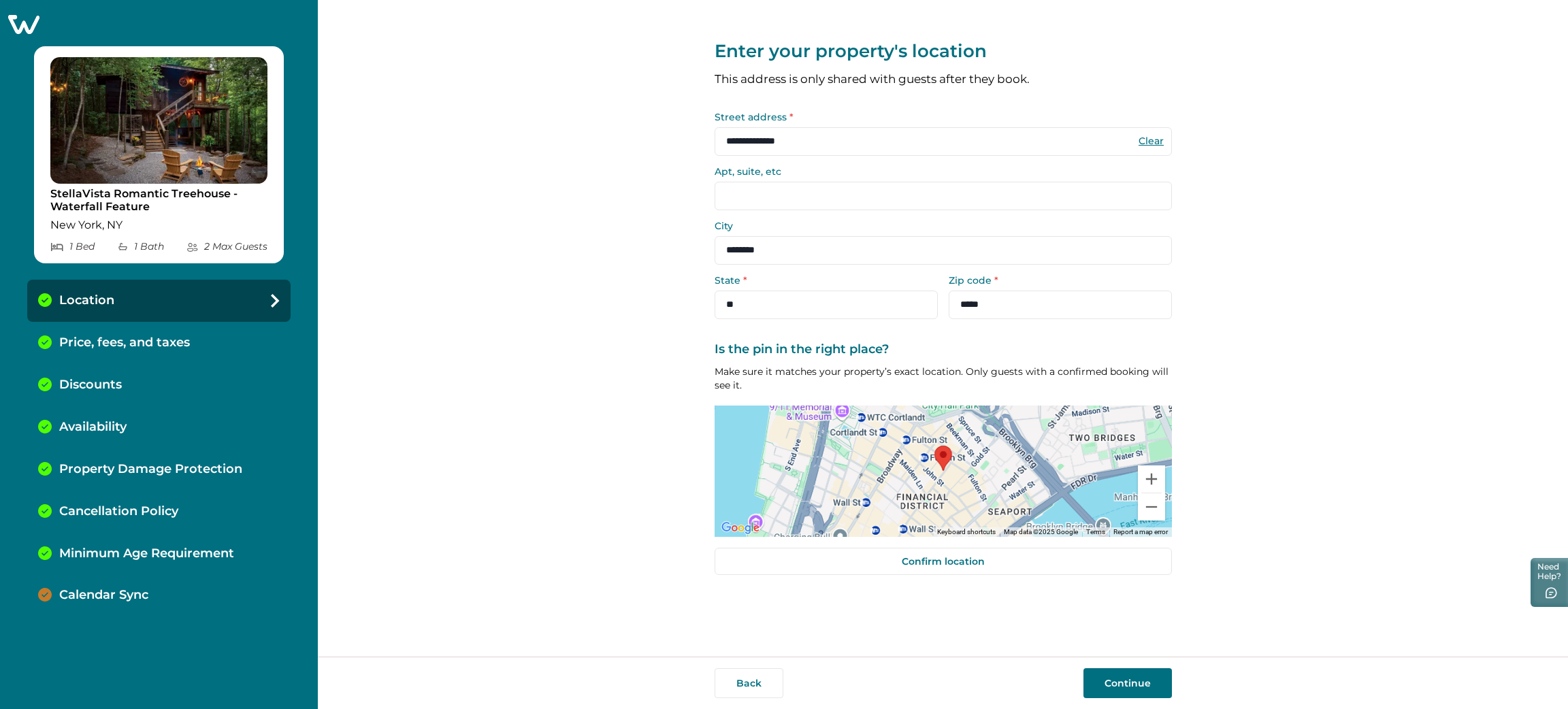 click on "**********" at bounding box center [943, 328] 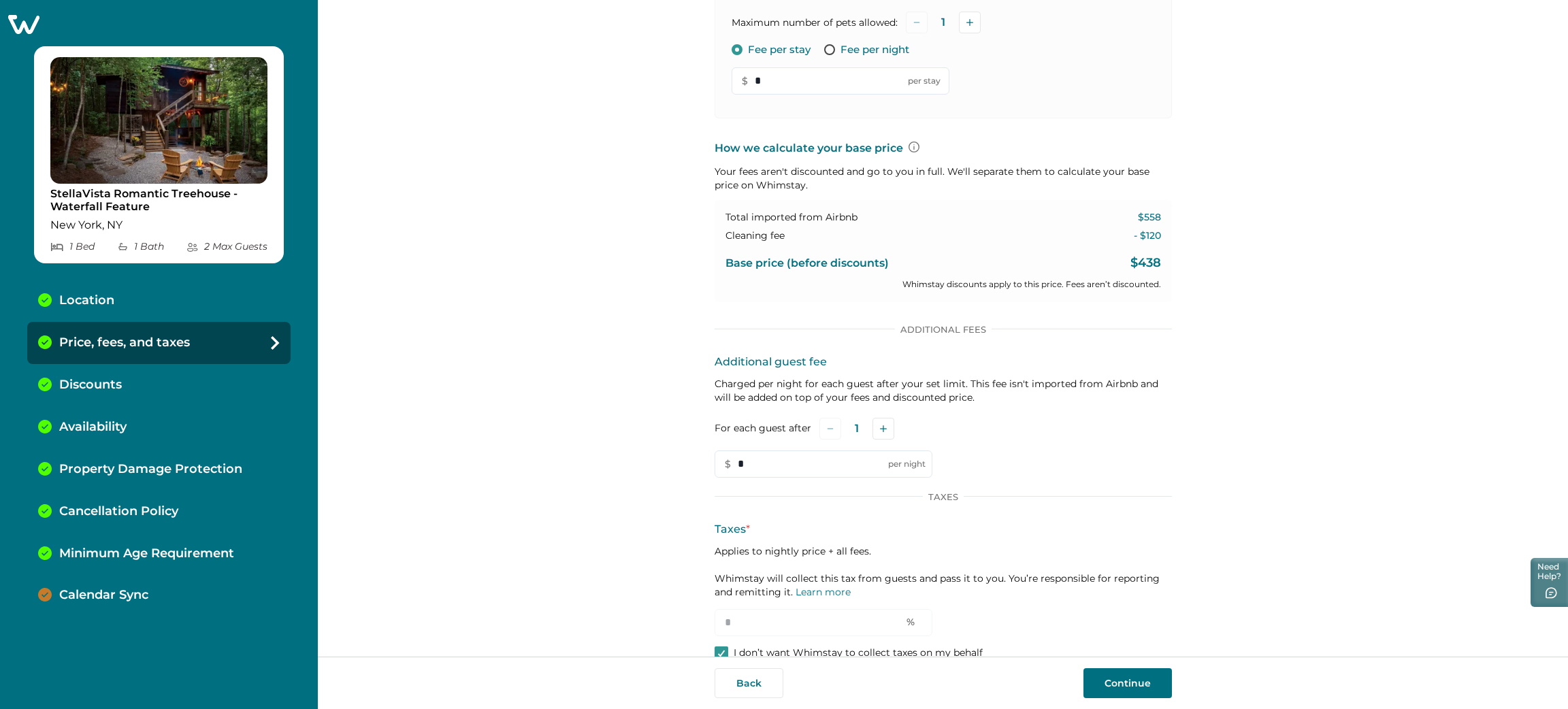 scroll, scrollTop: 491, scrollLeft: 0, axis: vertical 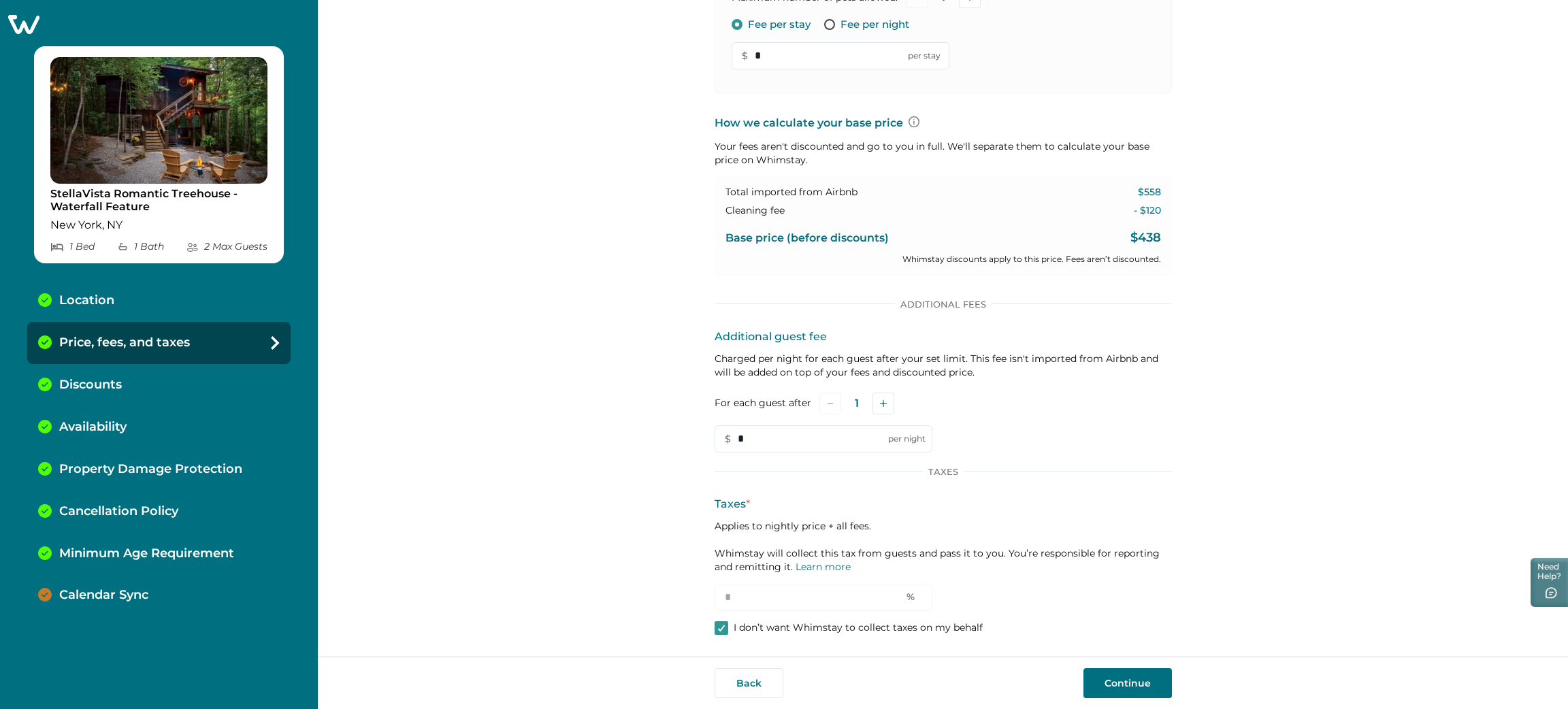click on "Discounts" at bounding box center [159, 385] 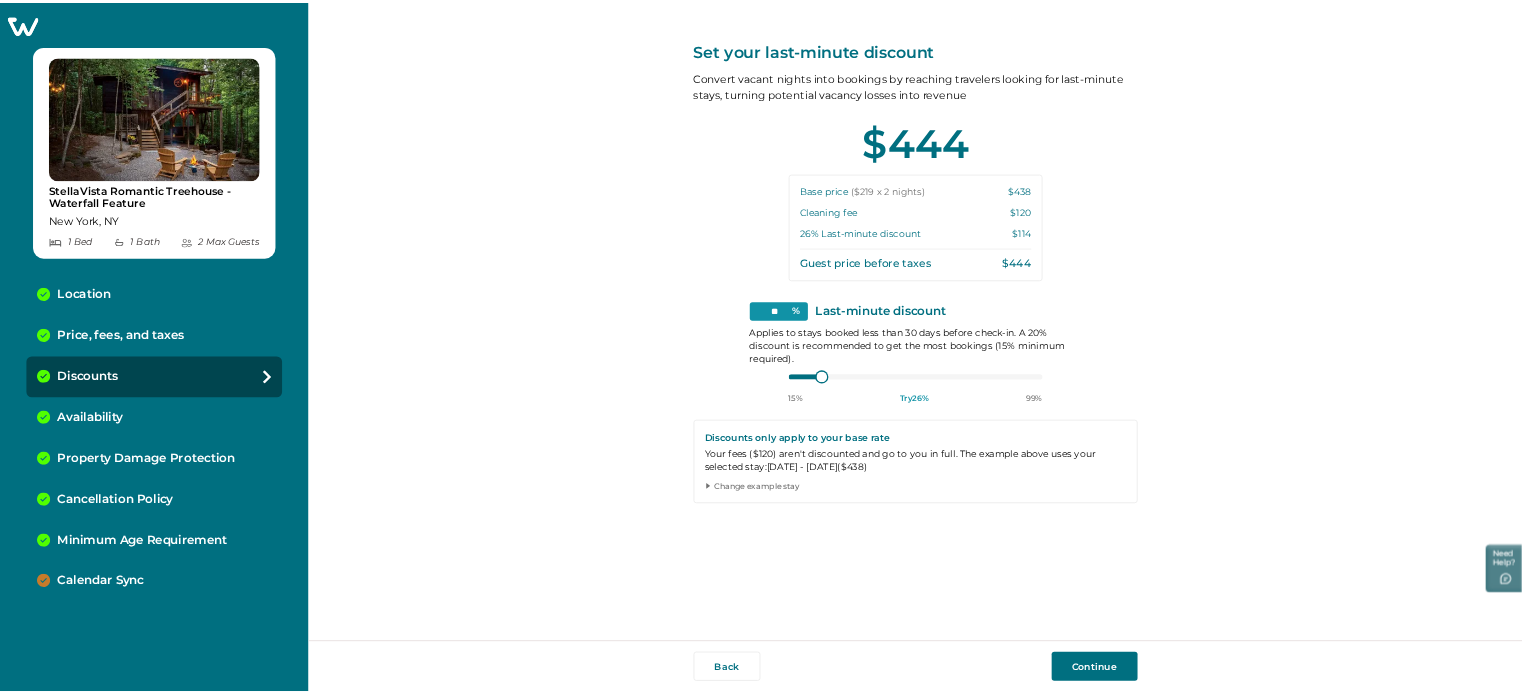 scroll, scrollTop: 0, scrollLeft: 0, axis: both 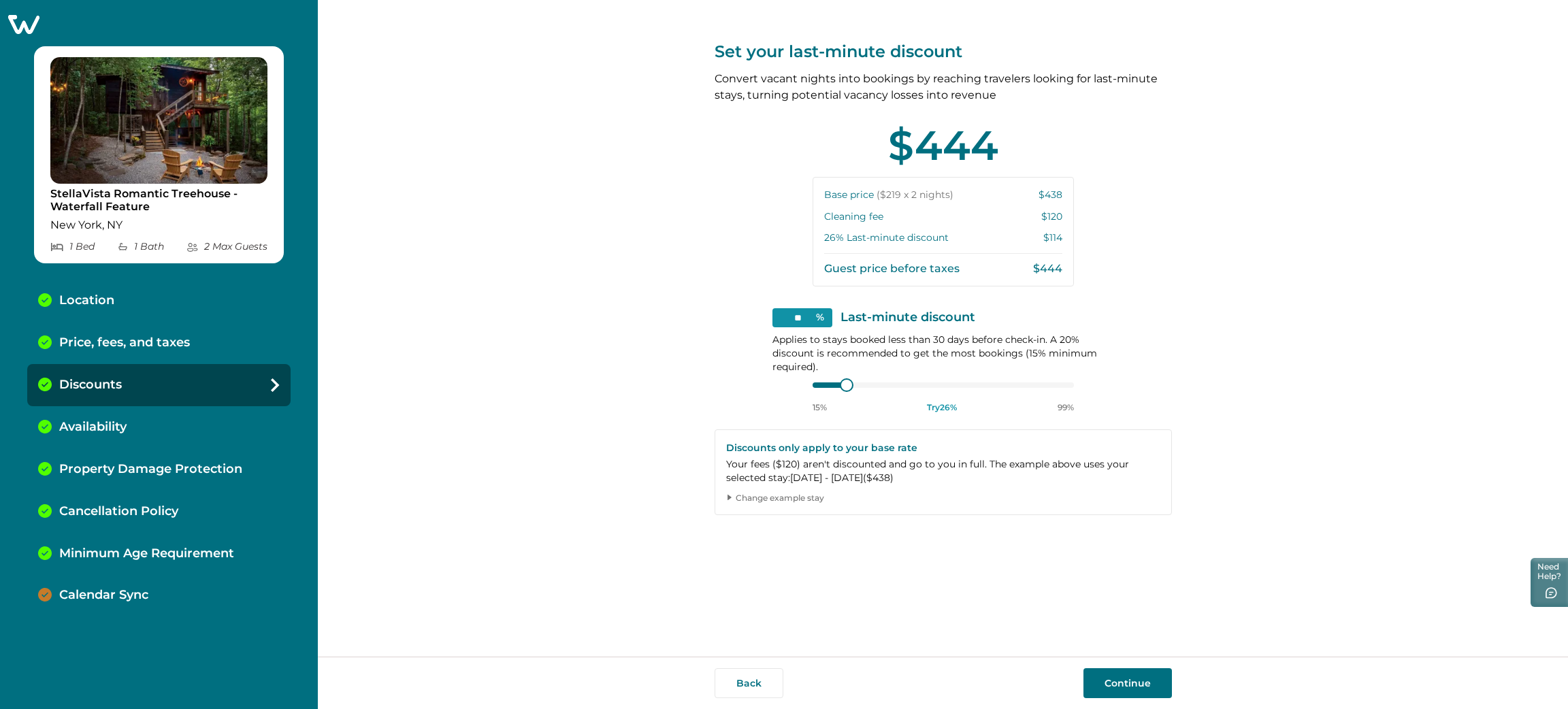click on "Availability" at bounding box center [93, 427] 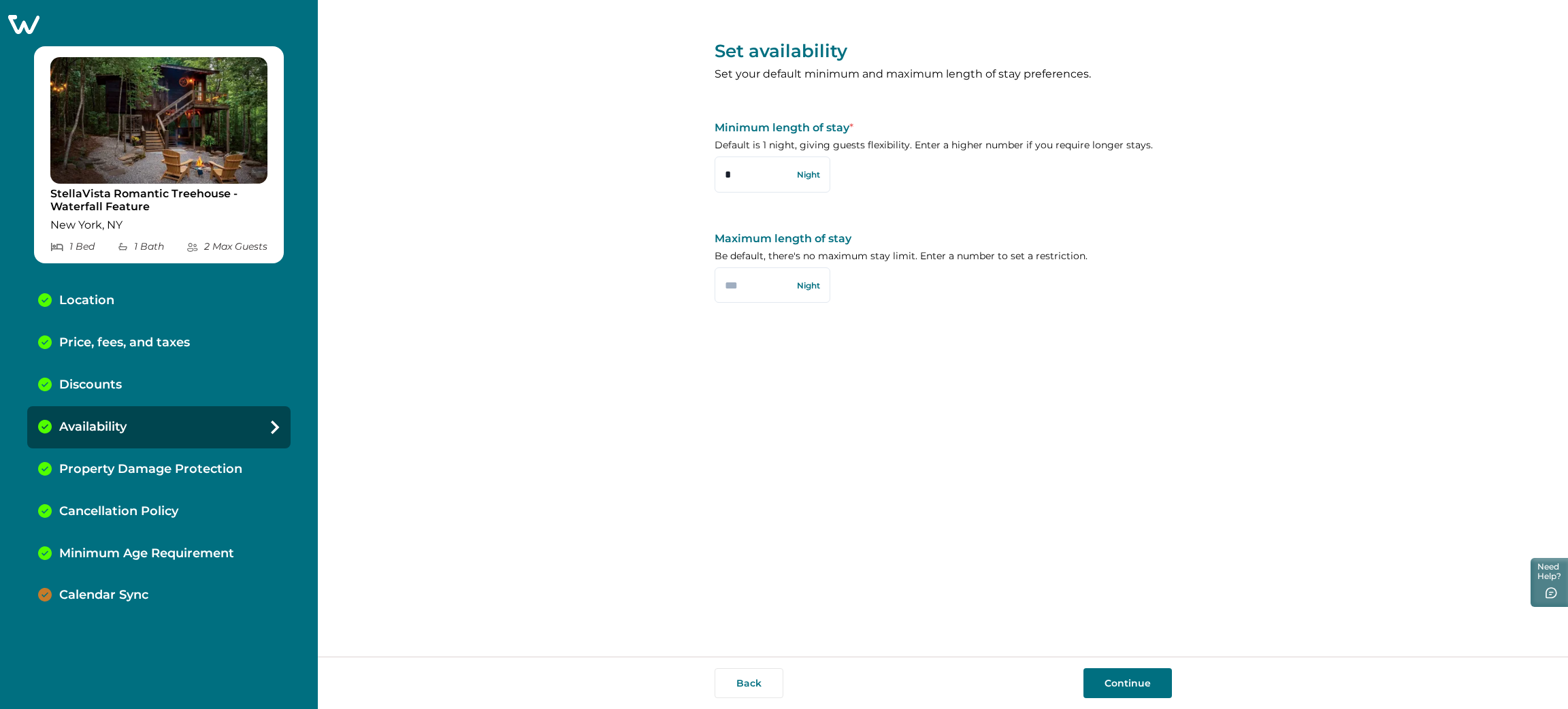 click on "Property Damage Protection" at bounding box center (150, 469) 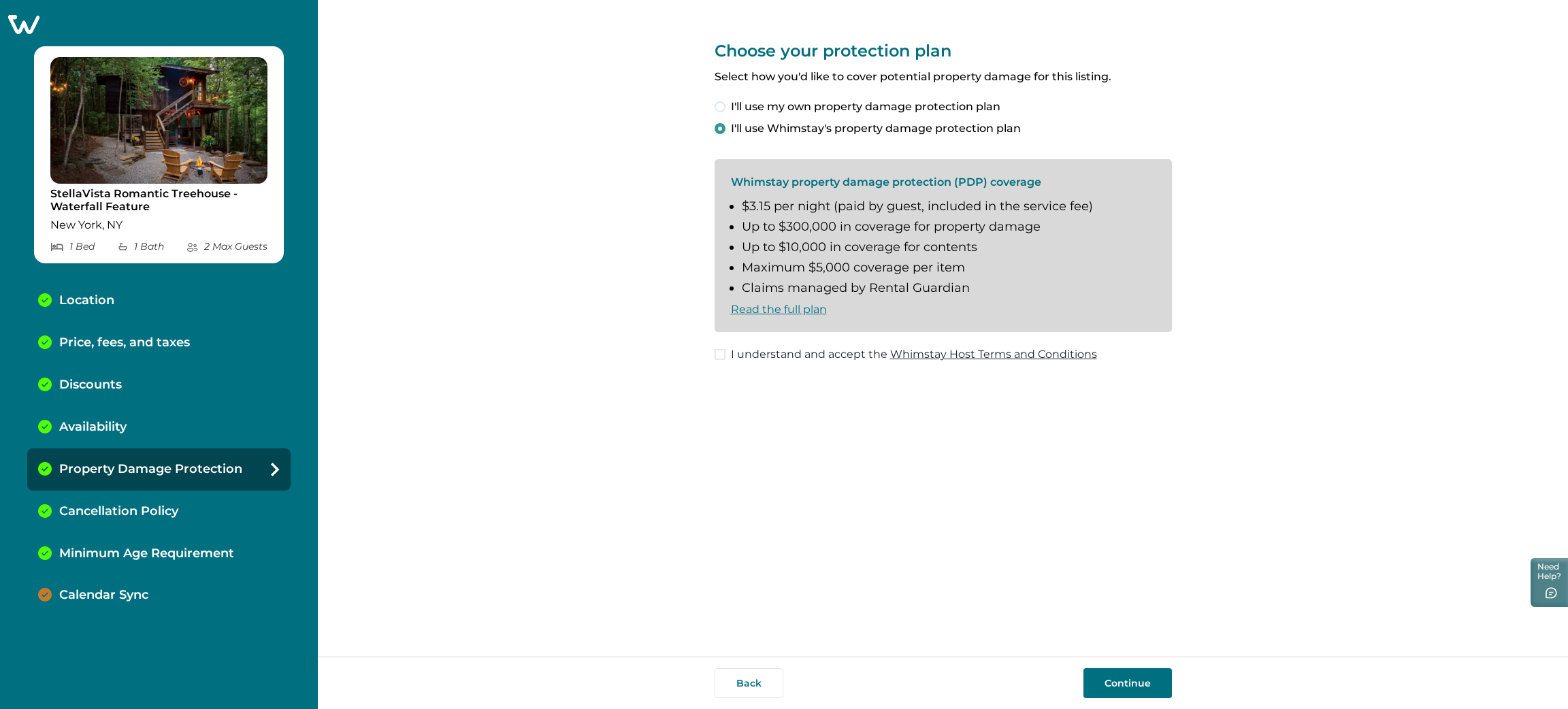 click on "Cancellation Policy" at bounding box center [159, 512] 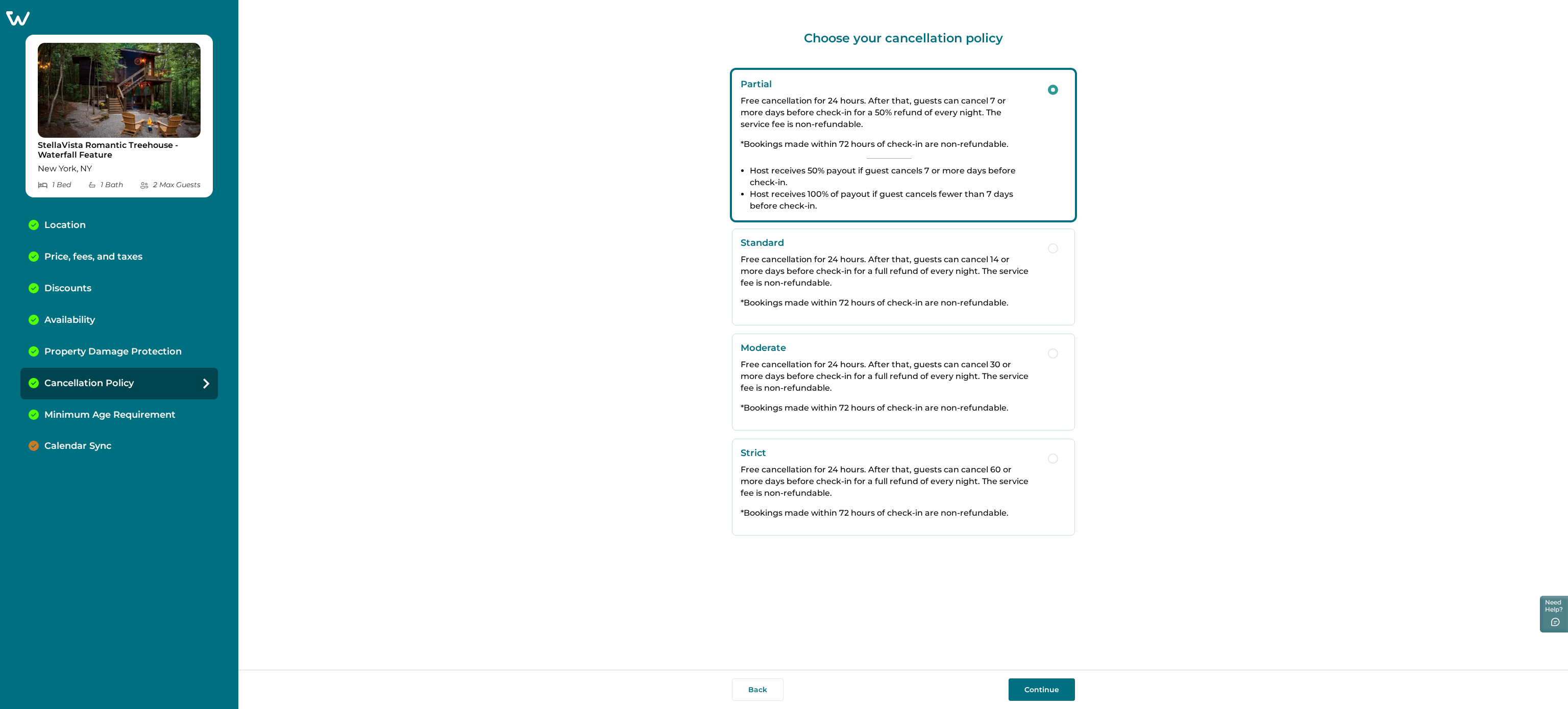 click on "Minimum Age Requirement" at bounding box center [110, 415] 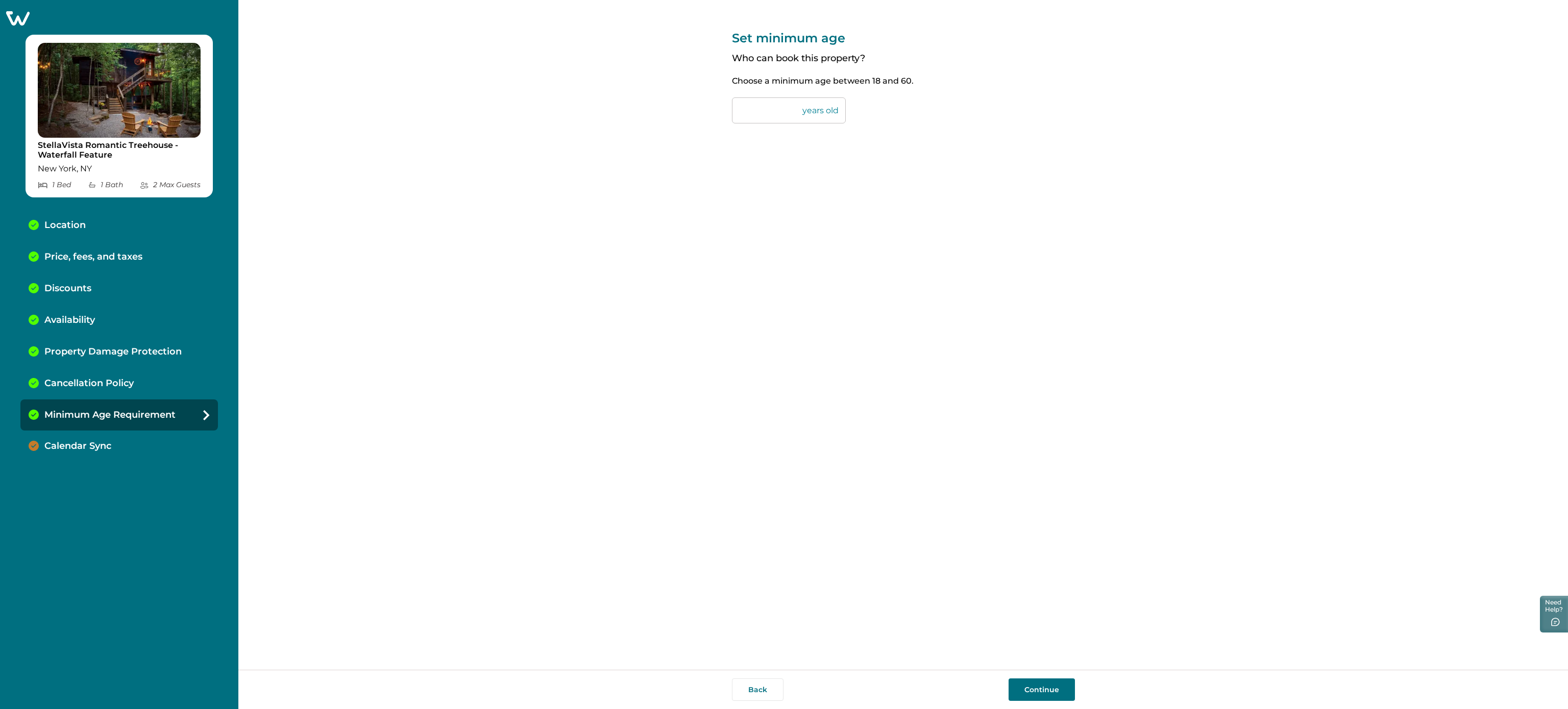 click on "Calendar Sync" at bounding box center [119, 446] 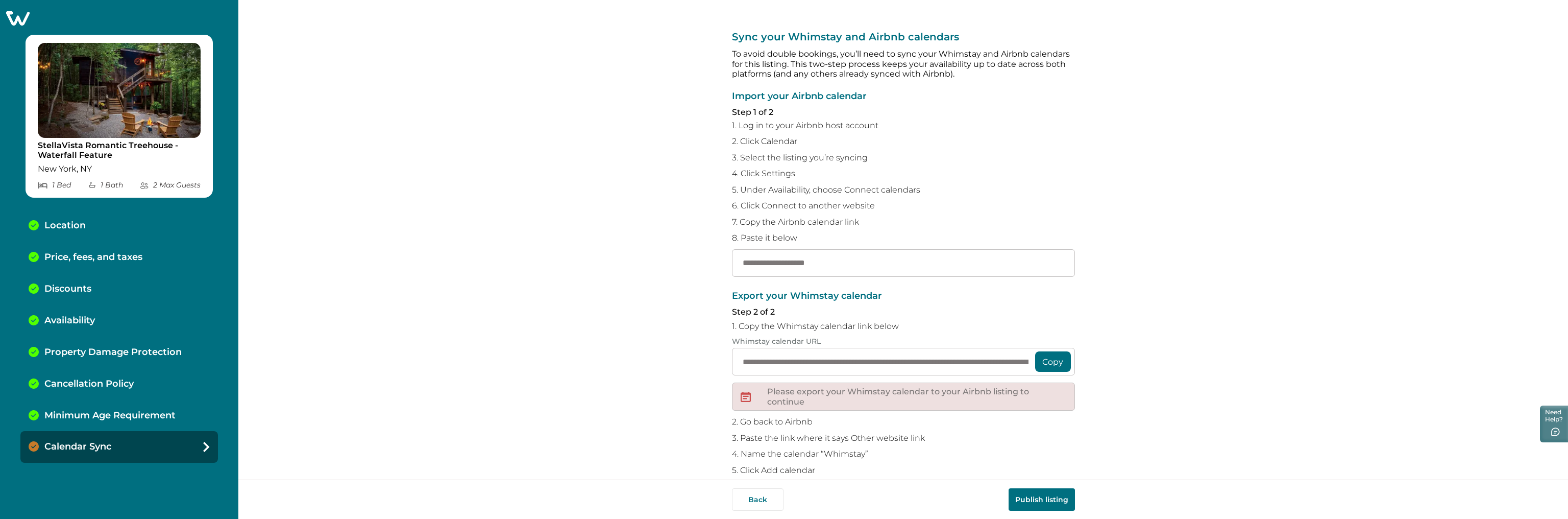 click 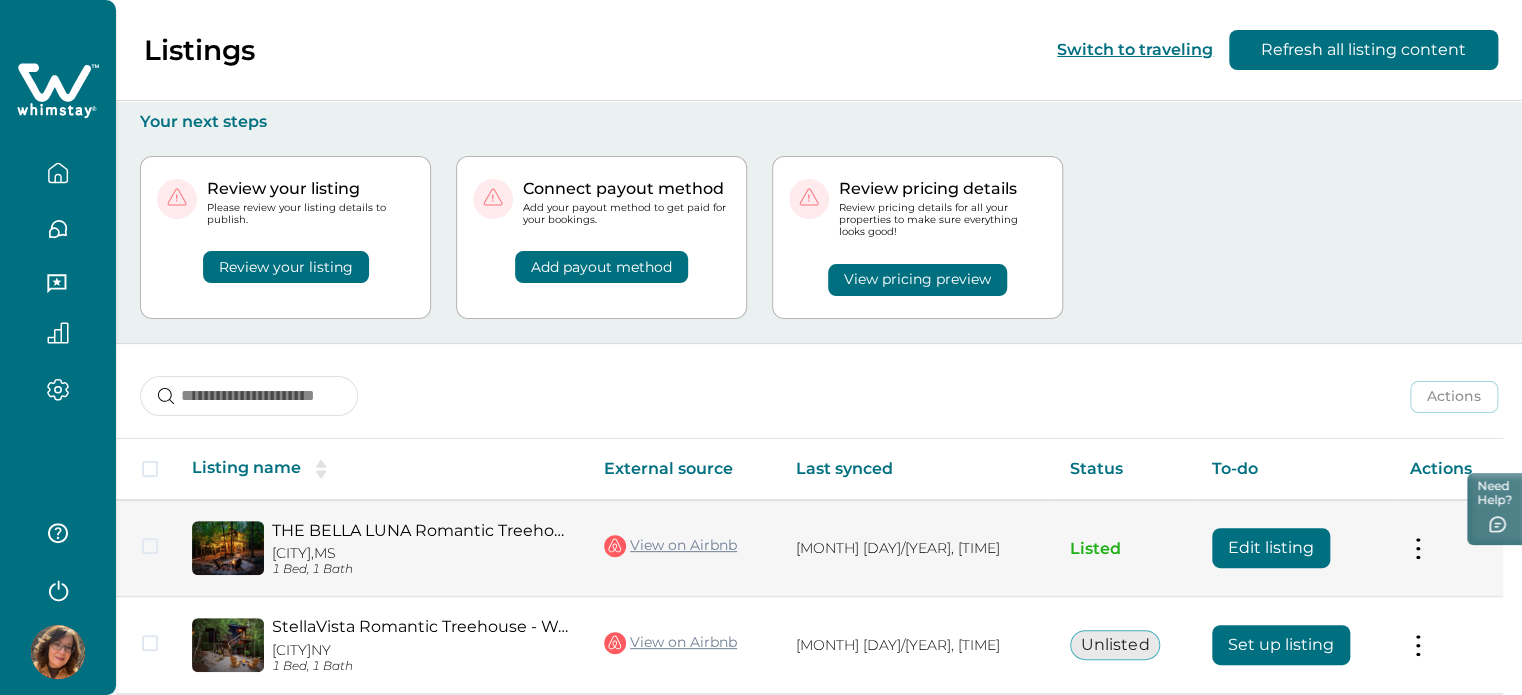 click on "Edit listing" at bounding box center [1271, 548] 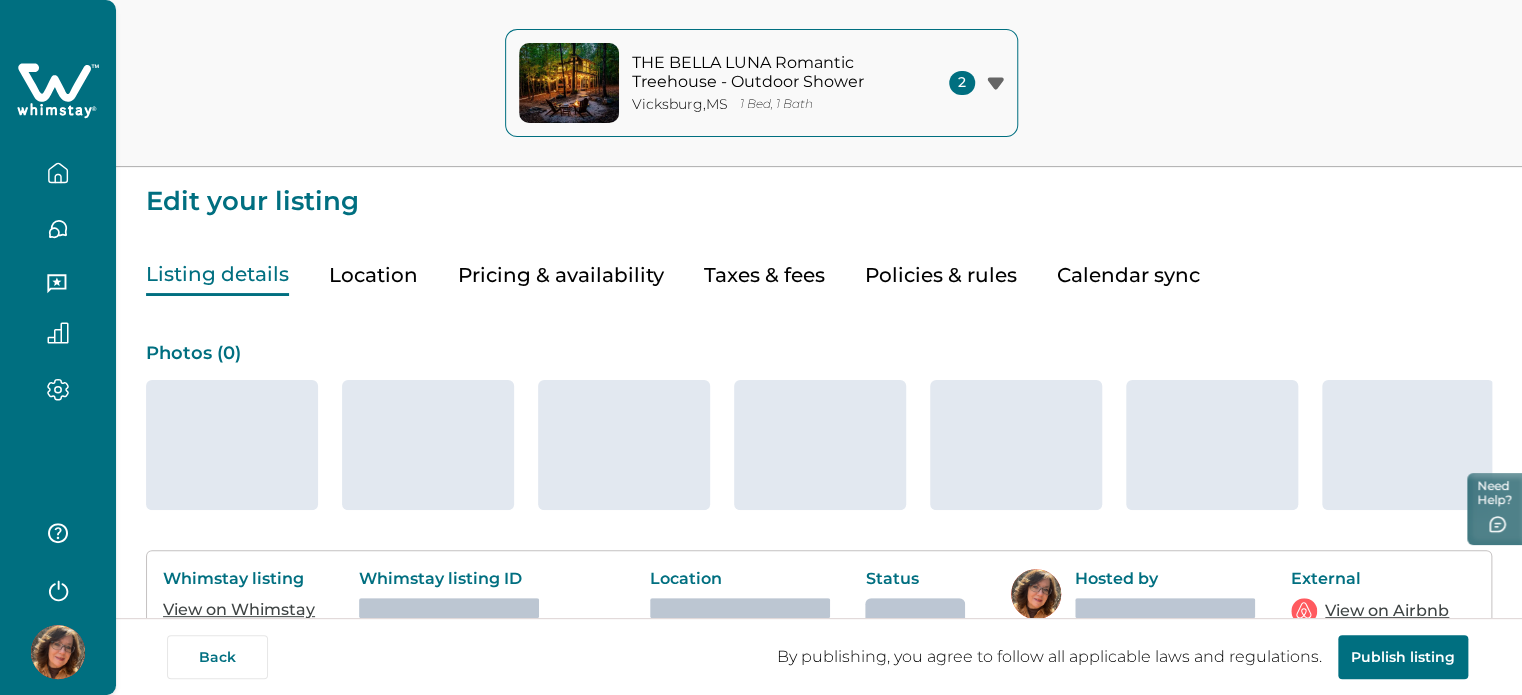 click on "Pricing & availability" at bounding box center [561, 275] 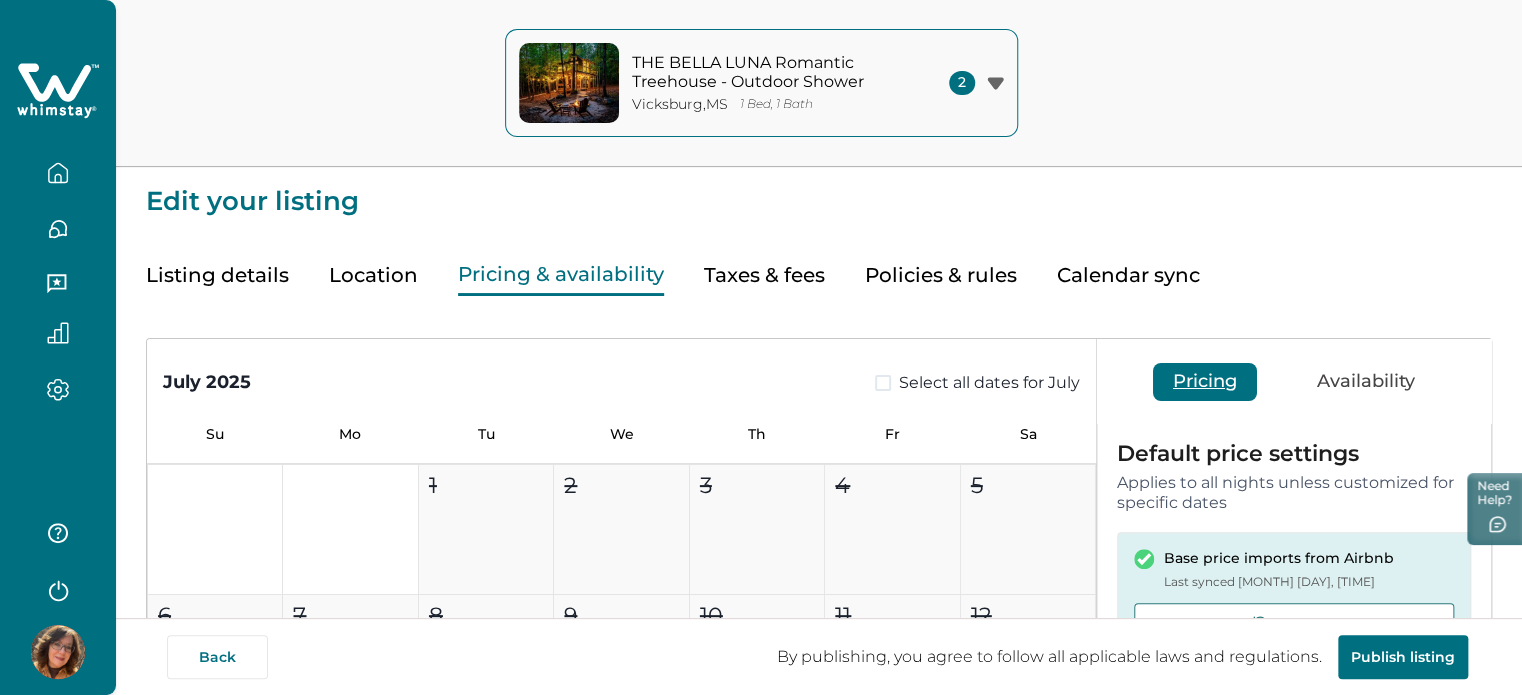 scroll, scrollTop: 34, scrollLeft: 0, axis: vertical 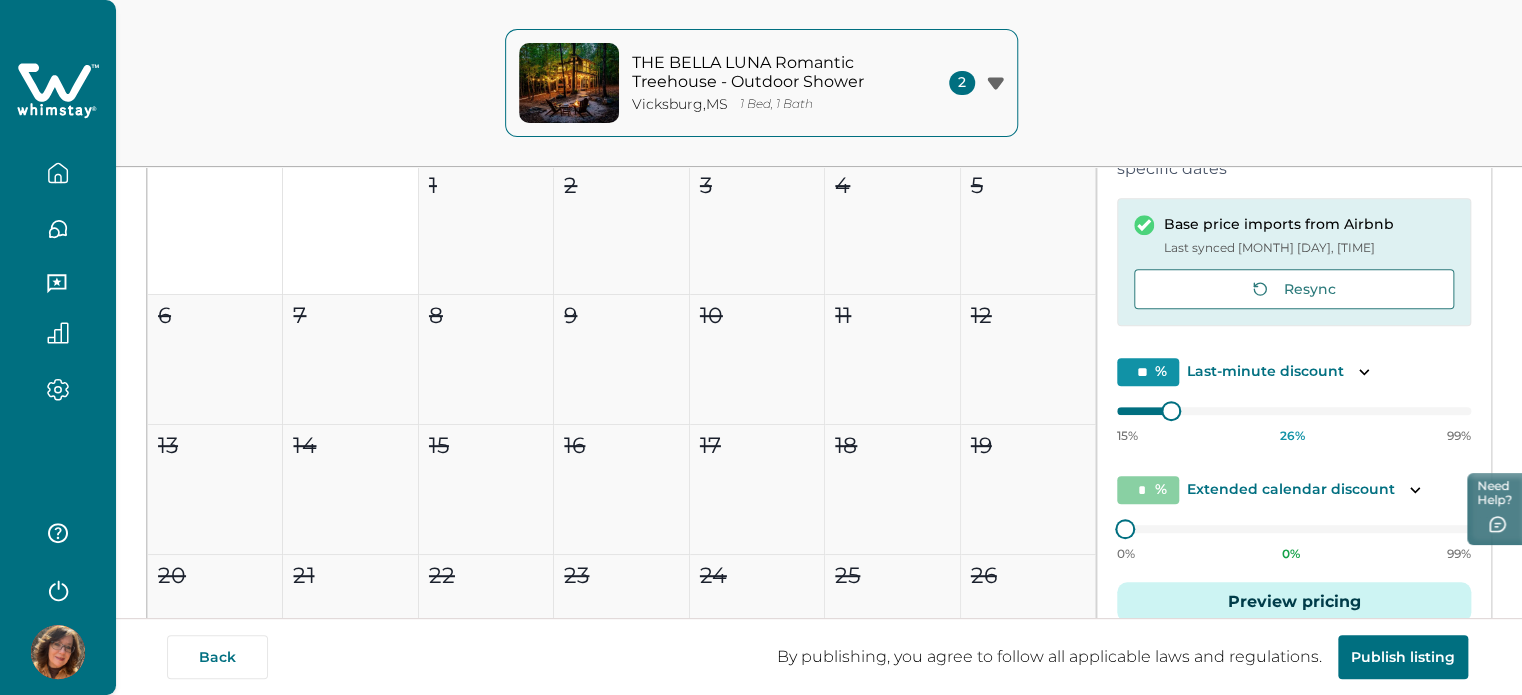 type 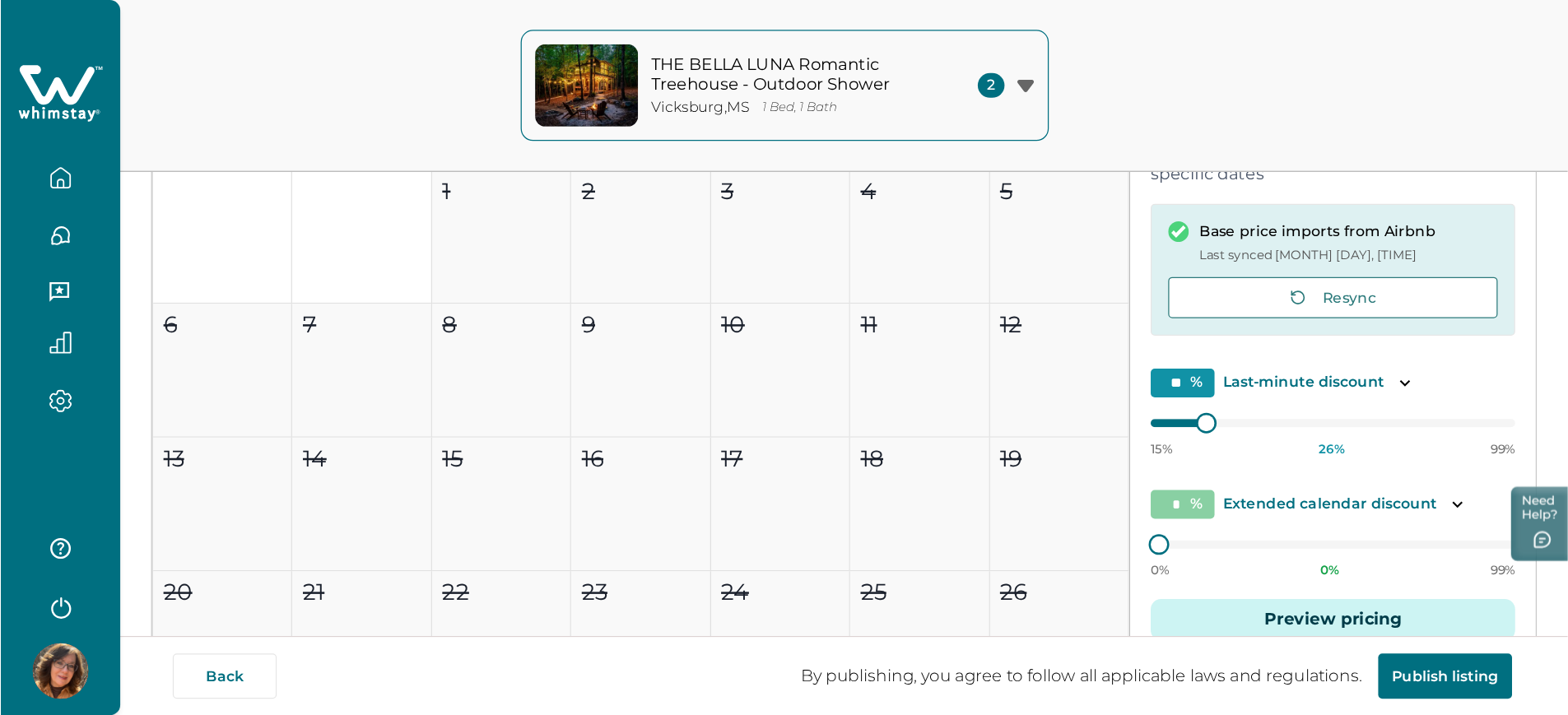 scroll, scrollTop: 0, scrollLeft: 0, axis: both 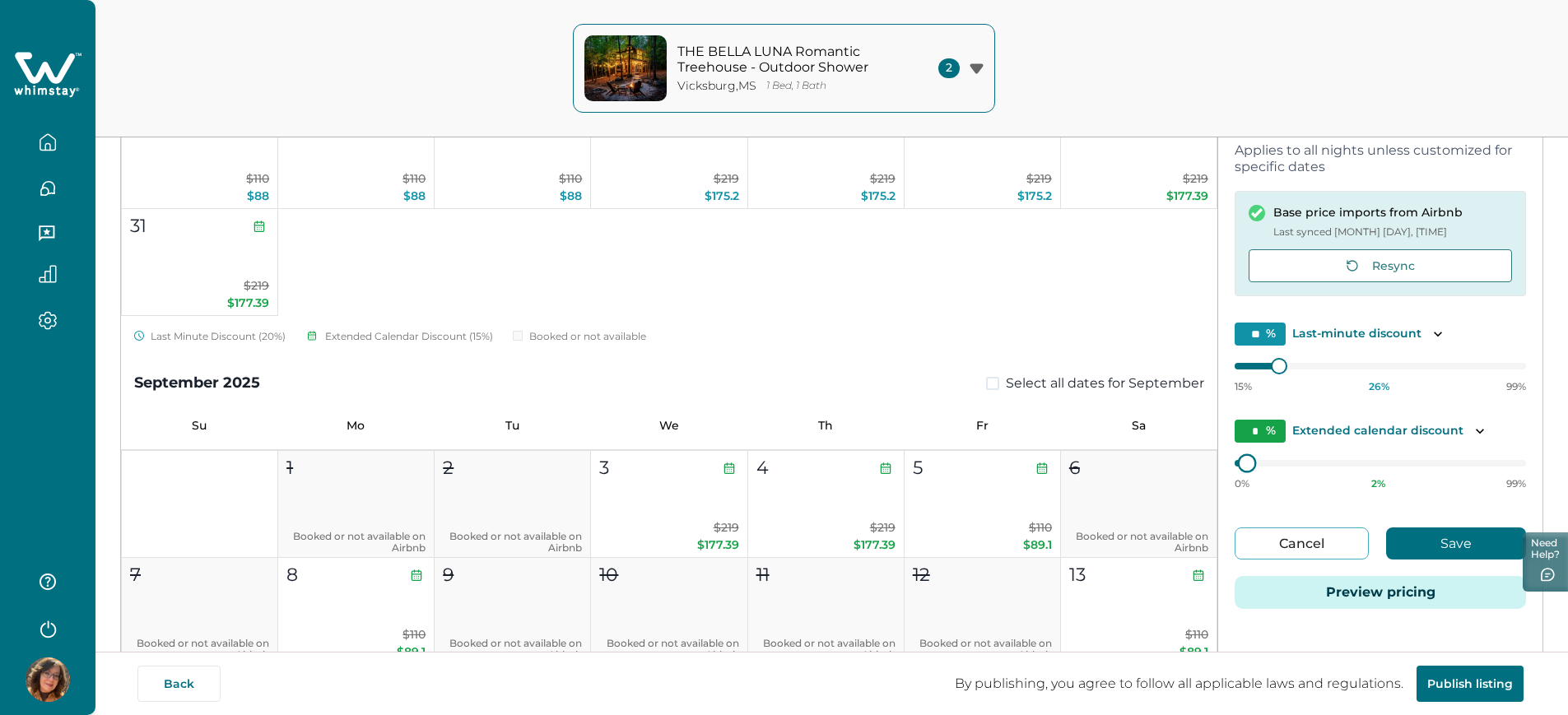type on "**" 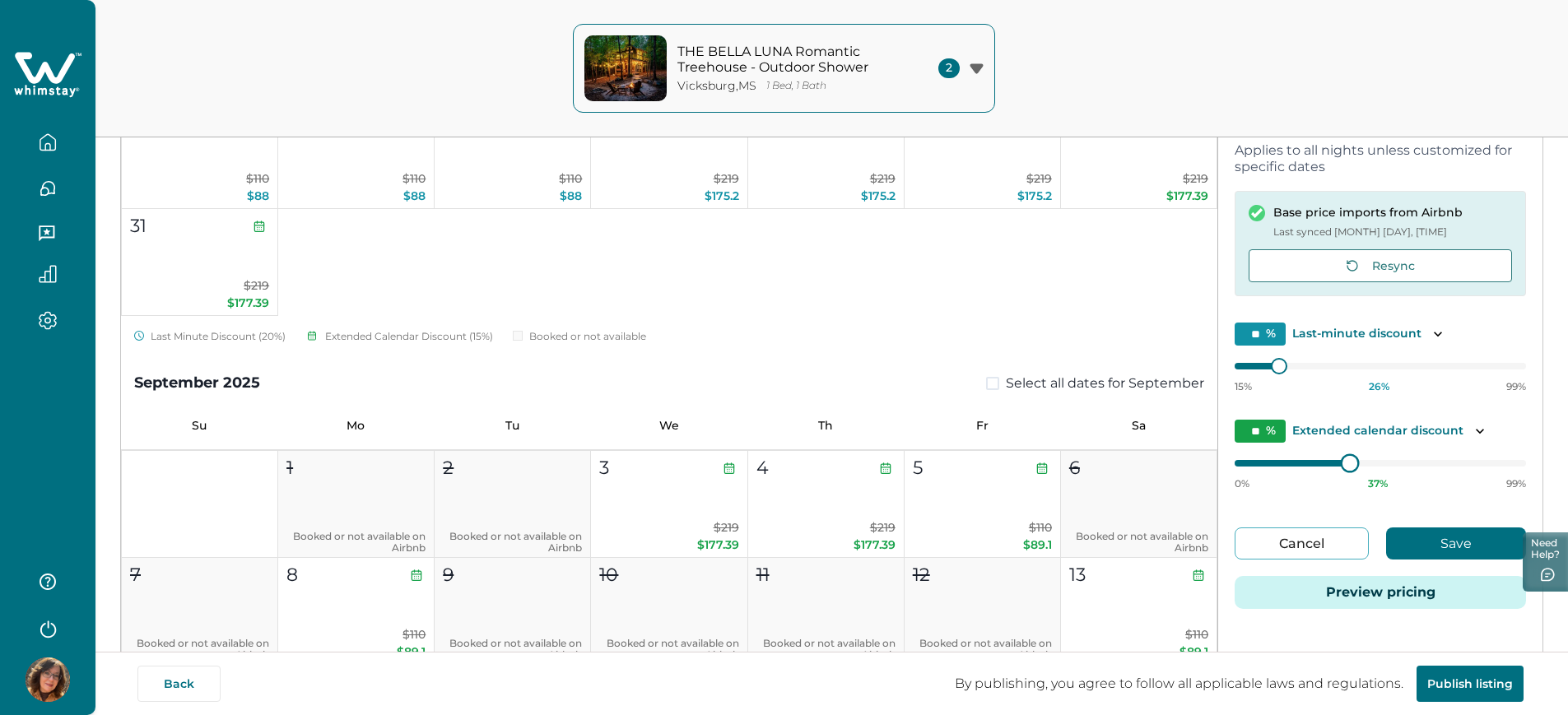 click on "0% 37 % 99%" at bounding box center [1380, 470] 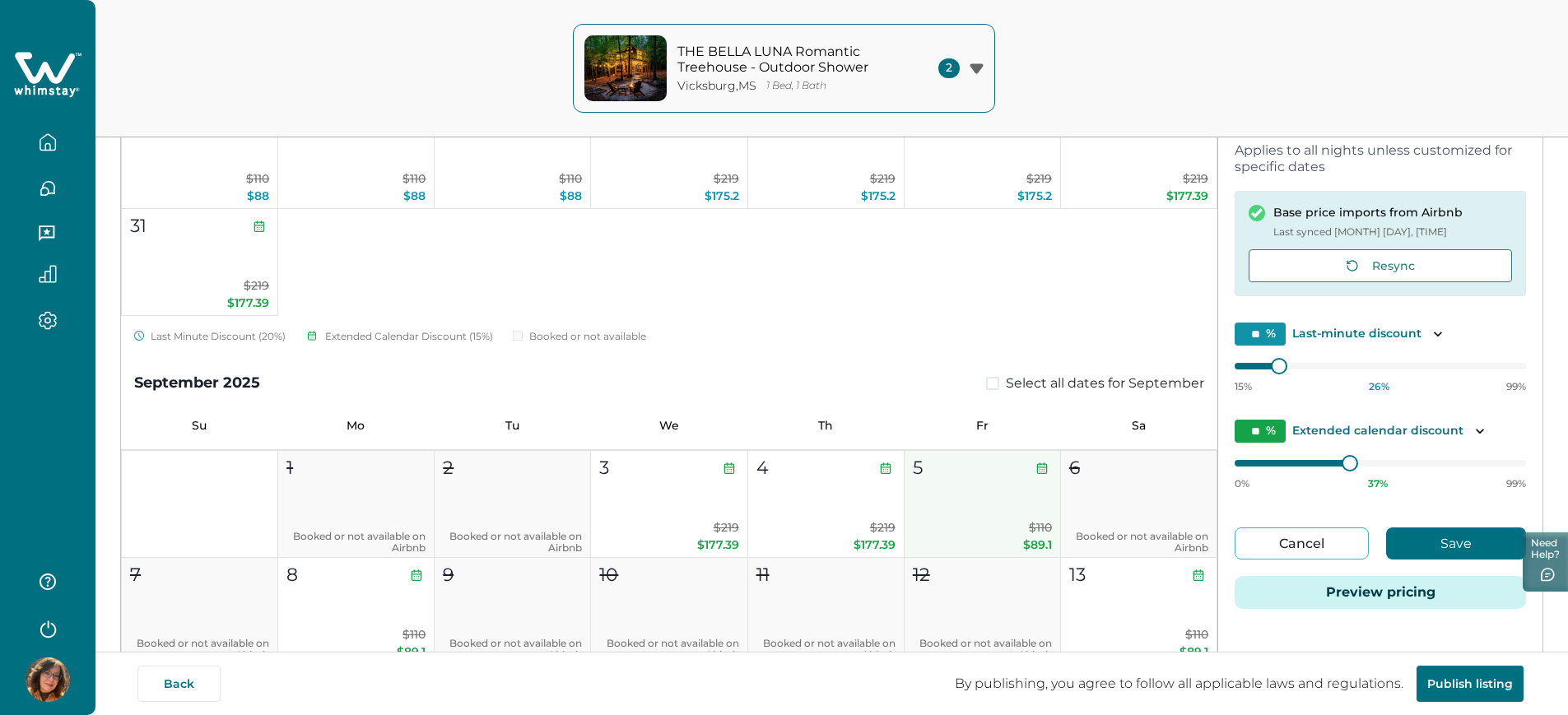 scroll, scrollTop: 1337, scrollLeft: 0, axis: vertical 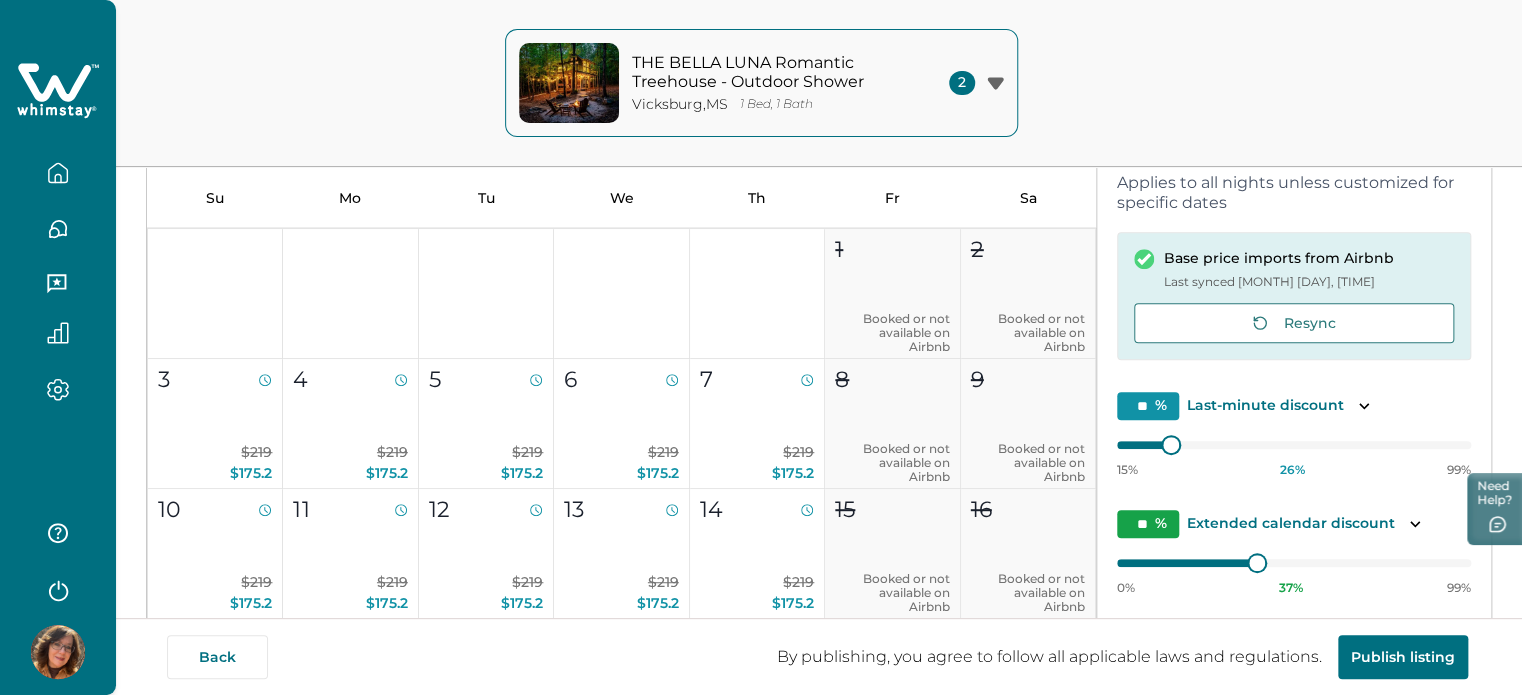click 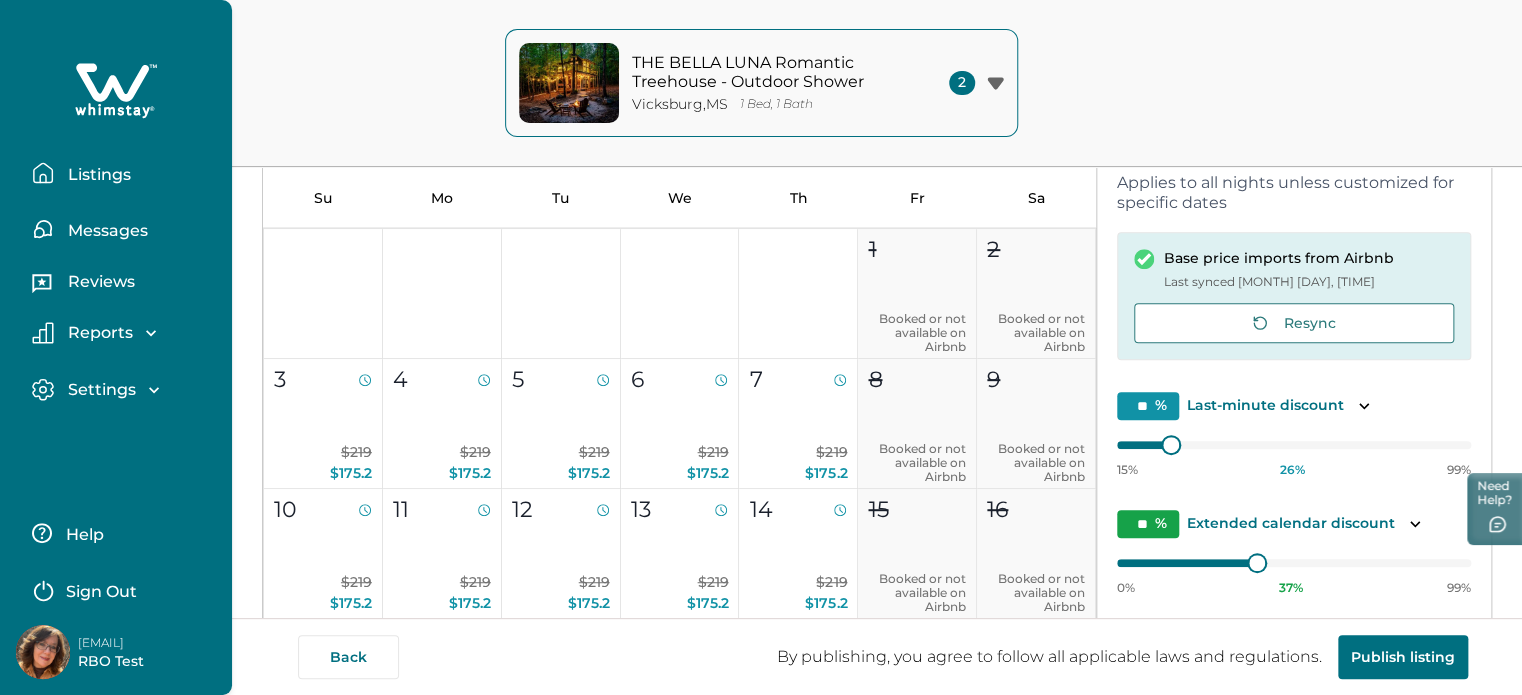 click on "Listings" at bounding box center (96, 175) 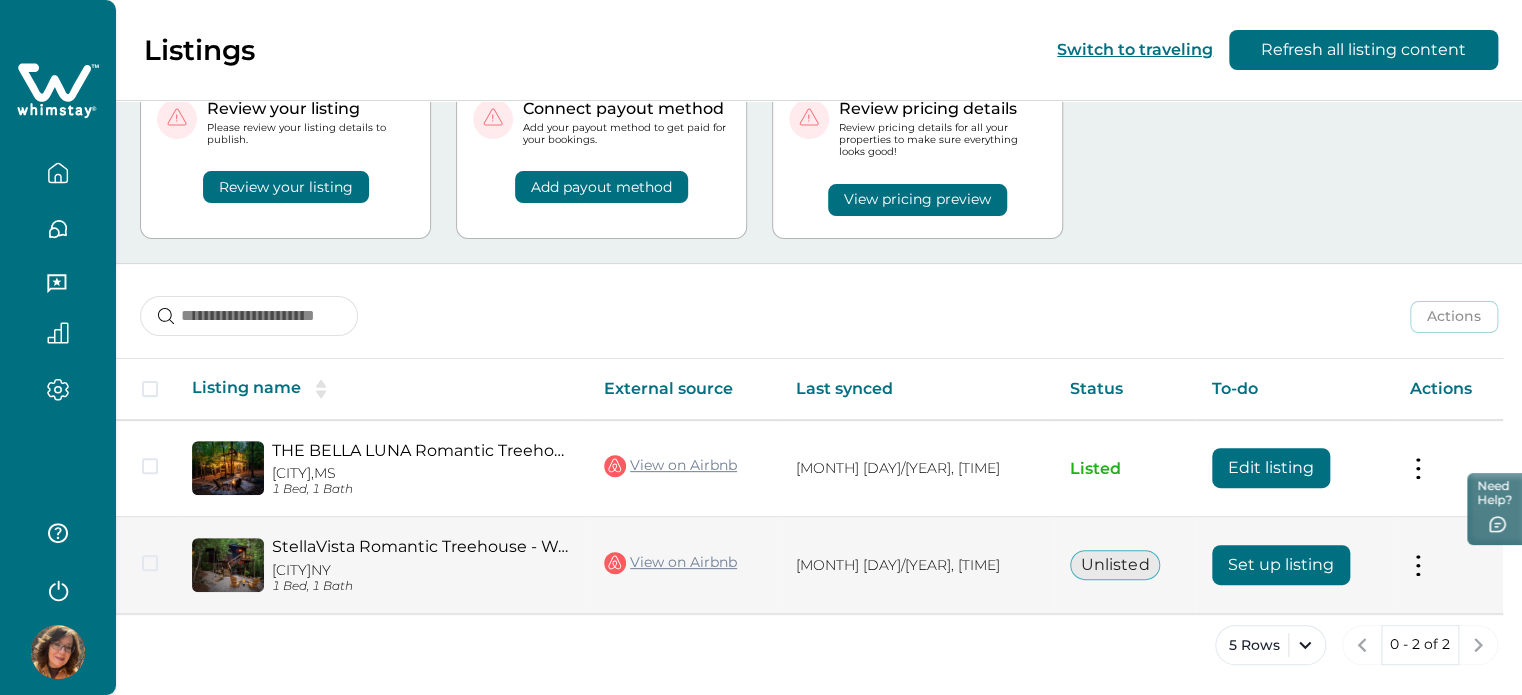 click on "Set up listing" at bounding box center [1281, 565] 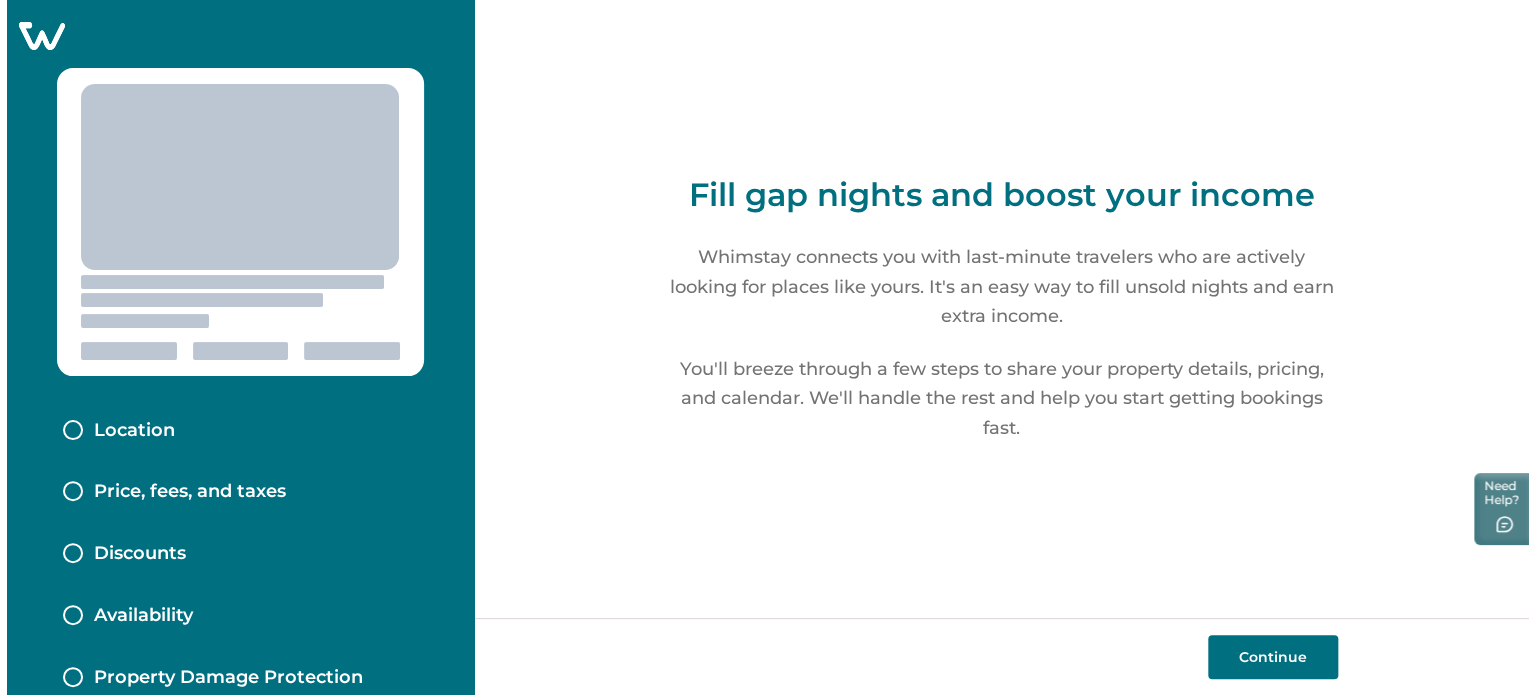 scroll, scrollTop: 0, scrollLeft: 0, axis: both 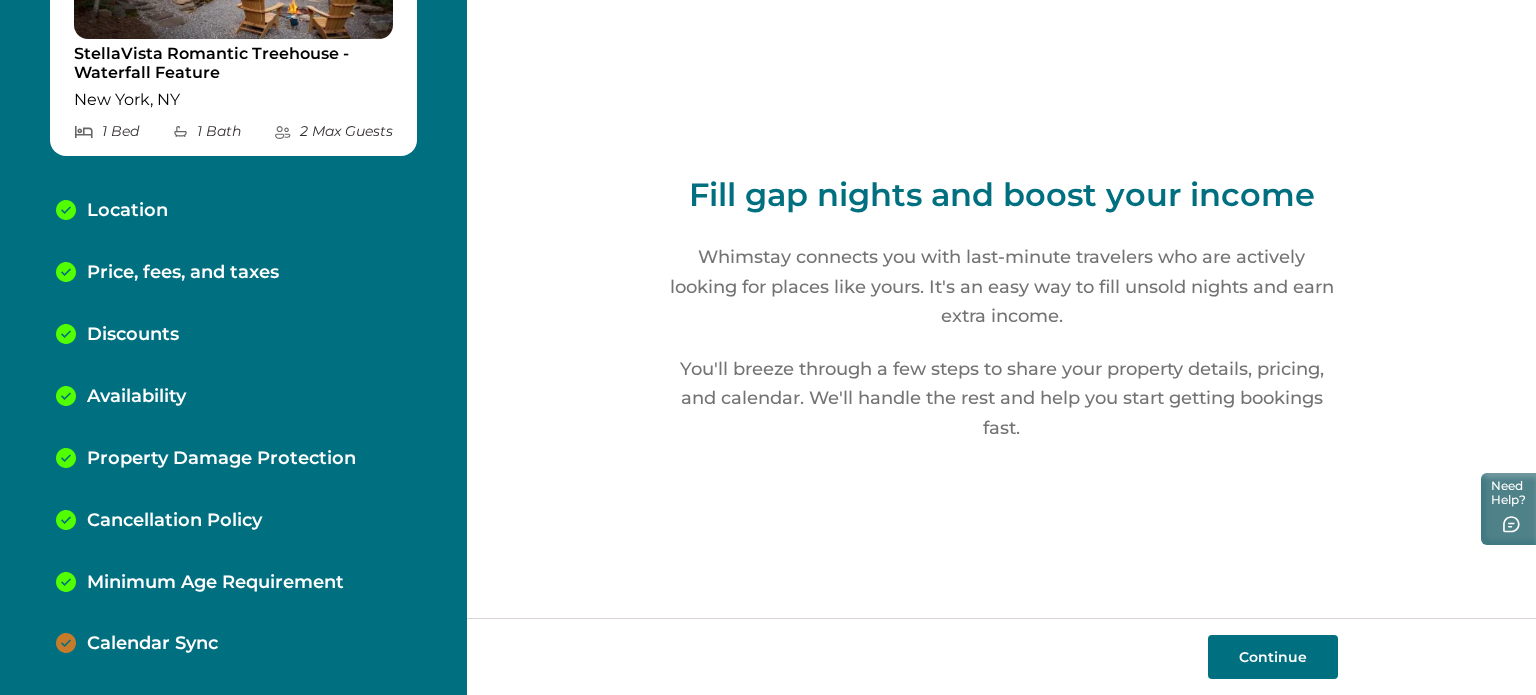 click on "Calendar Sync" at bounding box center (152, 644) 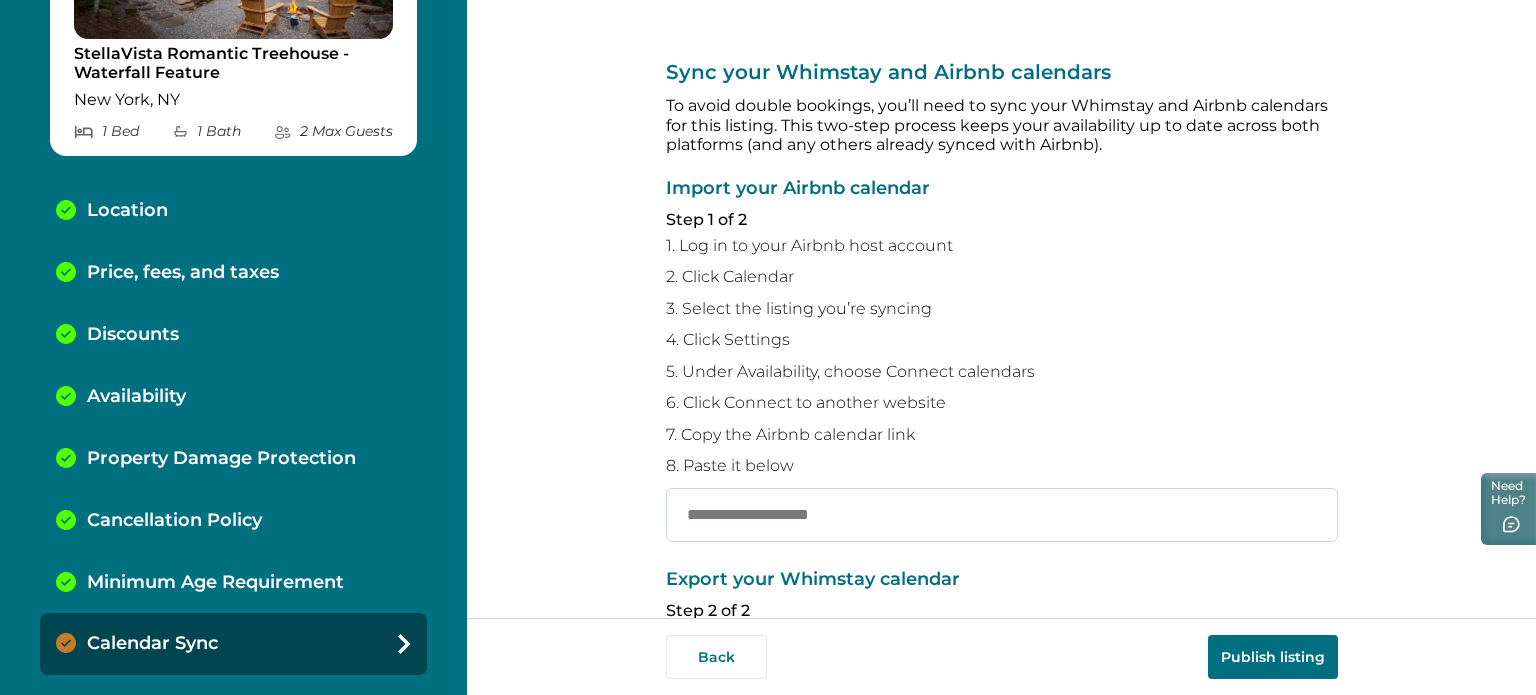 click at bounding box center (1002, 515) 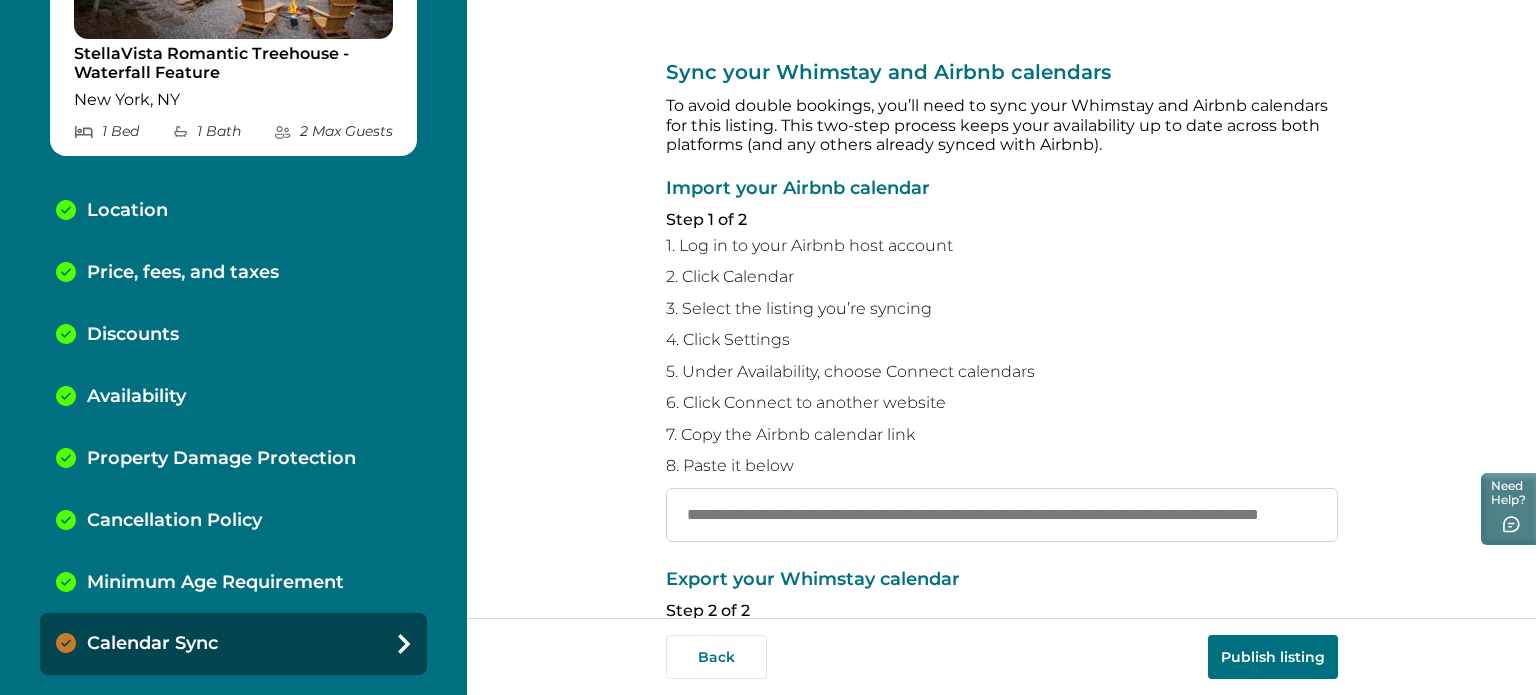 scroll, scrollTop: 0, scrollLeft: 208, axis: horizontal 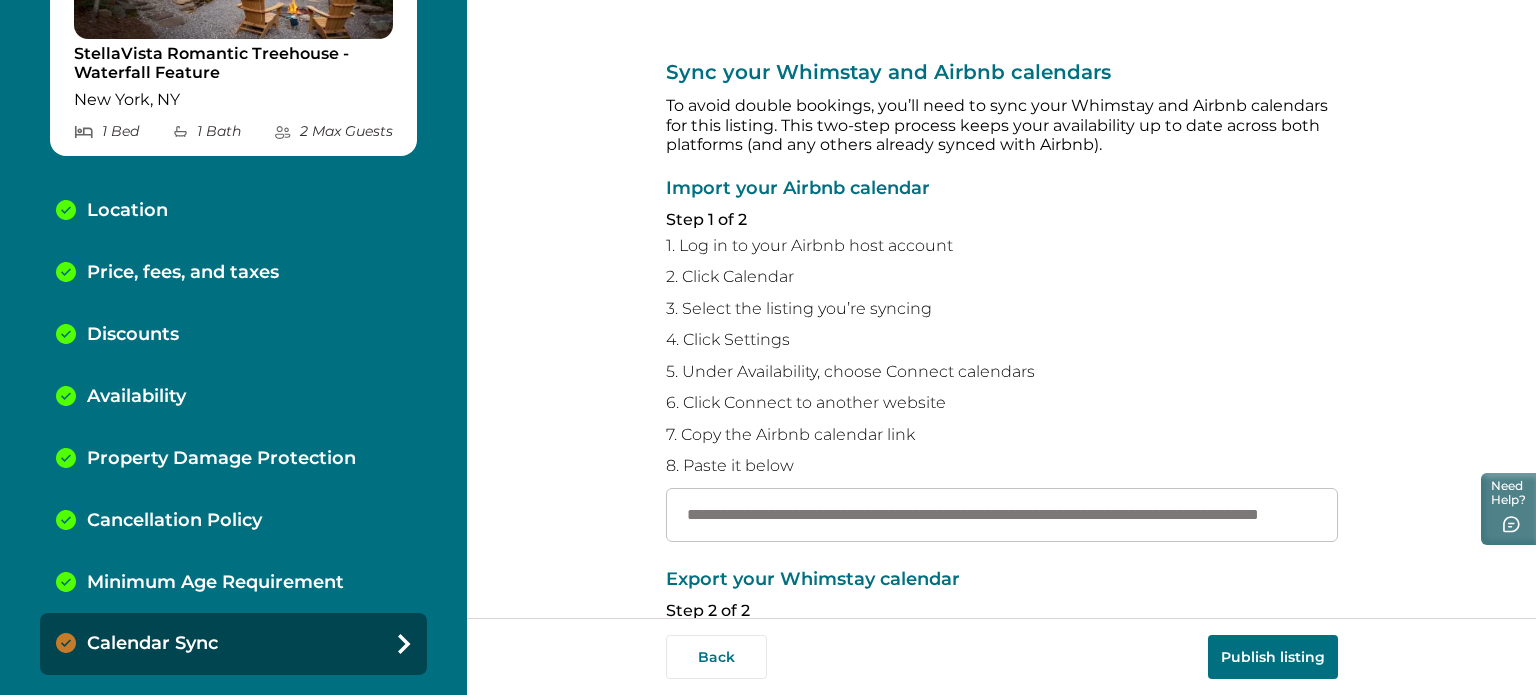 type on "**********" 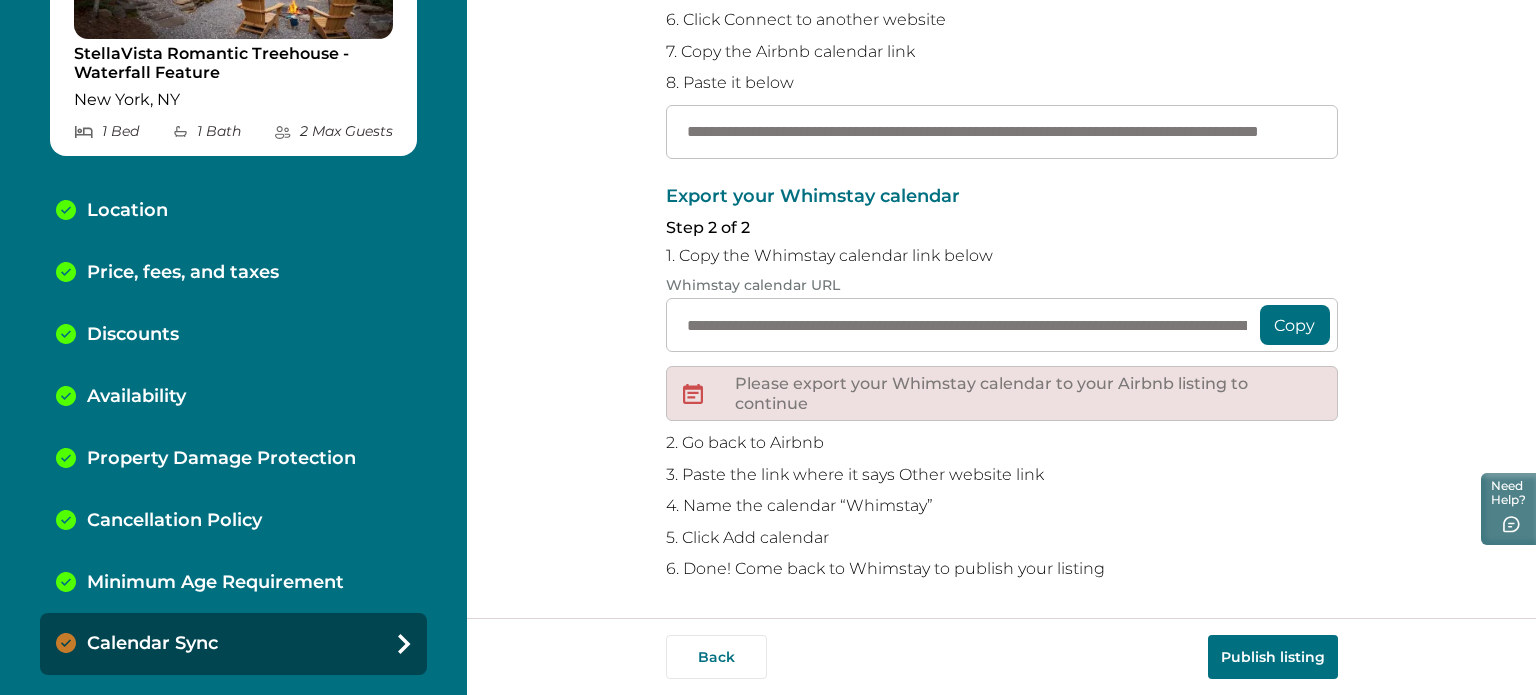 click on "Publish listing" at bounding box center (1273, 657) 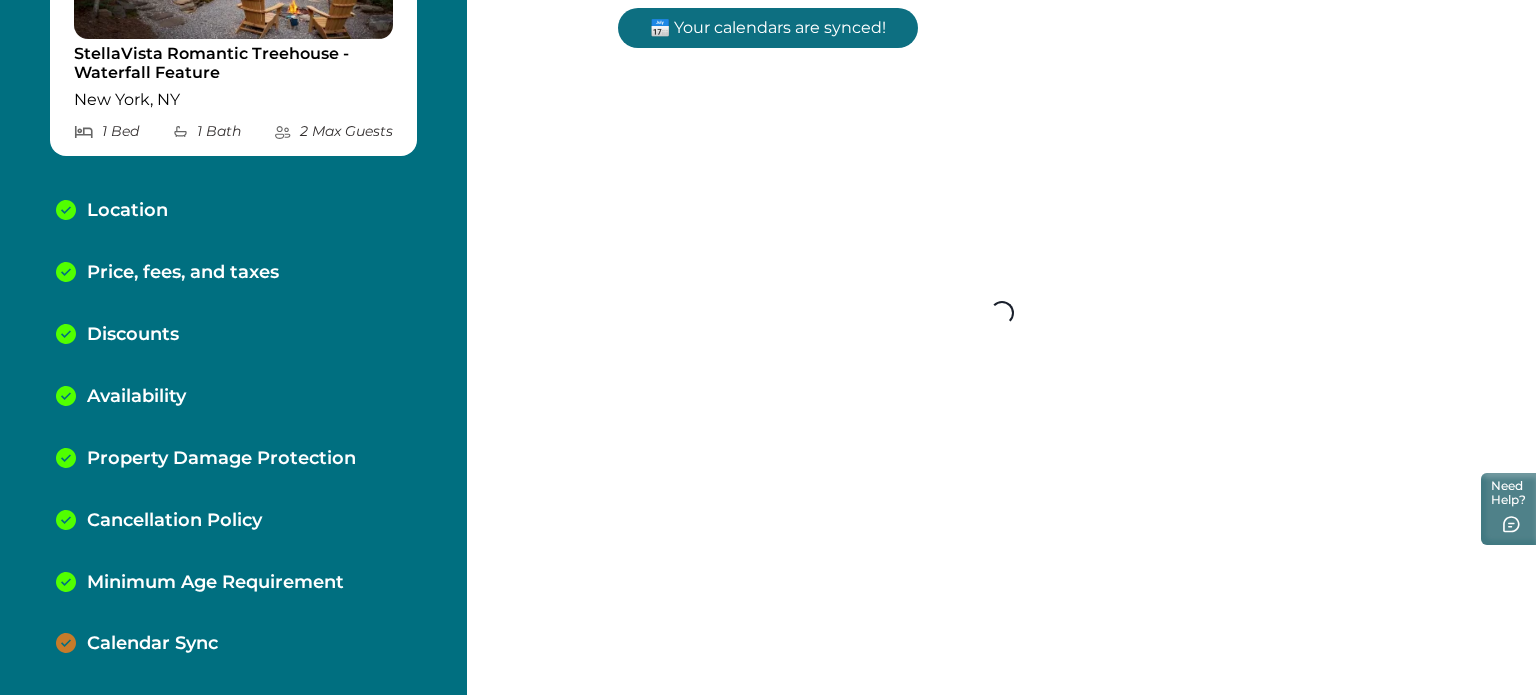 scroll, scrollTop: 0, scrollLeft: 0, axis: both 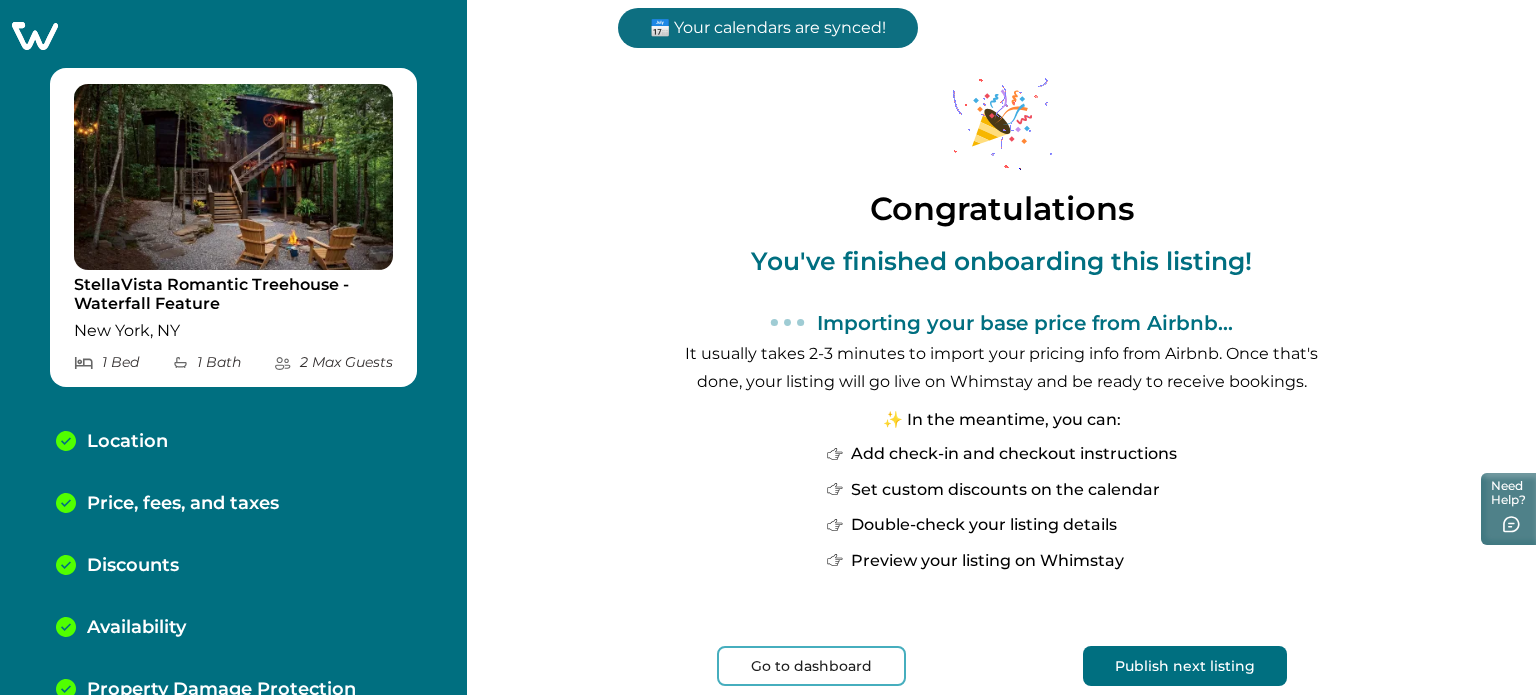 click 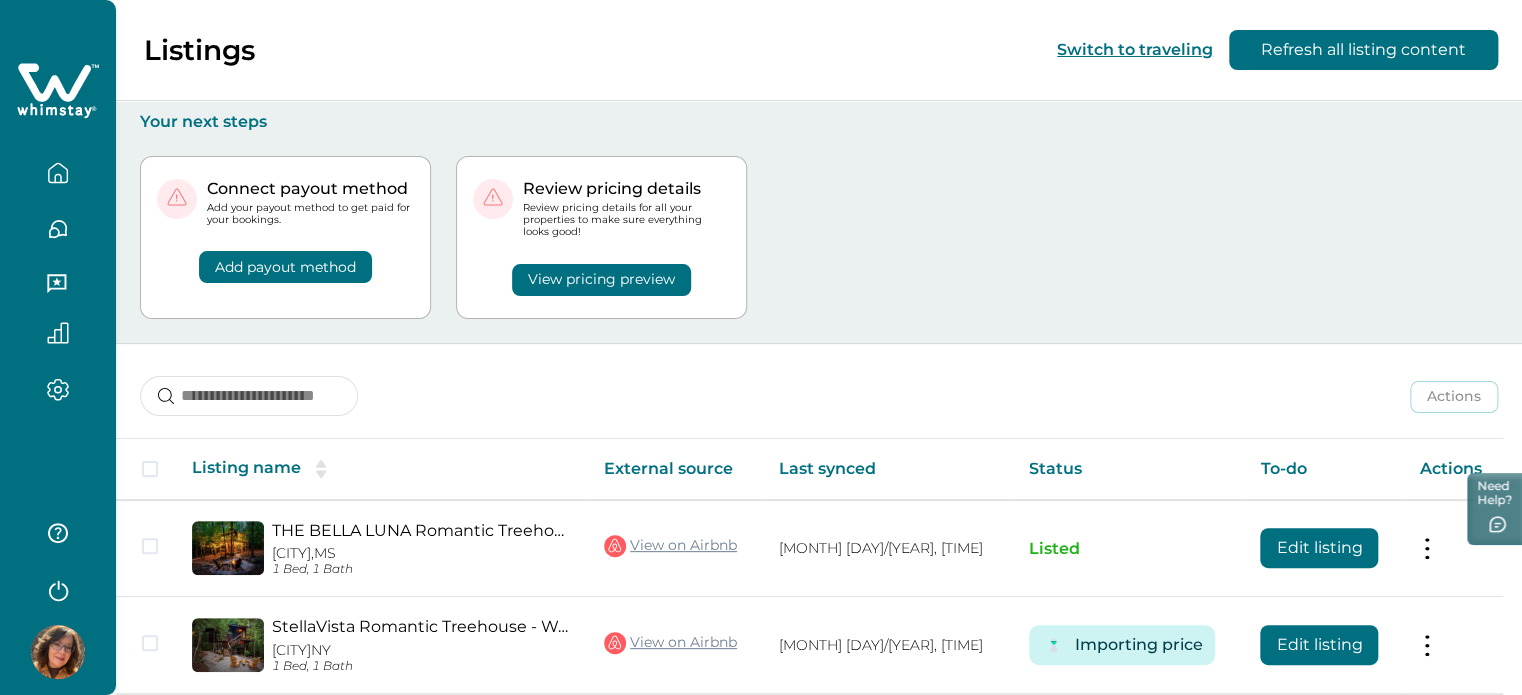 scroll, scrollTop: 80, scrollLeft: 0, axis: vertical 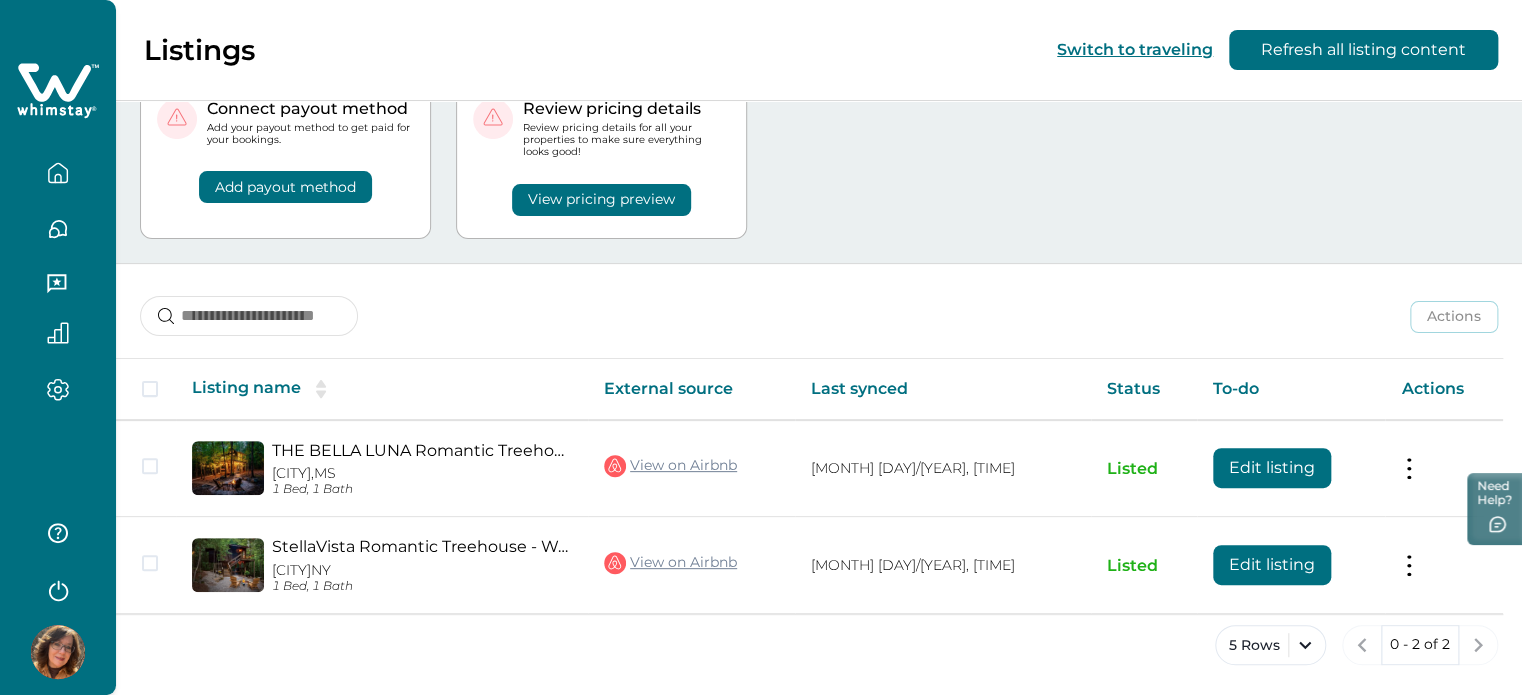 click on "Connect payout method Add your payout method to get paid for your bookings. Add payout method Review pricing details Review pricing details for all your properties to make sure everything looks good! View pricing preview" at bounding box center (819, 157) 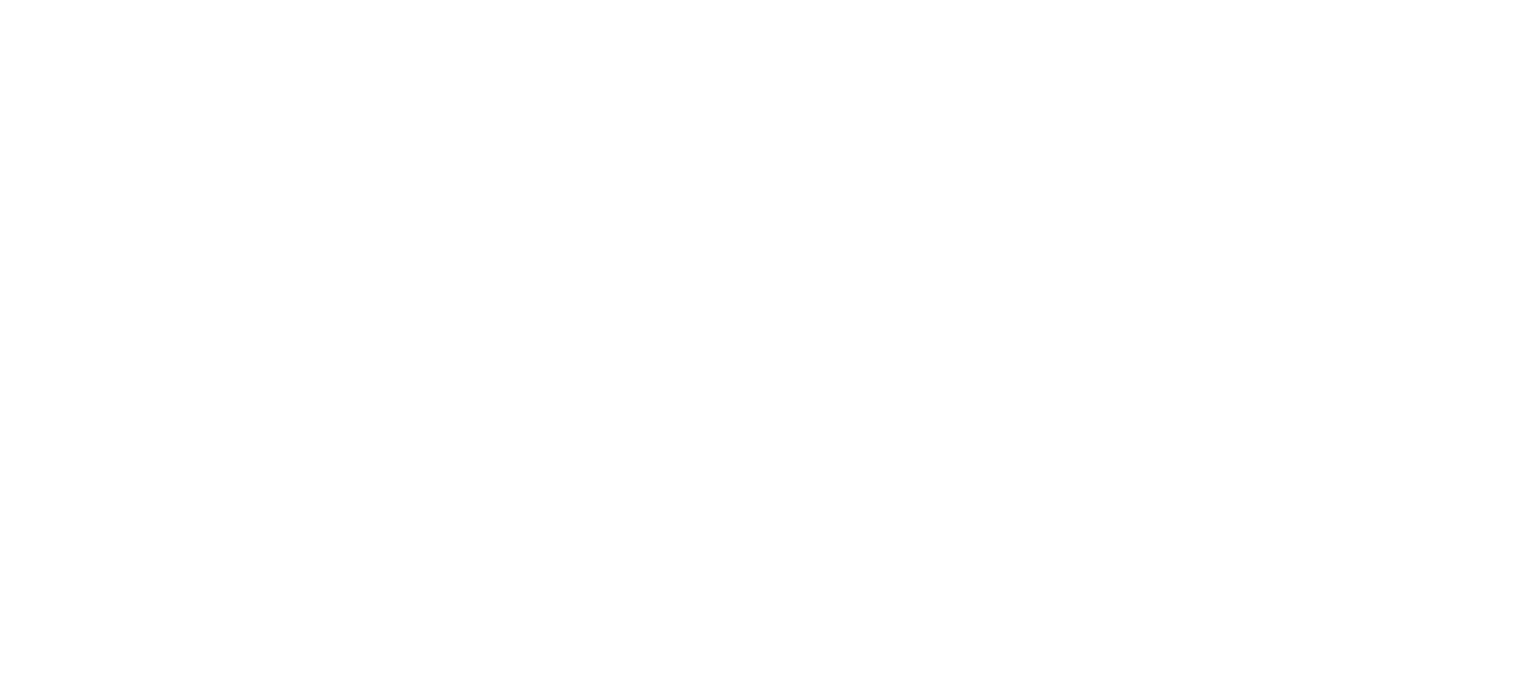 scroll, scrollTop: 0, scrollLeft: 0, axis: both 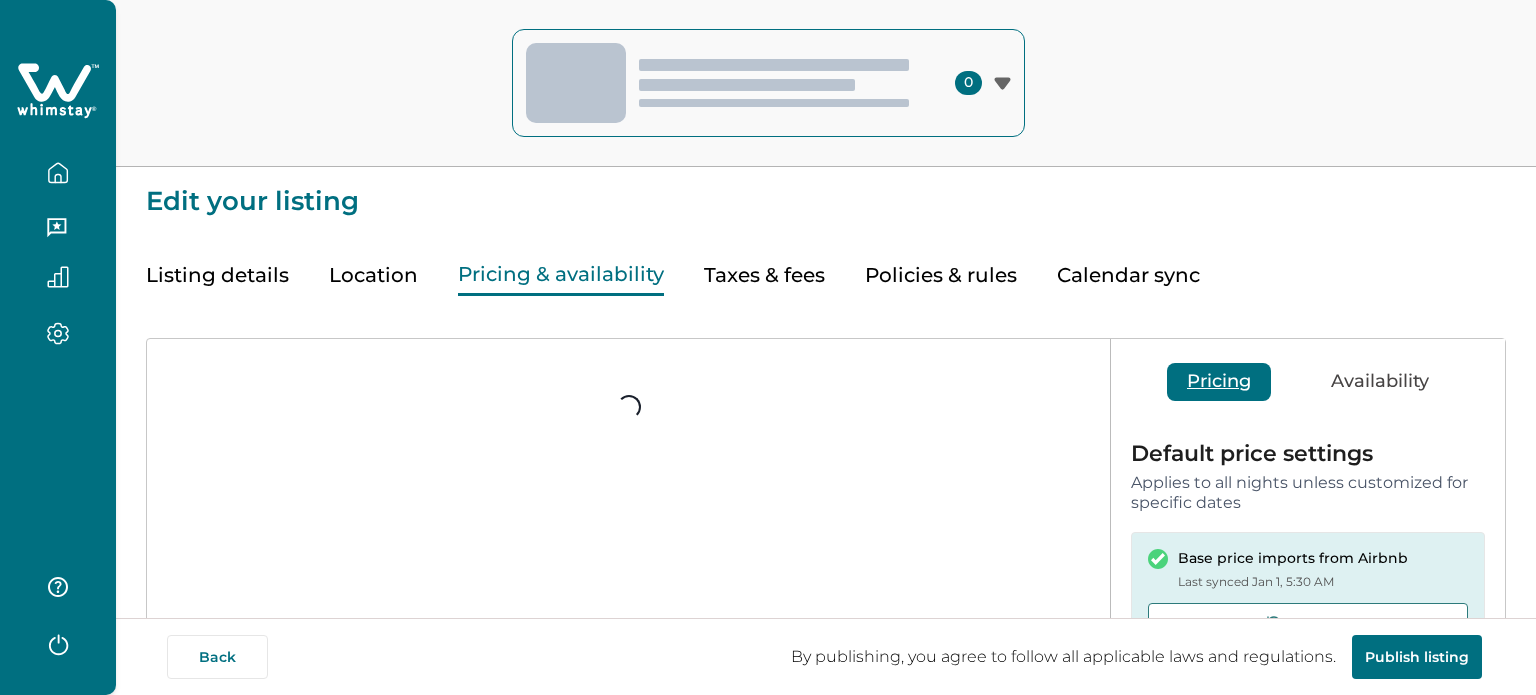 type on "**" 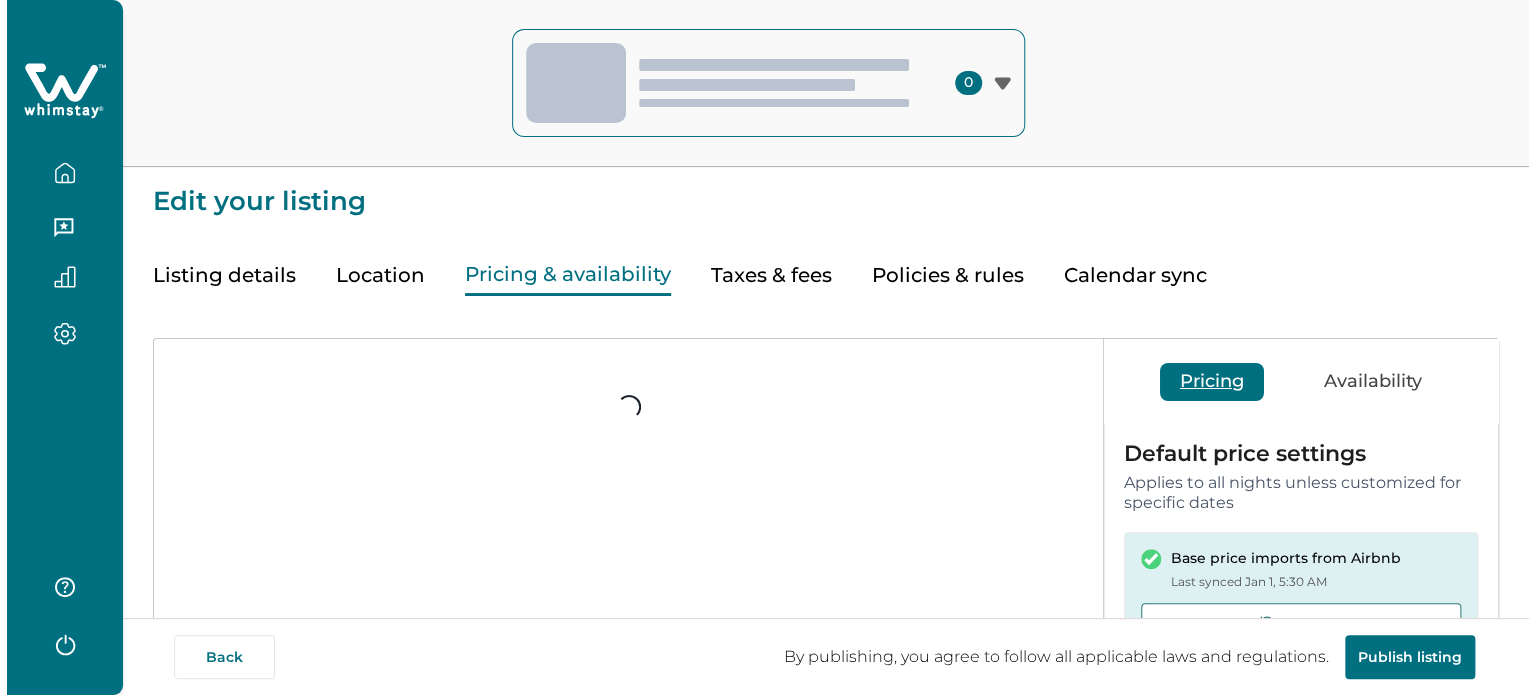 scroll, scrollTop: 0, scrollLeft: 0, axis: both 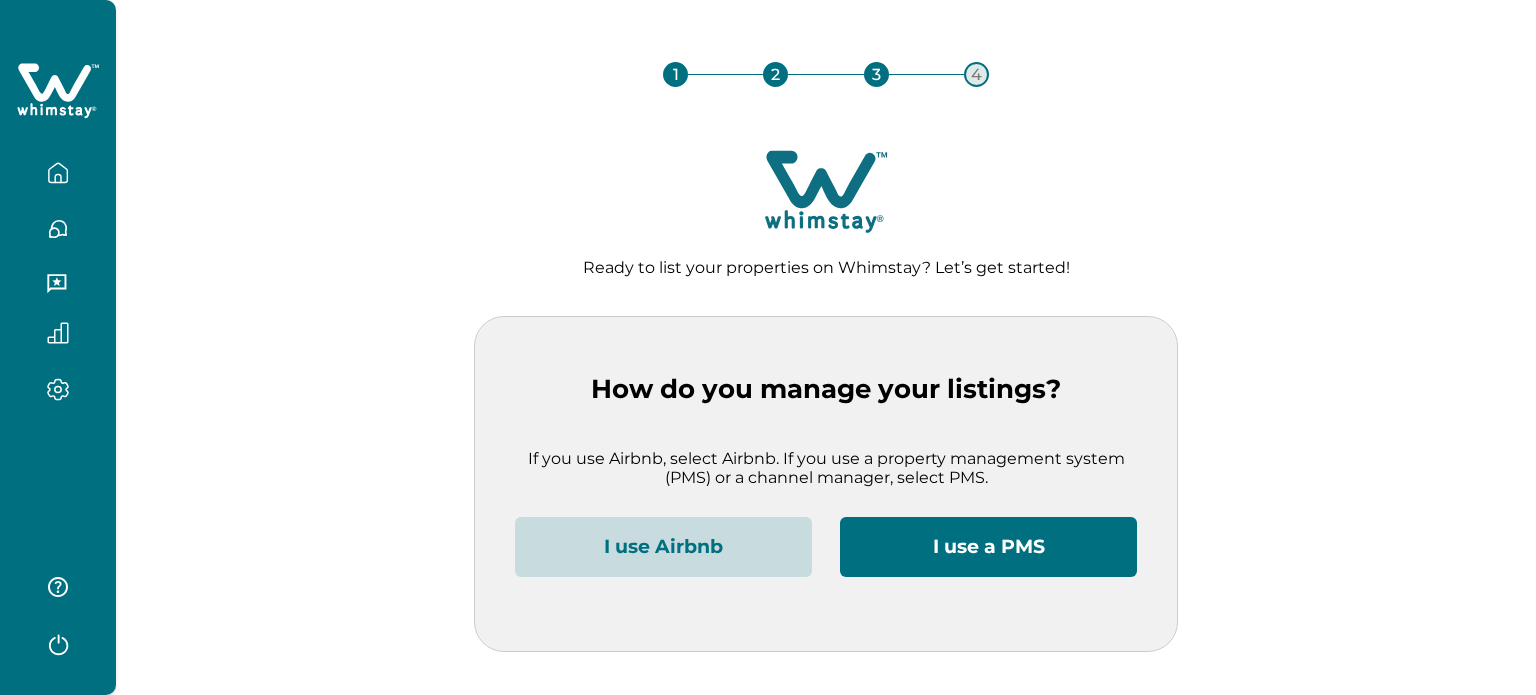 click on "I use Airbnb" at bounding box center (663, 547) 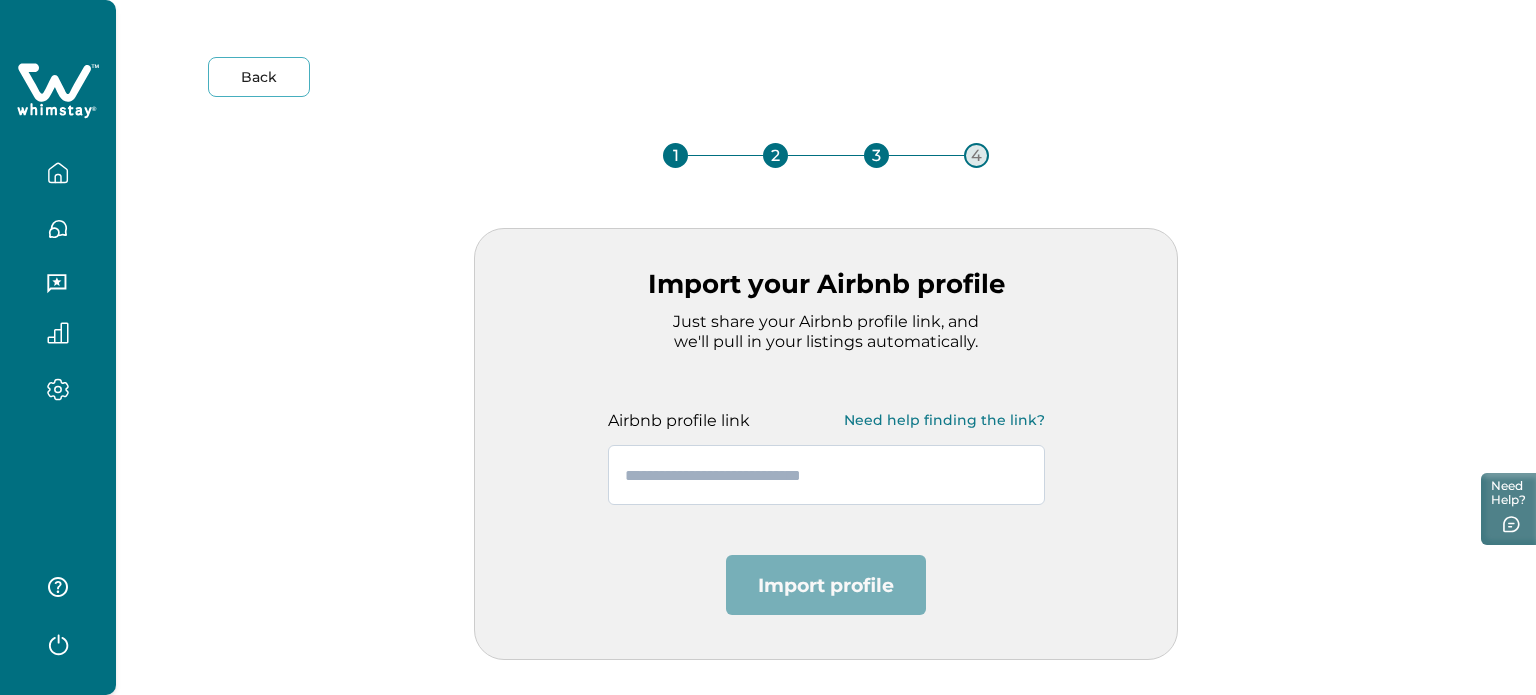 click at bounding box center [826, 475] 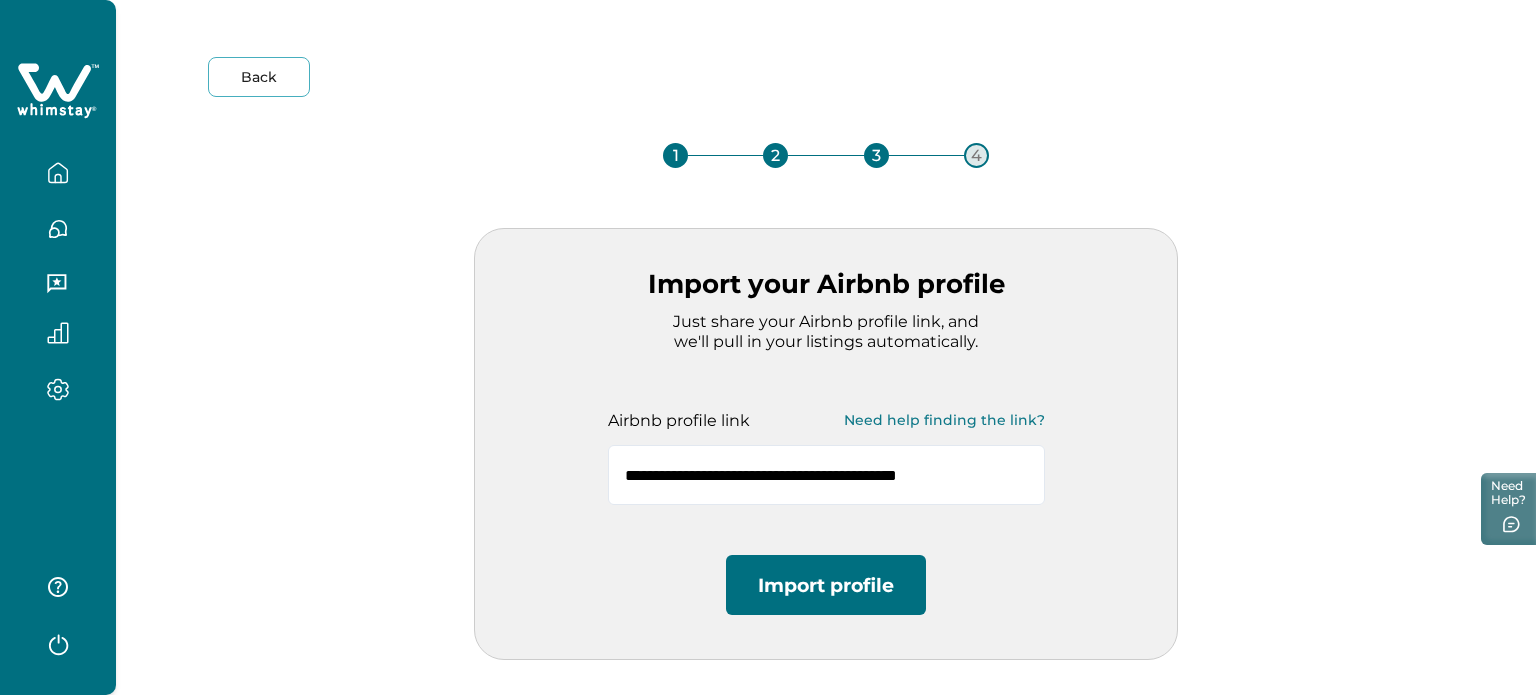 type on "**********" 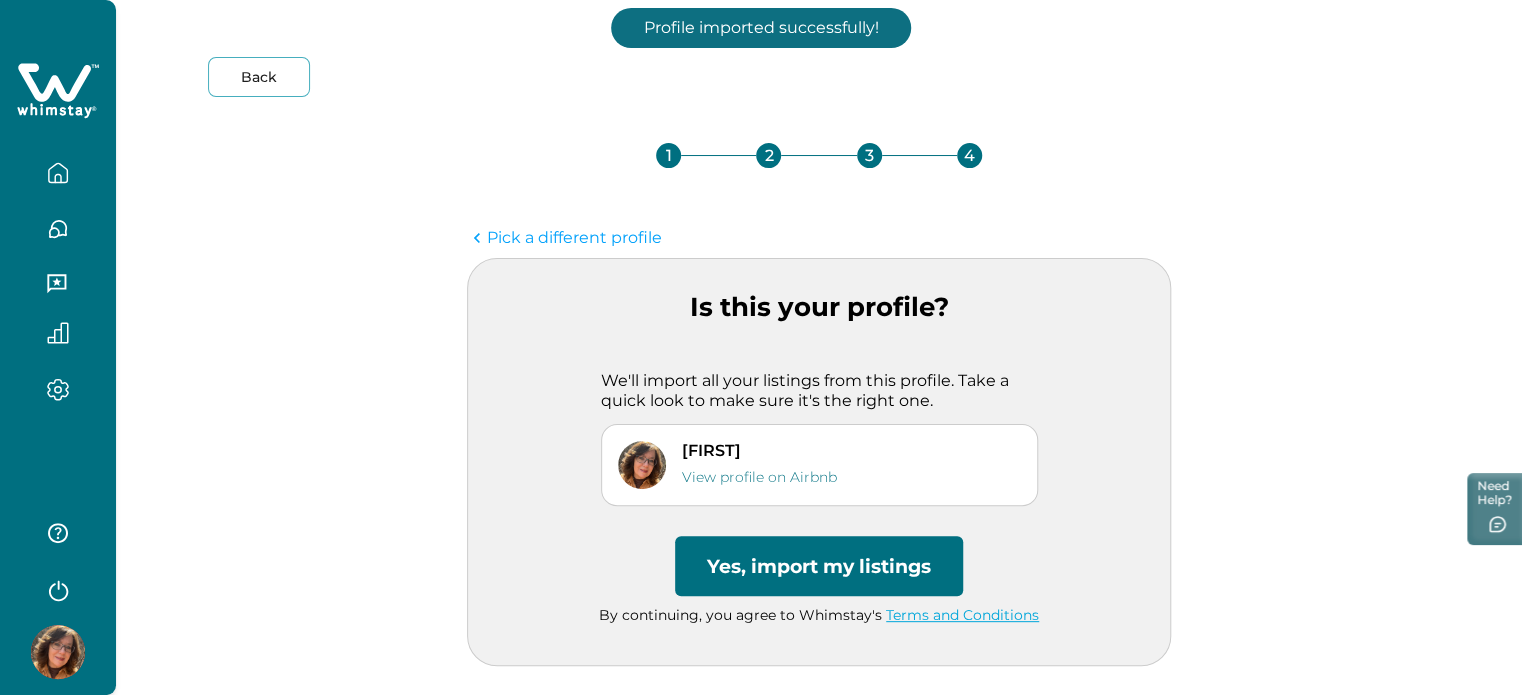click on "Yes, import my listings" at bounding box center (819, 566) 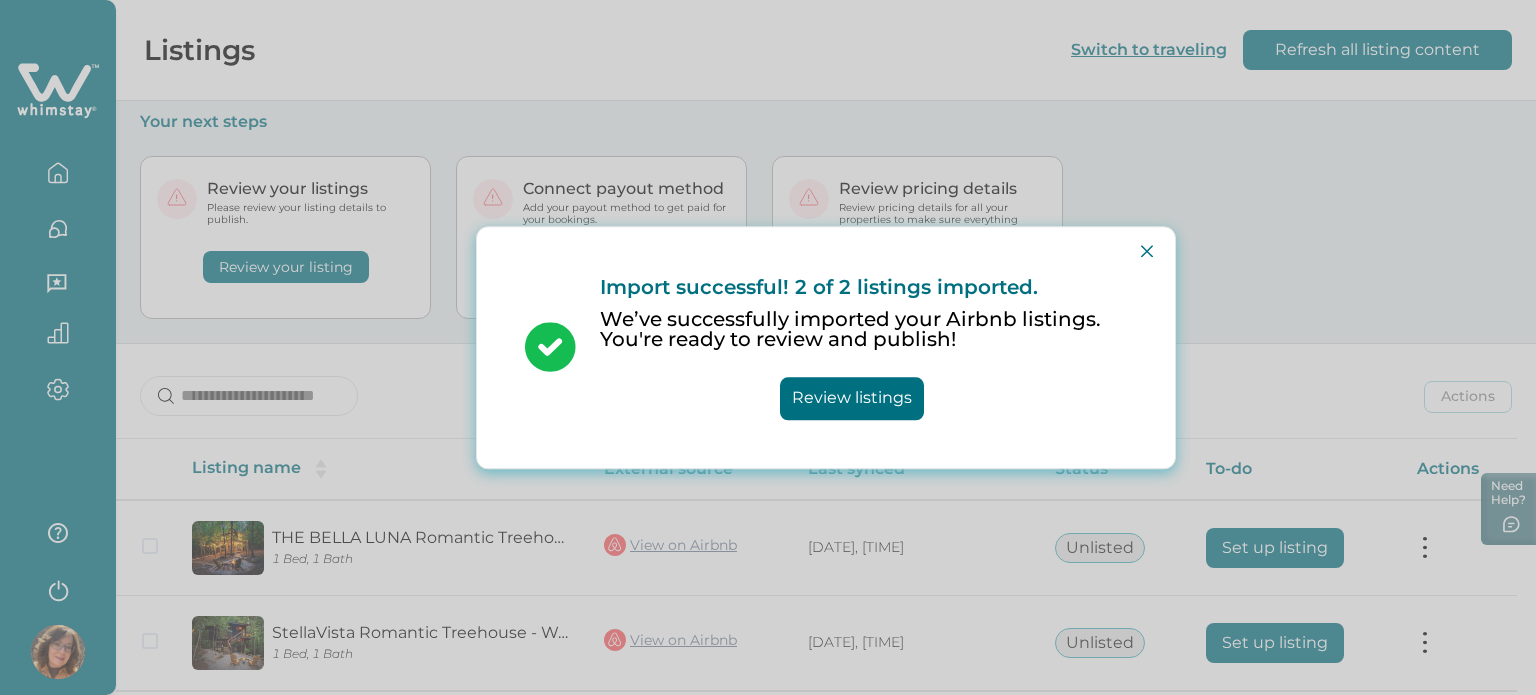 click on "Review listings" at bounding box center (852, 398) 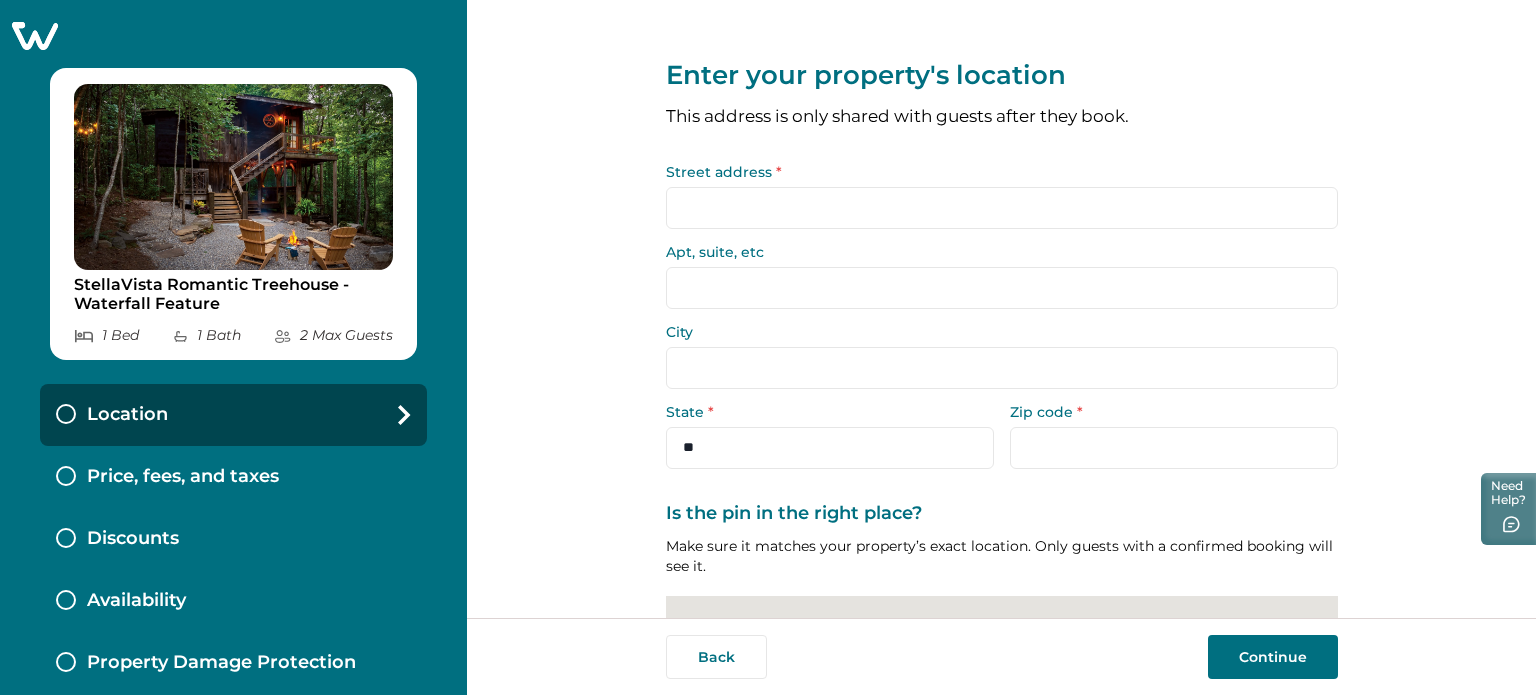 scroll, scrollTop: 0, scrollLeft: 0, axis: both 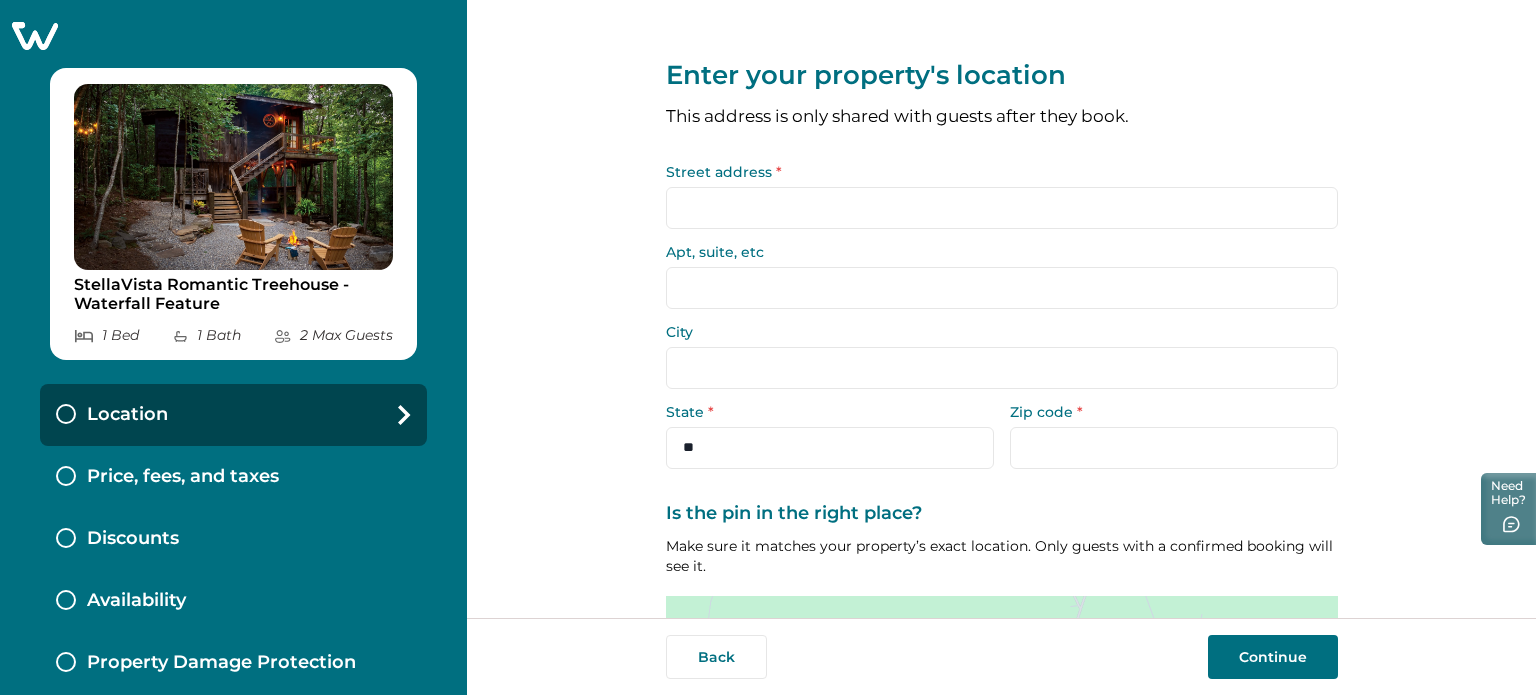 click on "Price, fees, and taxes" at bounding box center [233, 477] 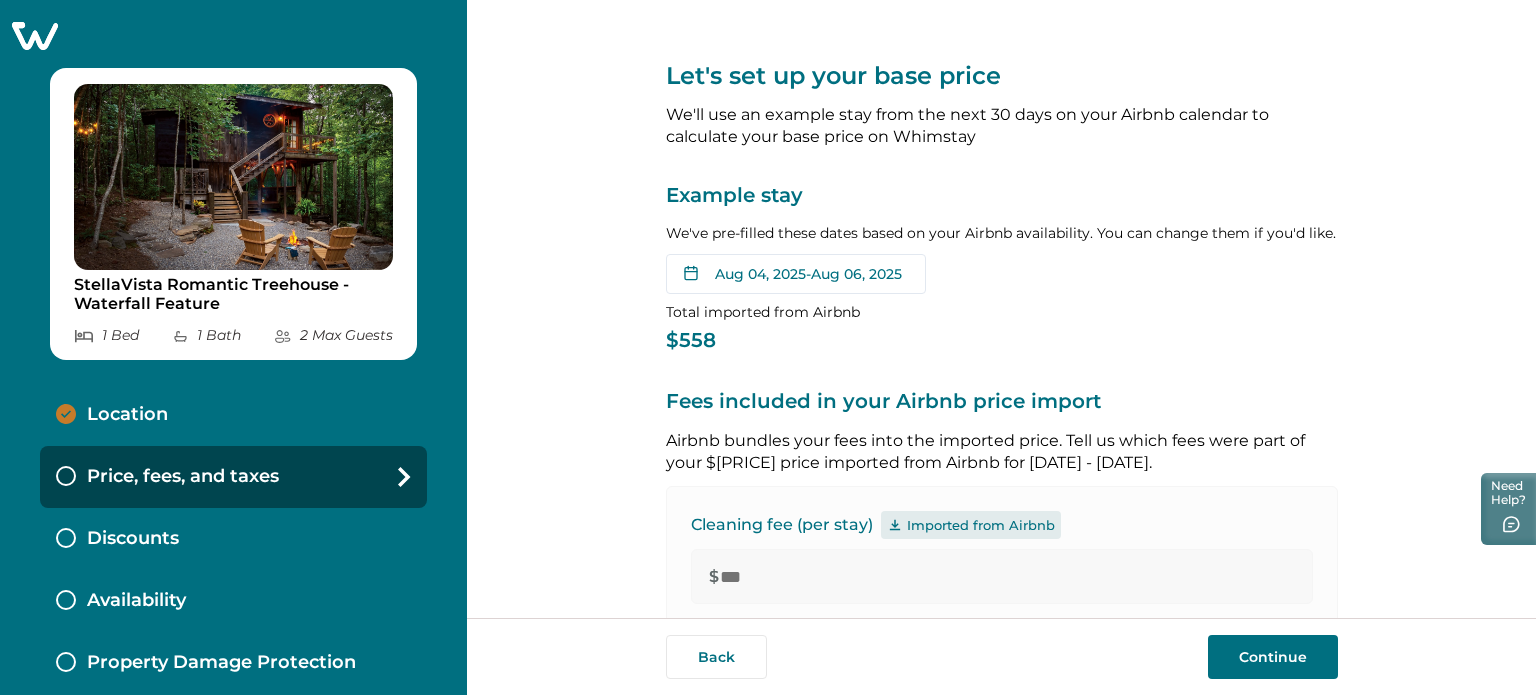 scroll, scrollTop: 200, scrollLeft: 0, axis: vertical 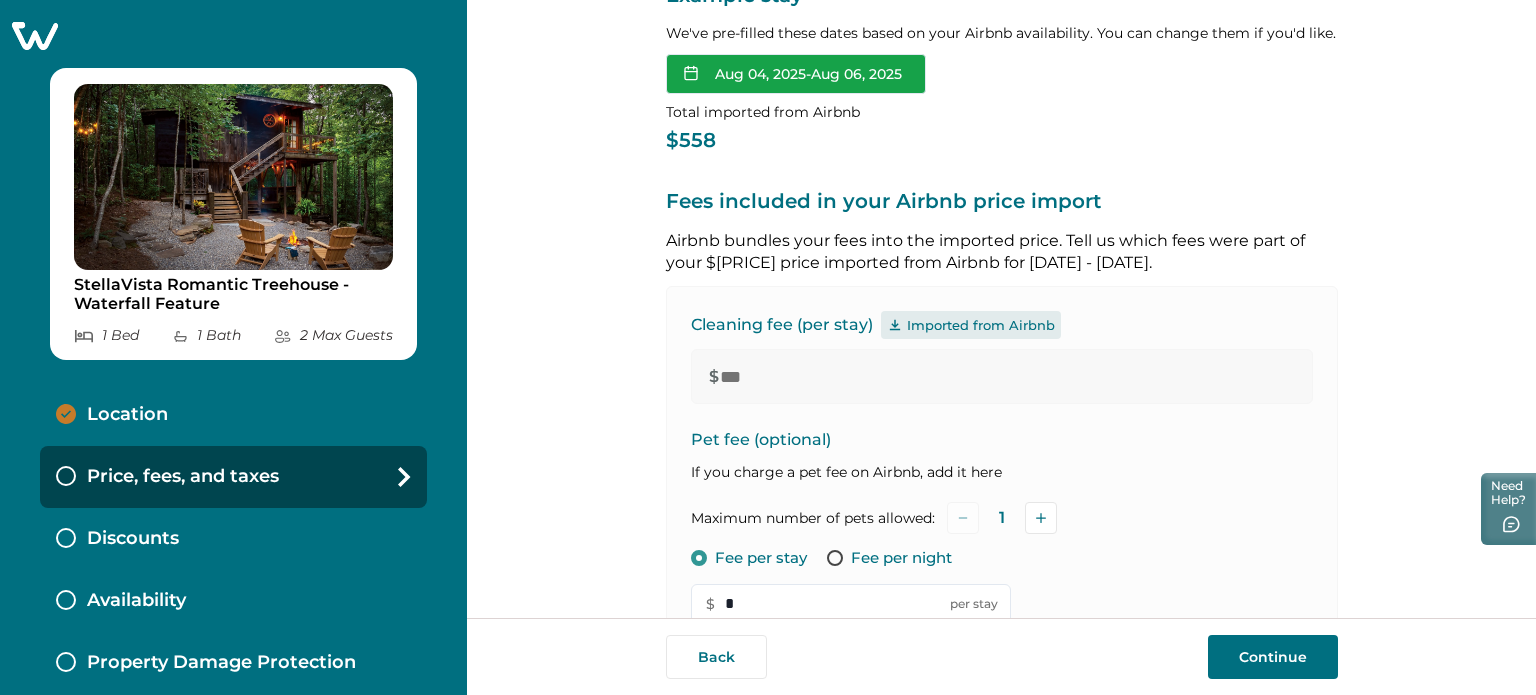 click on "[MONTH] [NUMBER], [YEAR]  -  [MONTH] [NUMBER], [YEAR]" at bounding box center [796, 74] 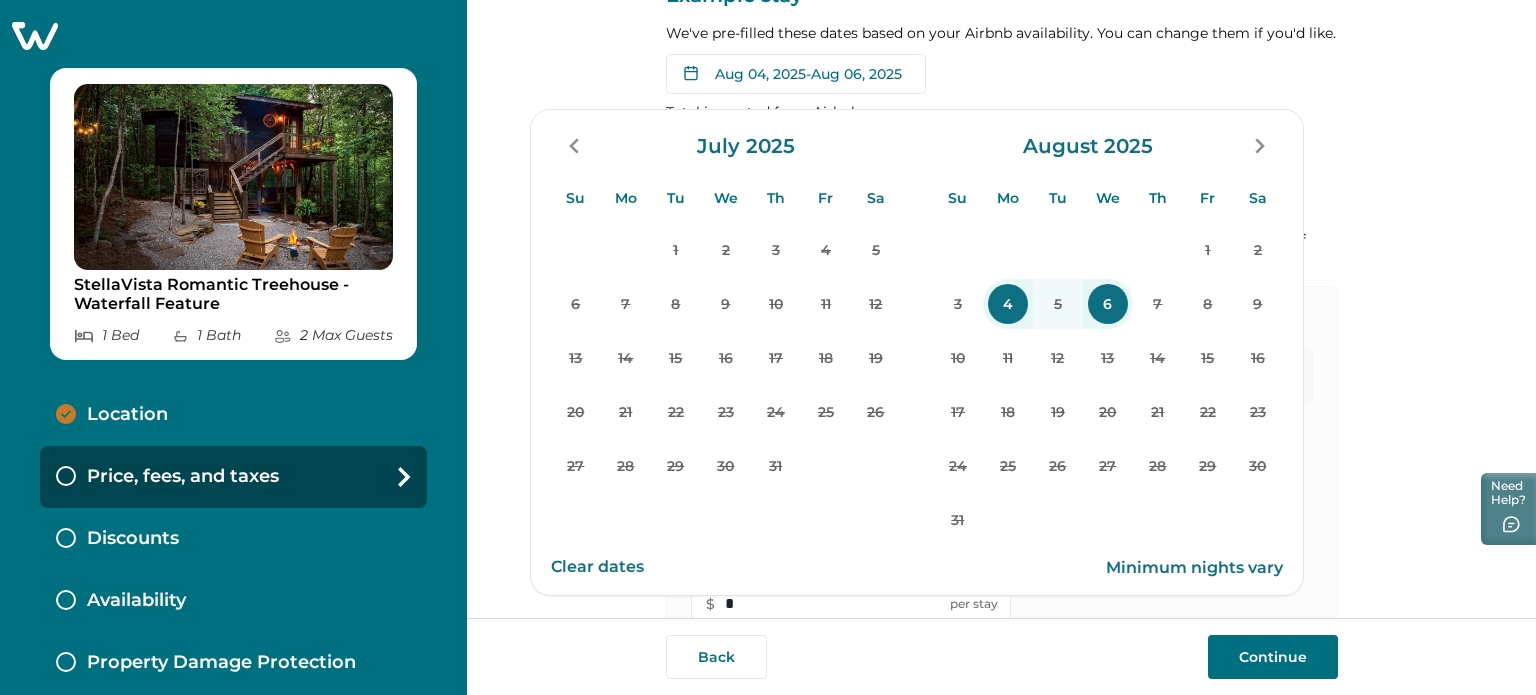 click on "July 2025 Su Mo Tu We Th Fr Sa 1 2 3 4 5 6 7 8 9 10 11 12 13 14 15 16 17 18 19 20 21 22 23 24 25 26 27 28 29 30 31" at bounding box center [726, 332] 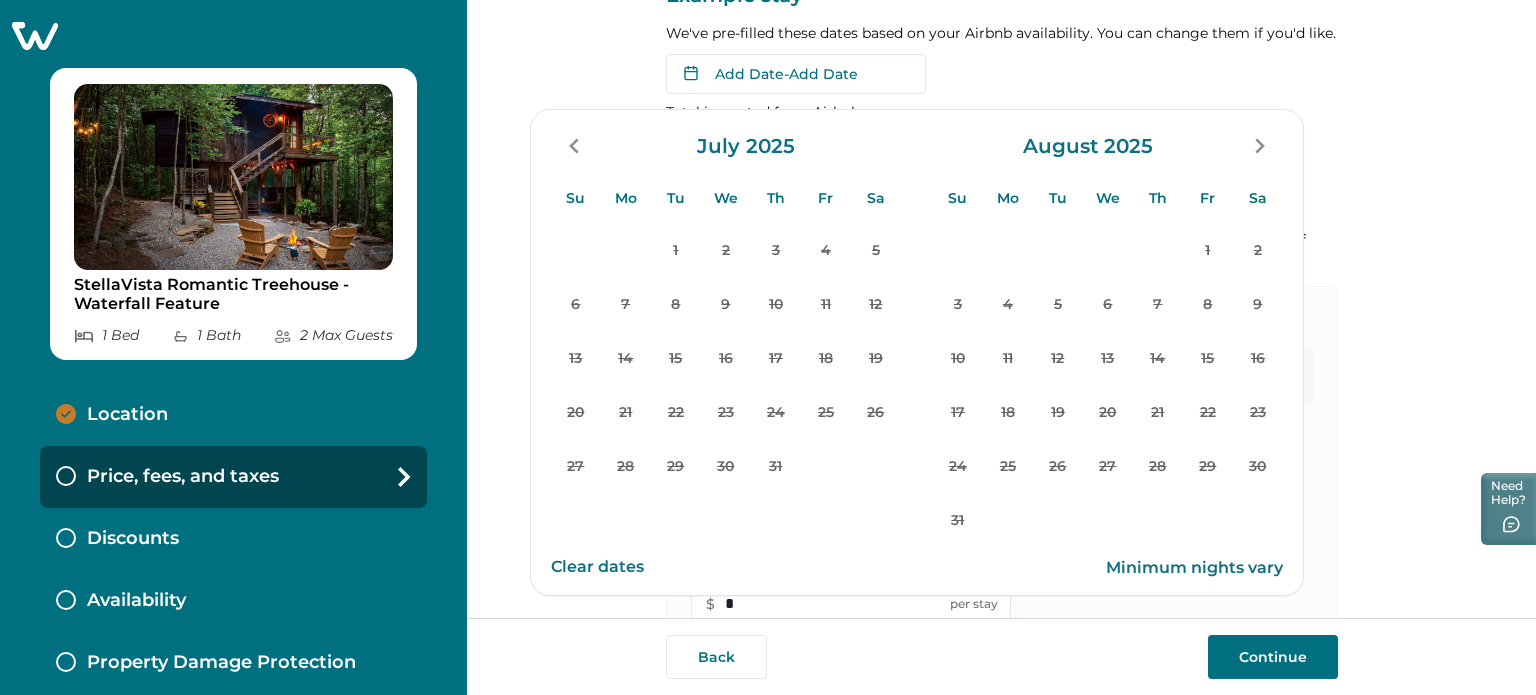 click on "Add Date  -  Add Date Su Mo Tu We Th Fr Sa Su Mo Tu We Th Fr Sa July 2025 Su Mo Tu We Th Fr Sa 1 2 3 4 5 6 7 8 9 10 11 12 13 14 15 16 17 18 19 20 21 22 23 24 25 26 27 28 29 30 31 August 2025 Su Mo Tu We Th Fr Sa 1 2 3 4 5 6 7 8 9 10 11 12 13 14 15 16 17 18 19 20 21 22 23 24 25 26 27 28 29 30 31 Clear dates Minimum nights vary" at bounding box center (1002, 74) 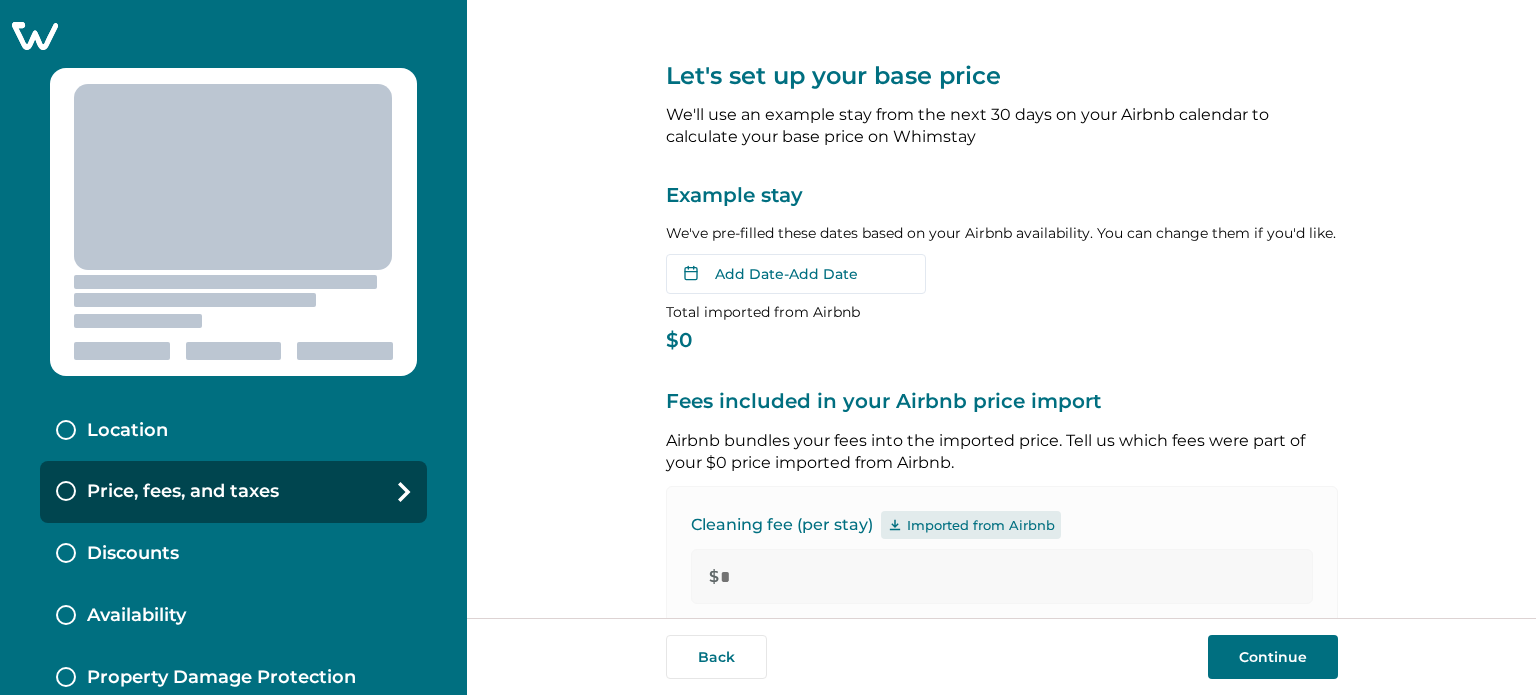 scroll, scrollTop: 0, scrollLeft: 0, axis: both 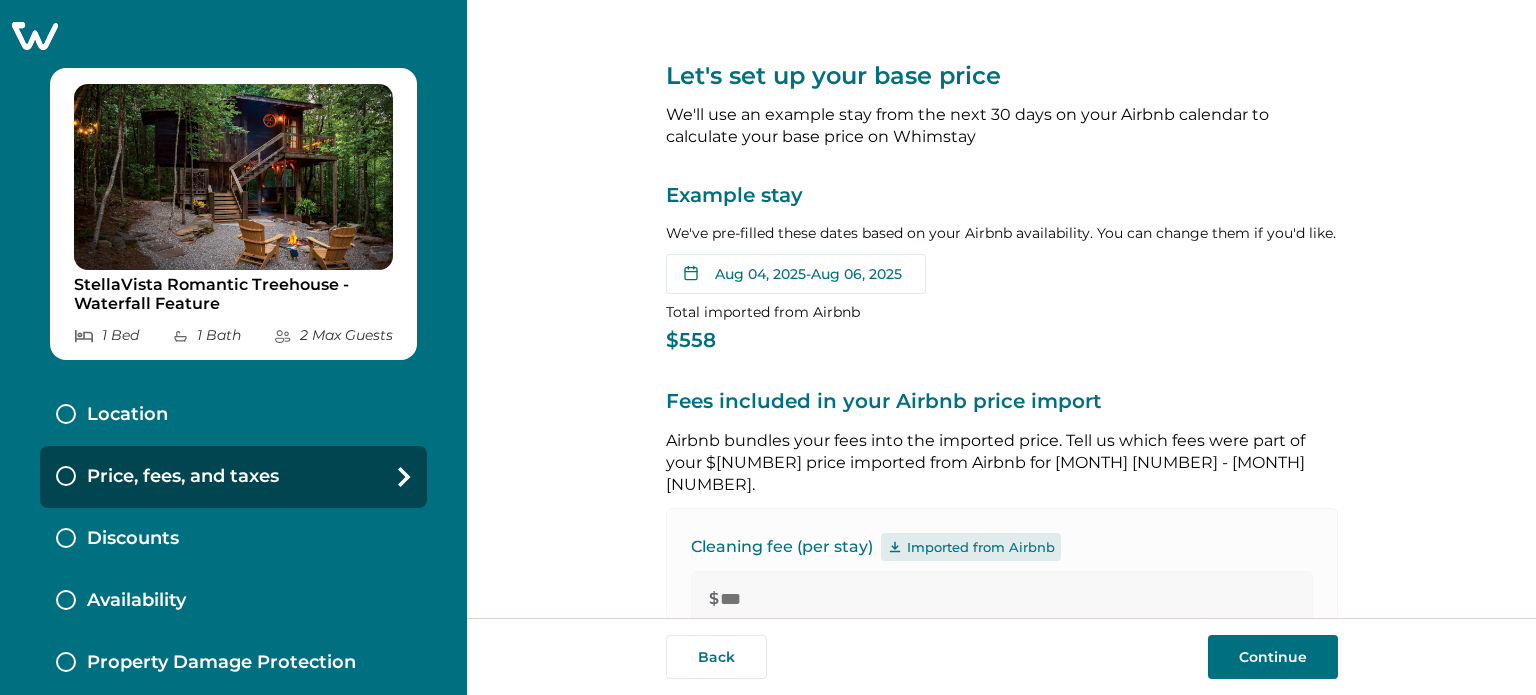 type on "*" 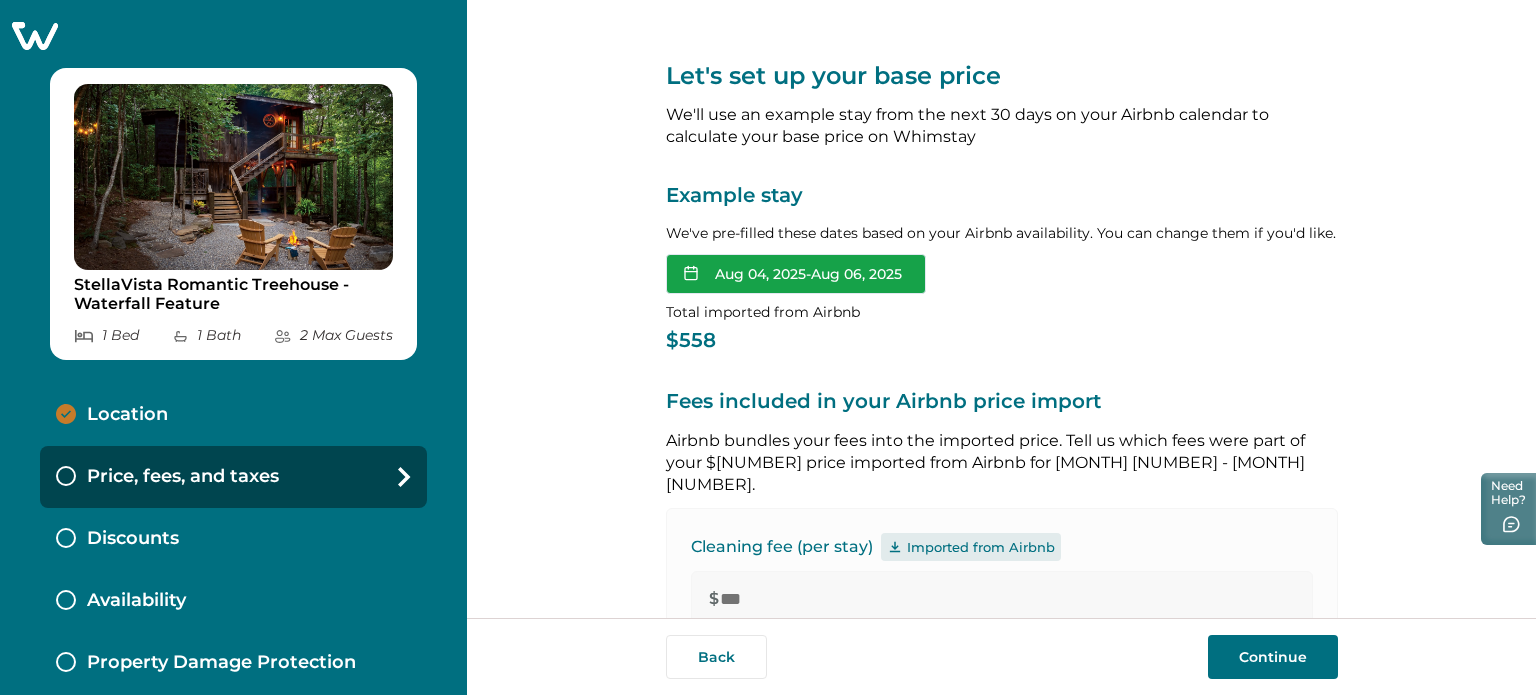 click on "[MONTH] [NUMBER], [YEAR]  -  [MONTH] [NUMBER], [YEAR]" at bounding box center [796, 274] 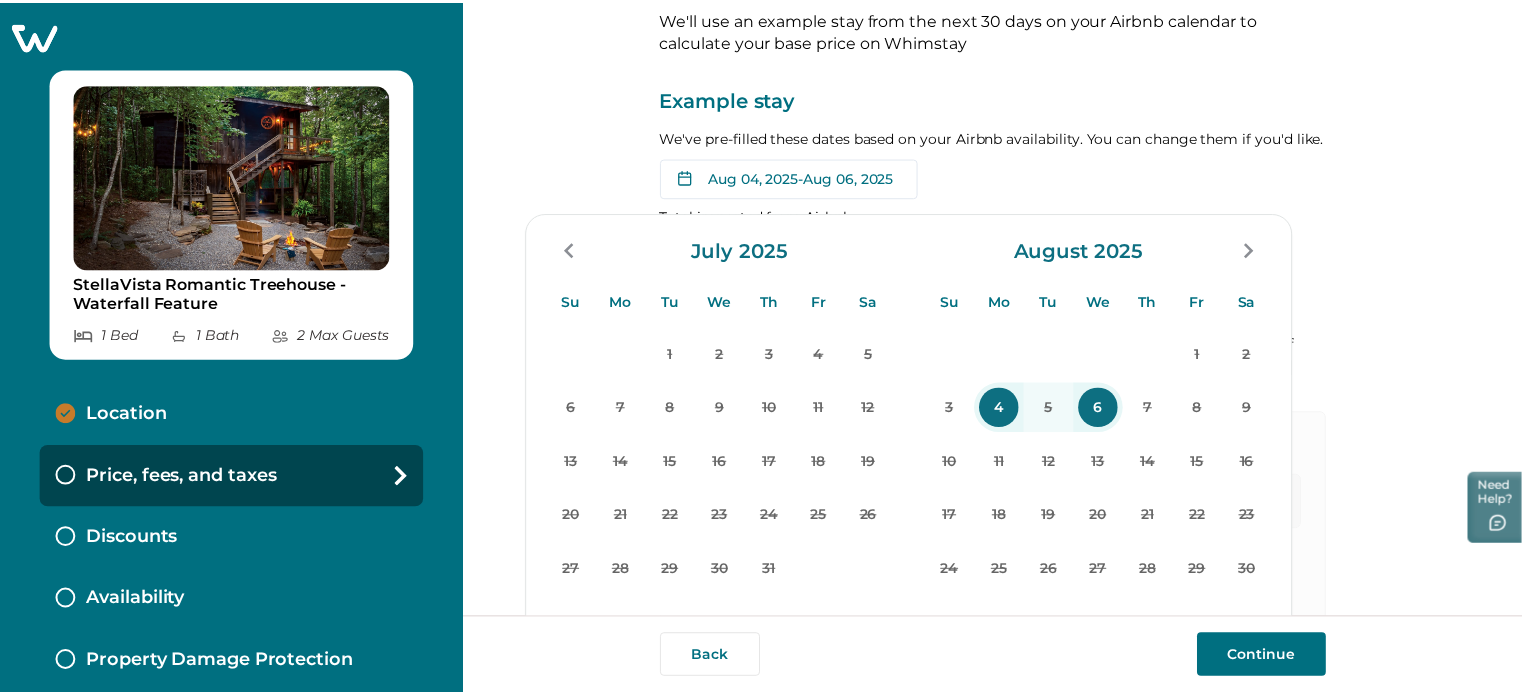 scroll, scrollTop: 200, scrollLeft: 0, axis: vertical 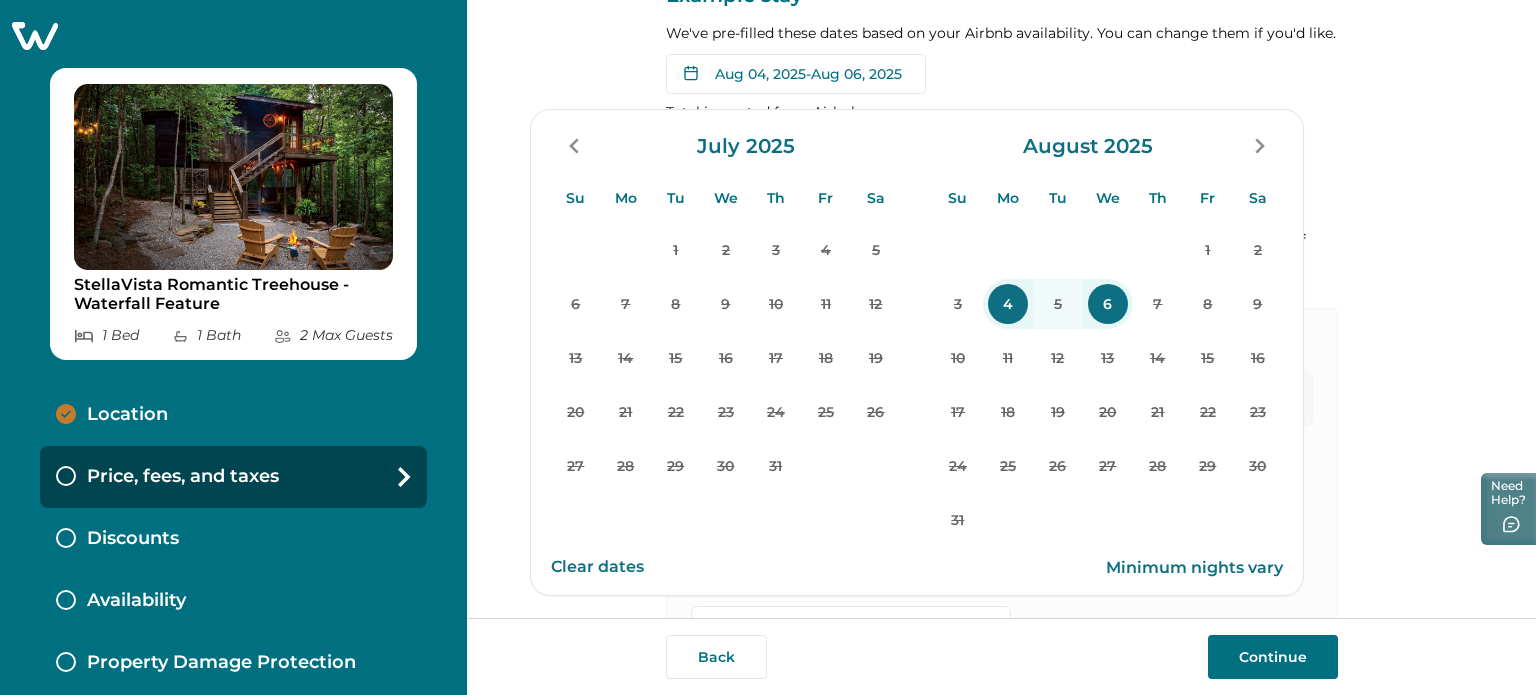 click on "Clear dates" at bounding box center (597, 567) 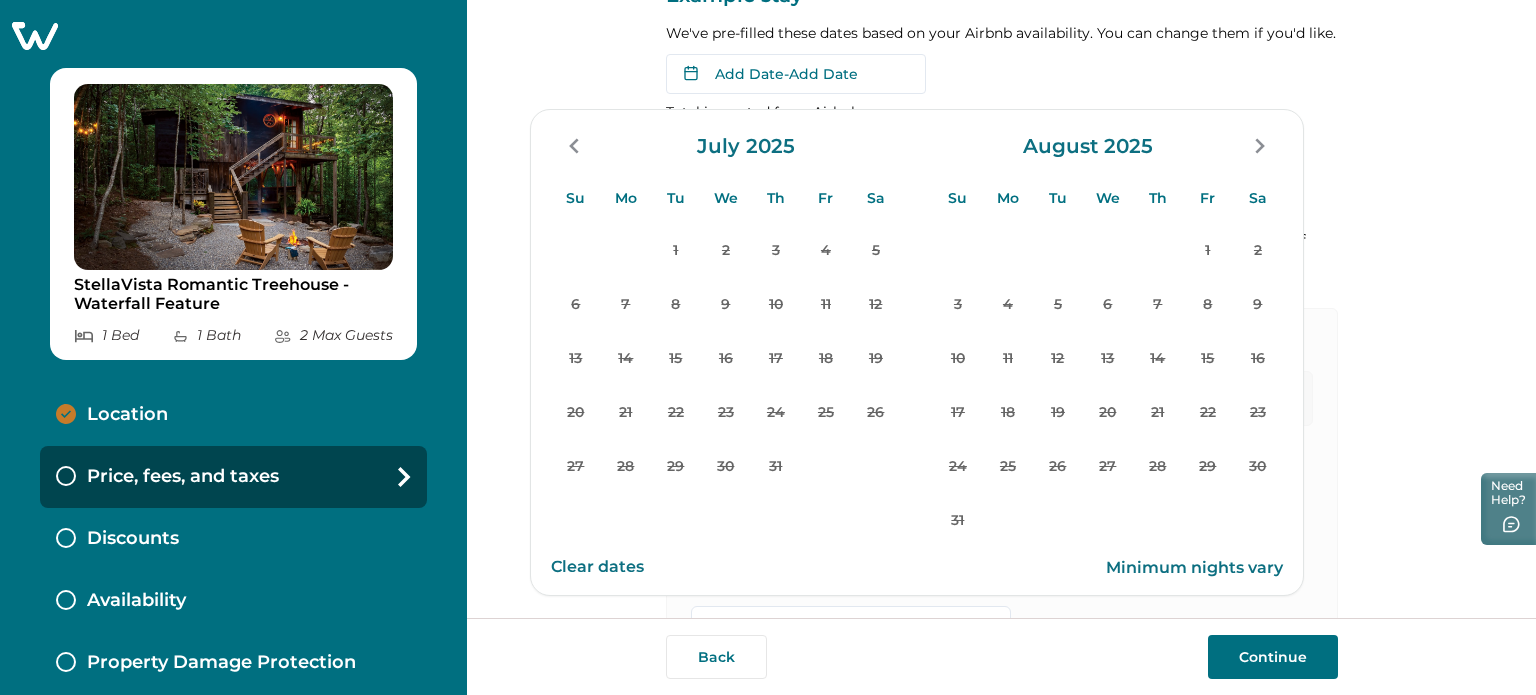 click 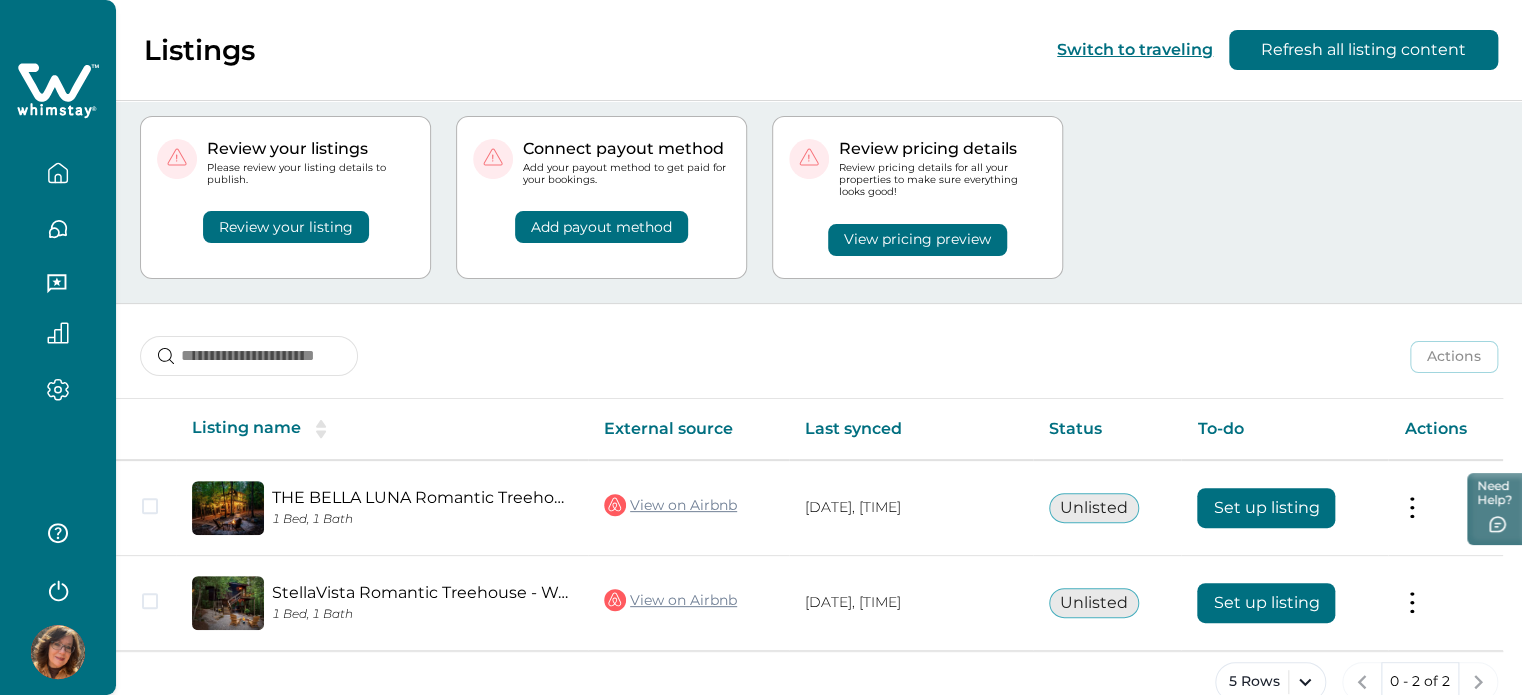 scroll, scrollTop: 76, scrollLeft: 0, axis: vertical 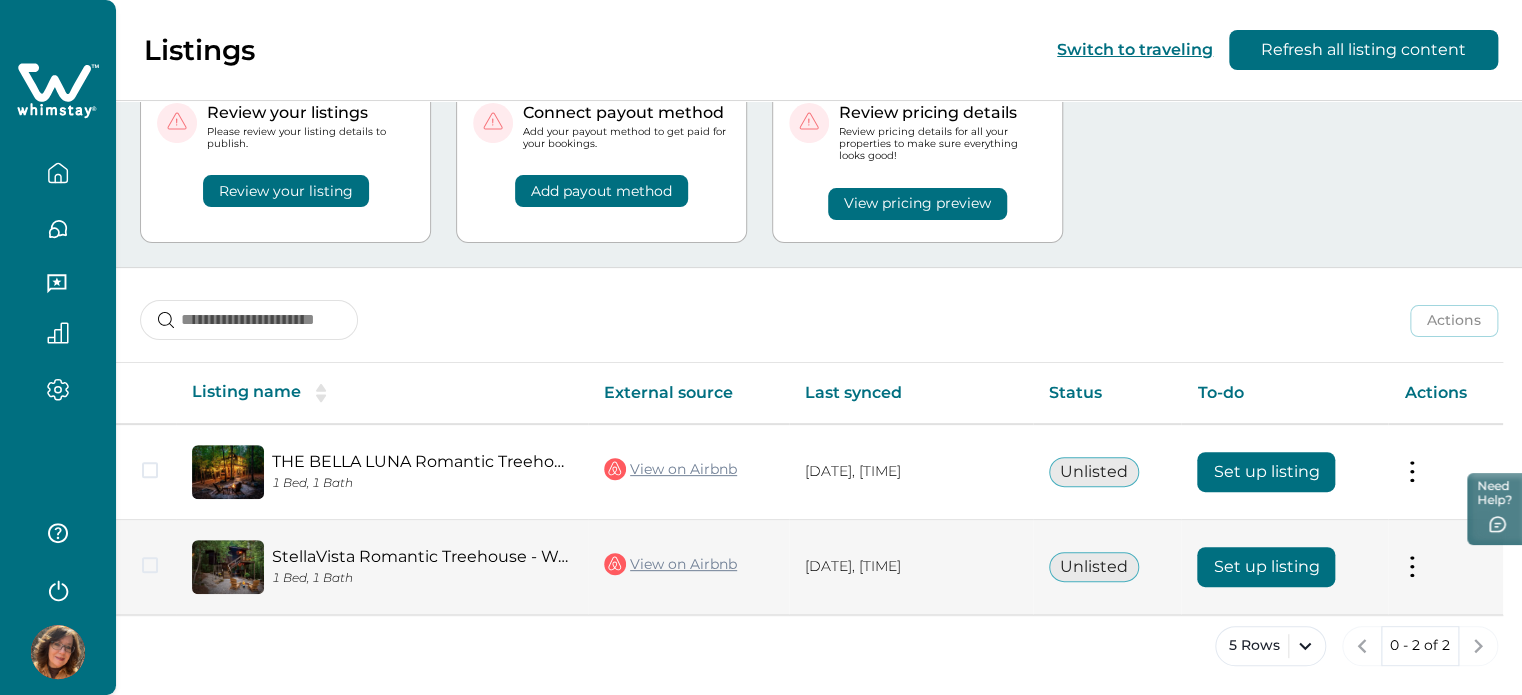 click on "View on Airbnb" at bounding box center [670, 564] 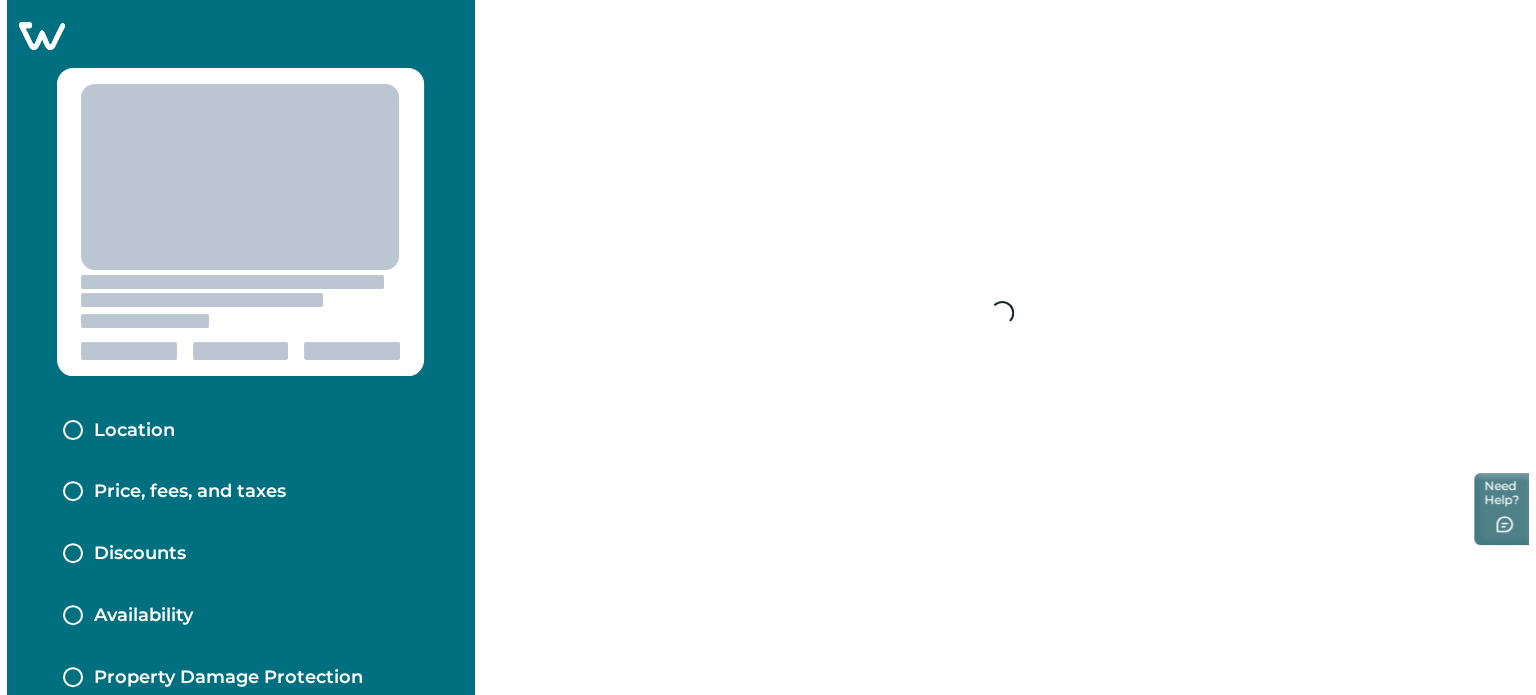 scroll, scrollTop: 0, scrollLeft: 0, axis: both 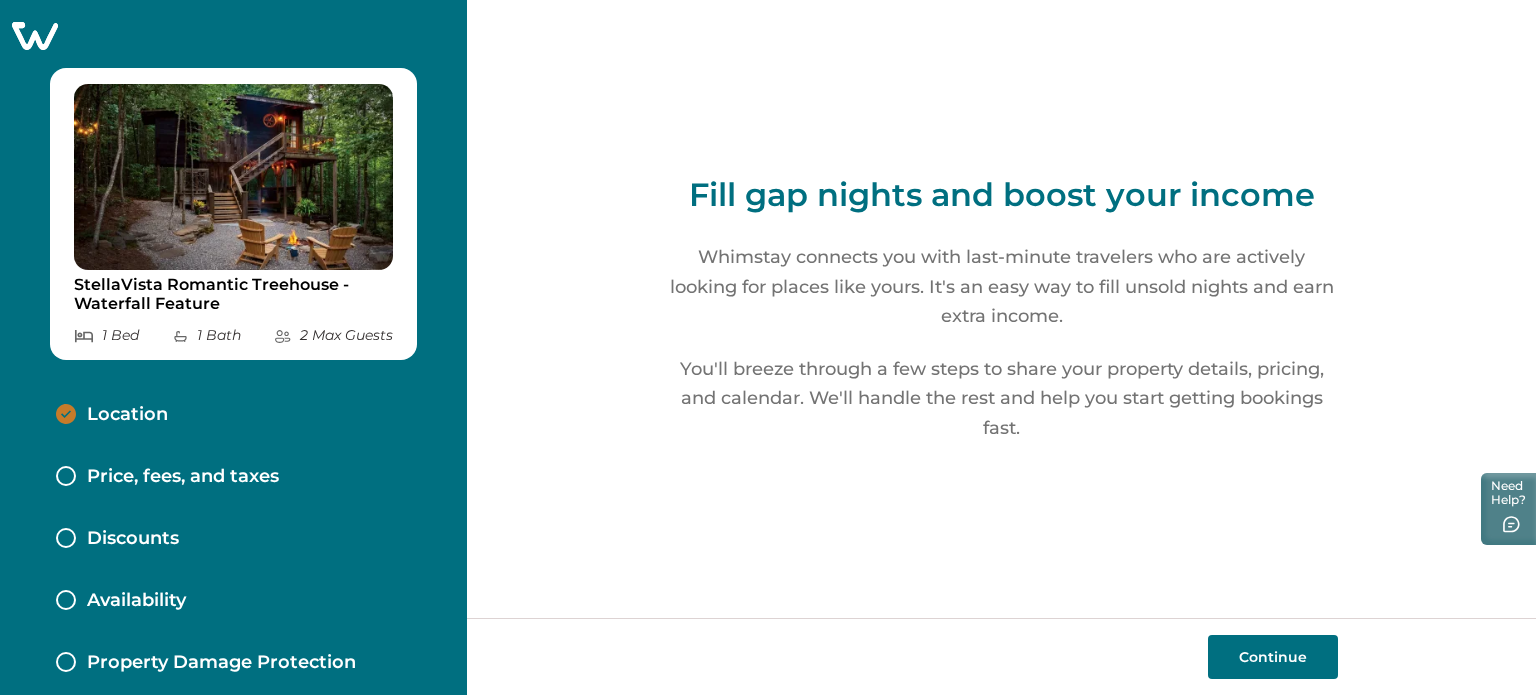 click on "Price, fees, and taxes" at bounding box center [183, 477] 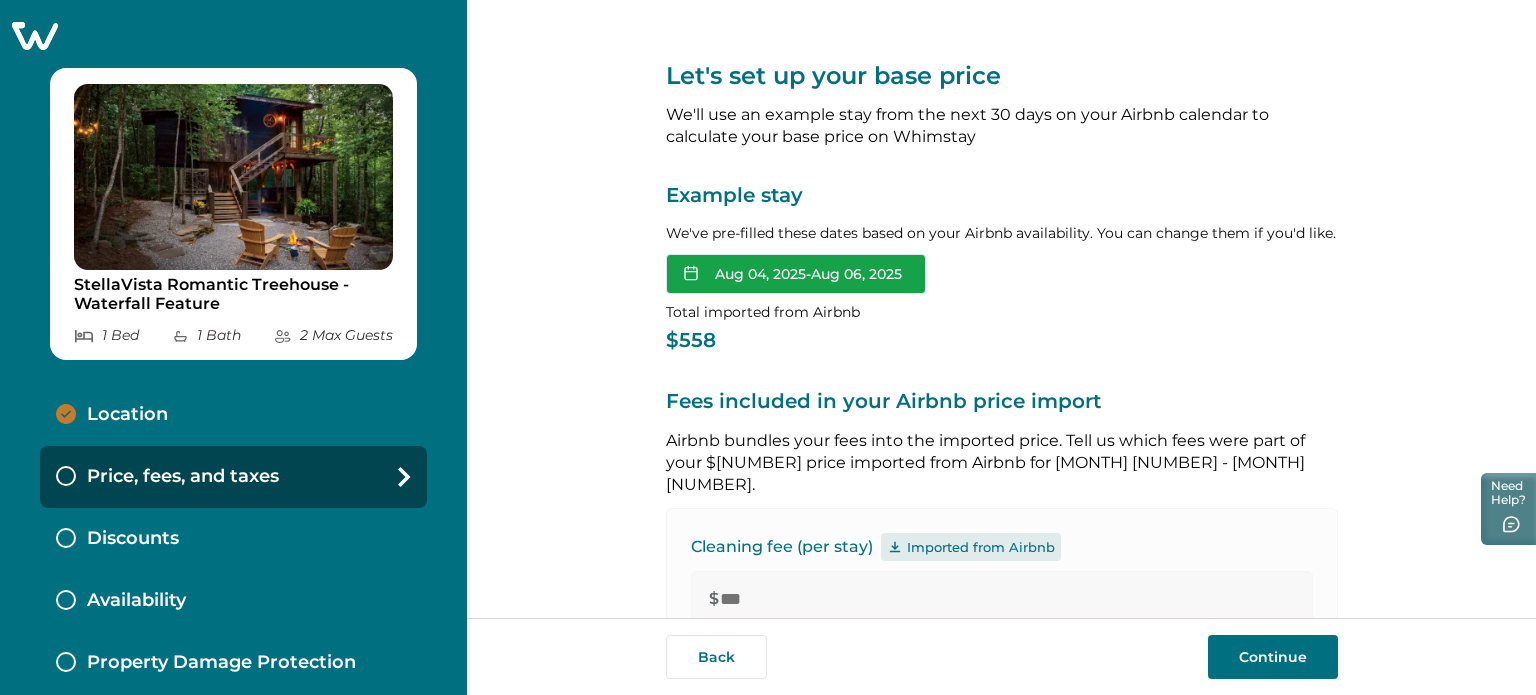 click on "Aug 04, 2025  -  Aug 06, 2025" at bounding box center [796, 274] 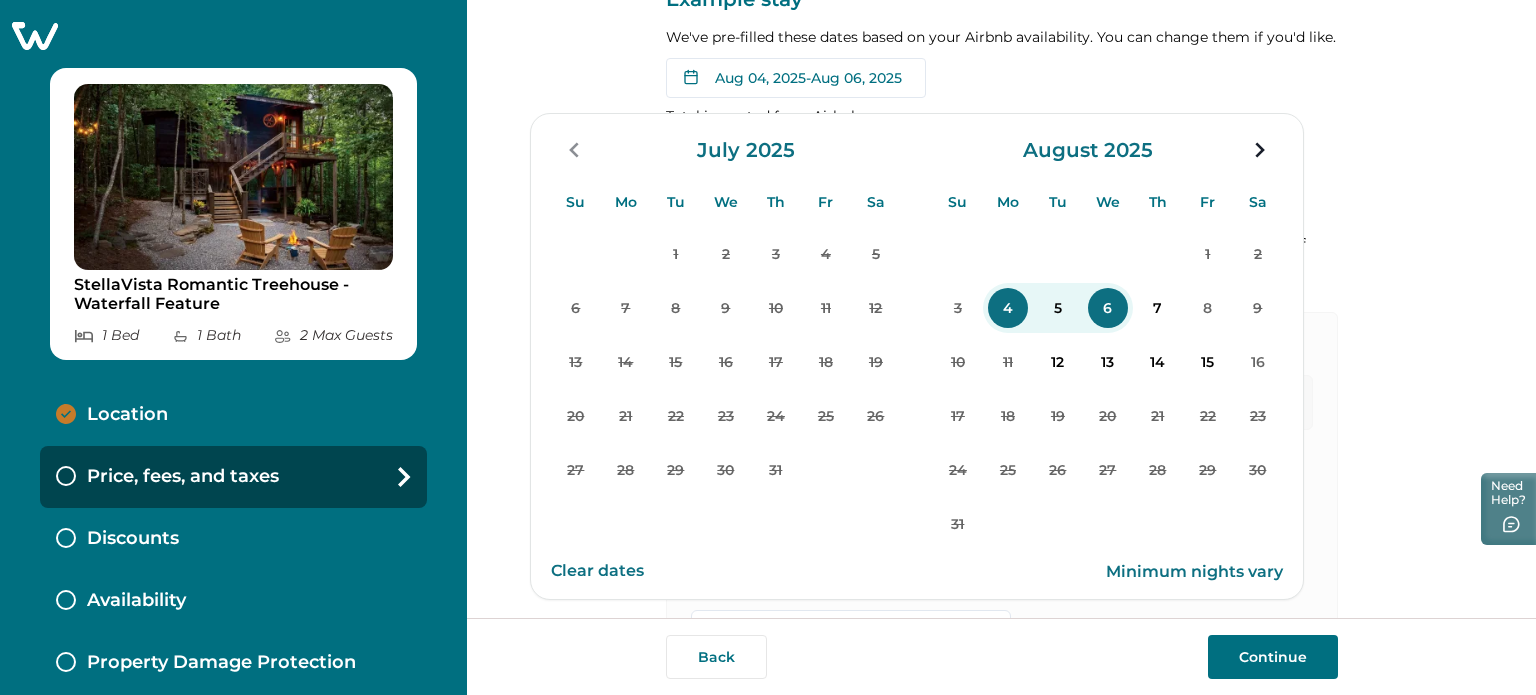 scroll, scrollTop: 200, scrollLeft: 0, axis: vertical 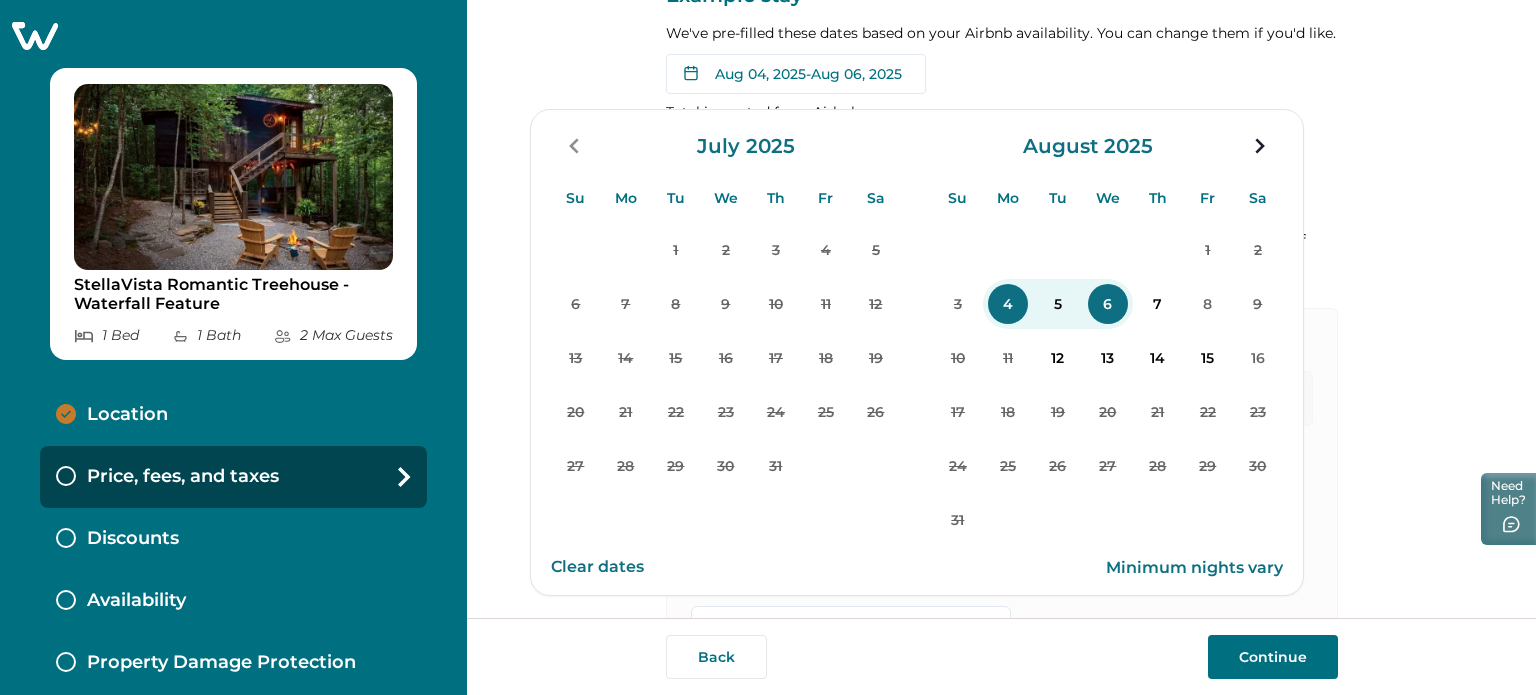click on "Clear dates" at bounding box center (597, 567) 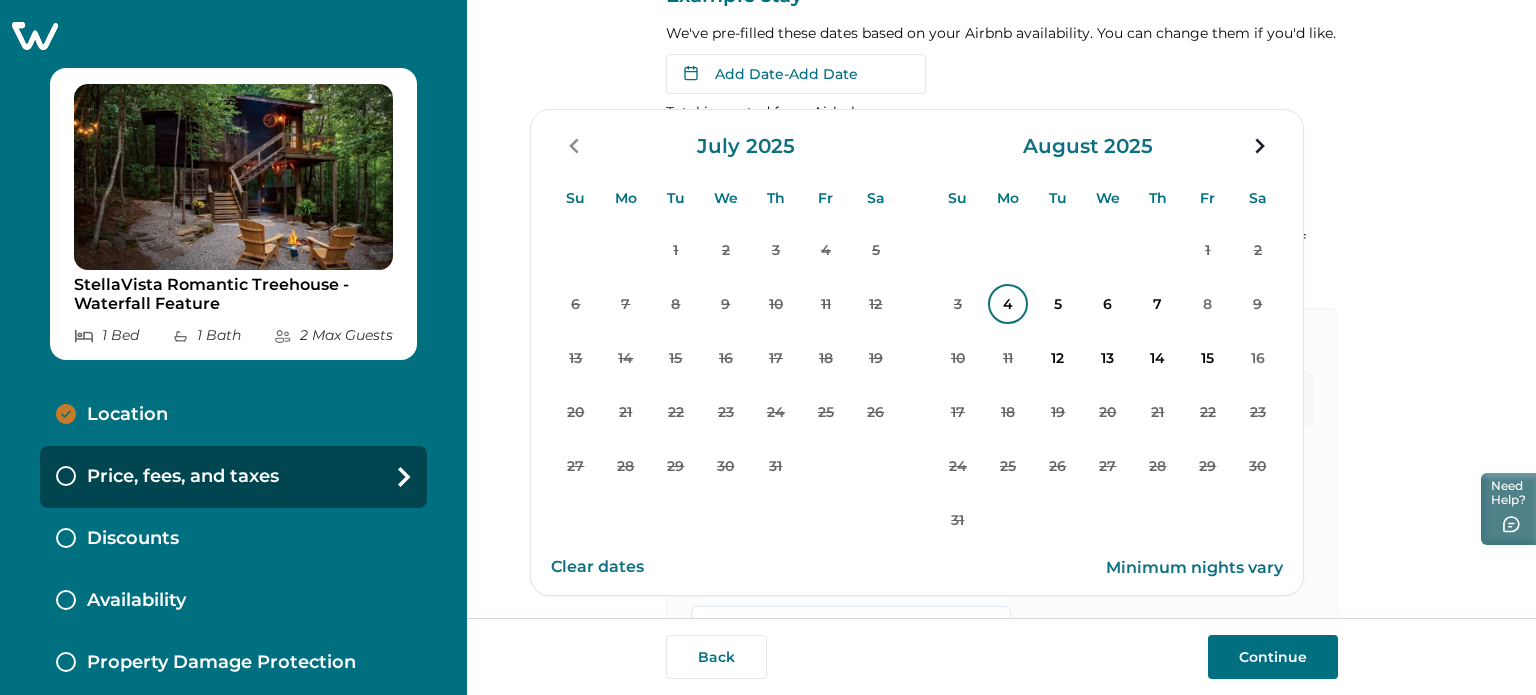 click on "4" at bounding box center (1008, 304) 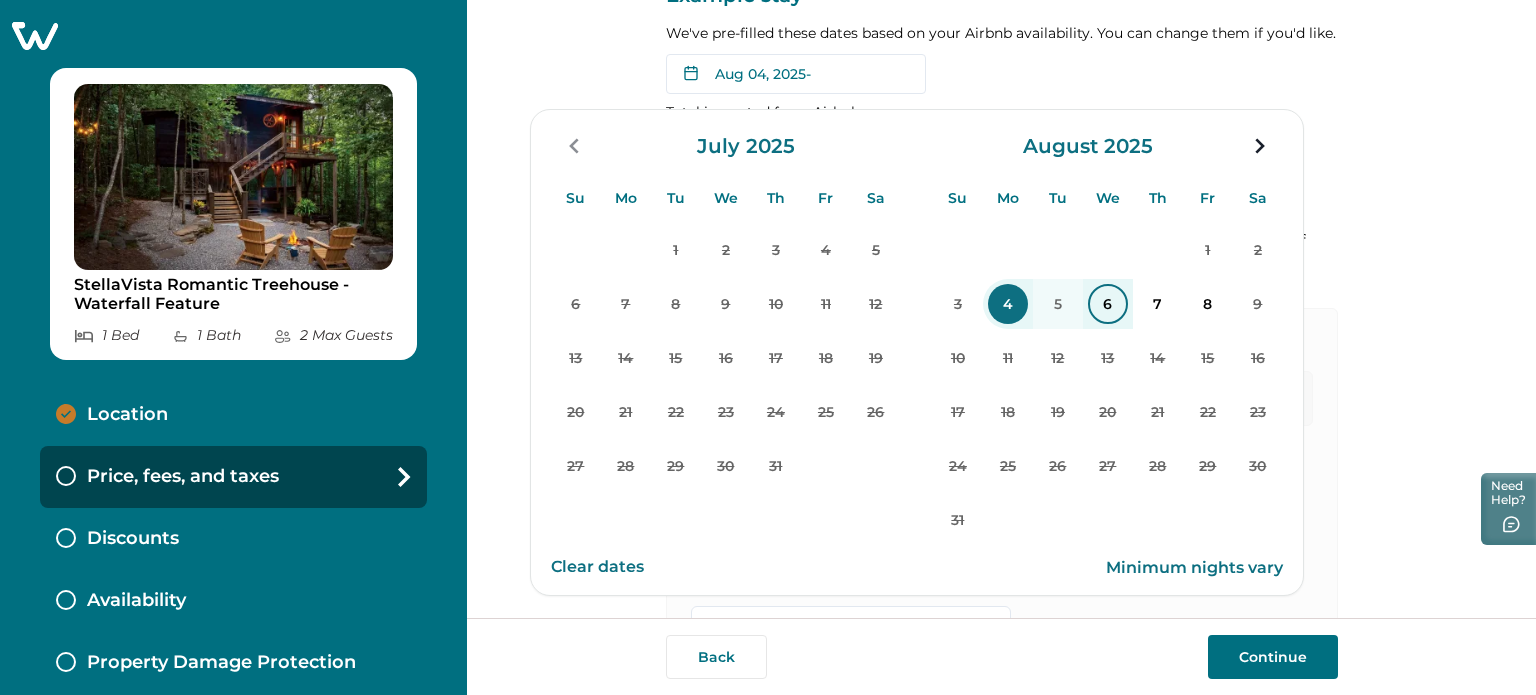 click on "6" at bounding box center [1108, 304] 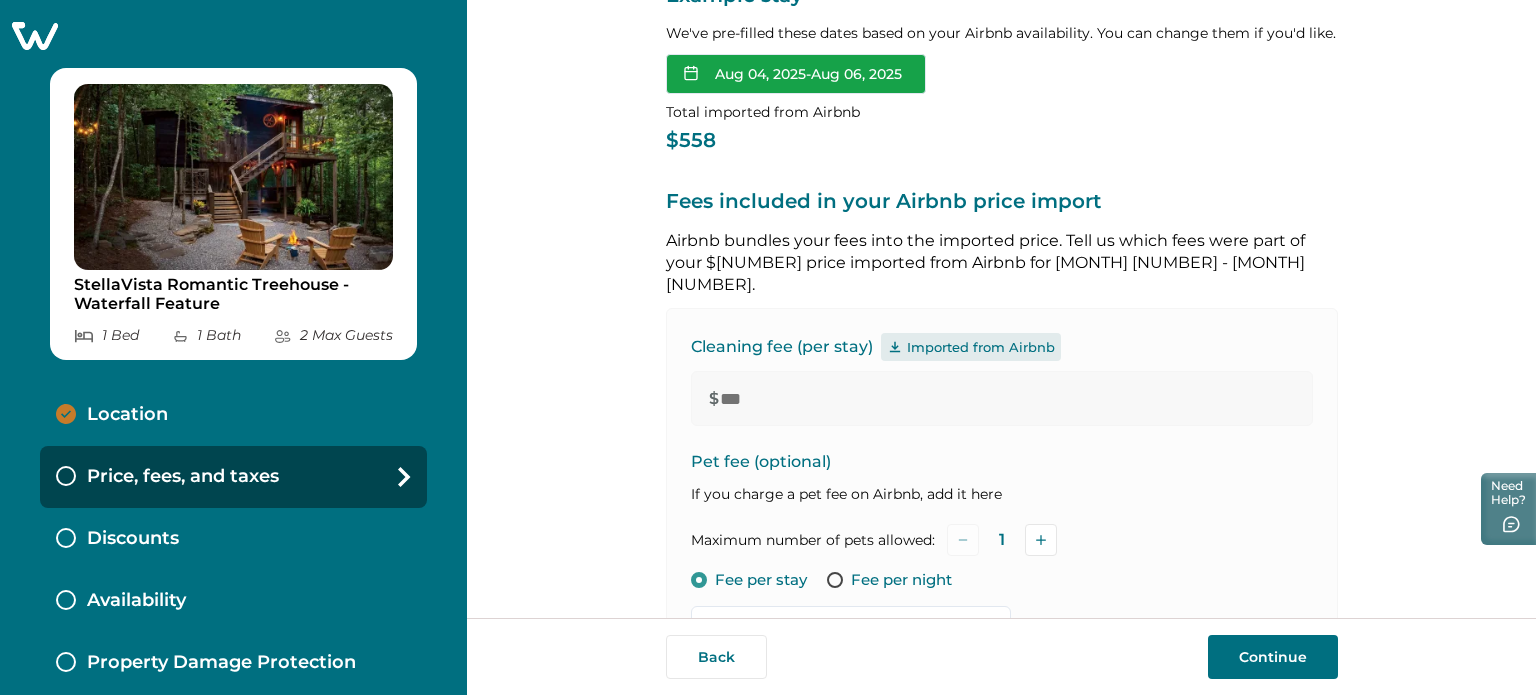 click on "Aug 04, 2025  -  Aug 06, 2025" at bounding box center [796, 74] 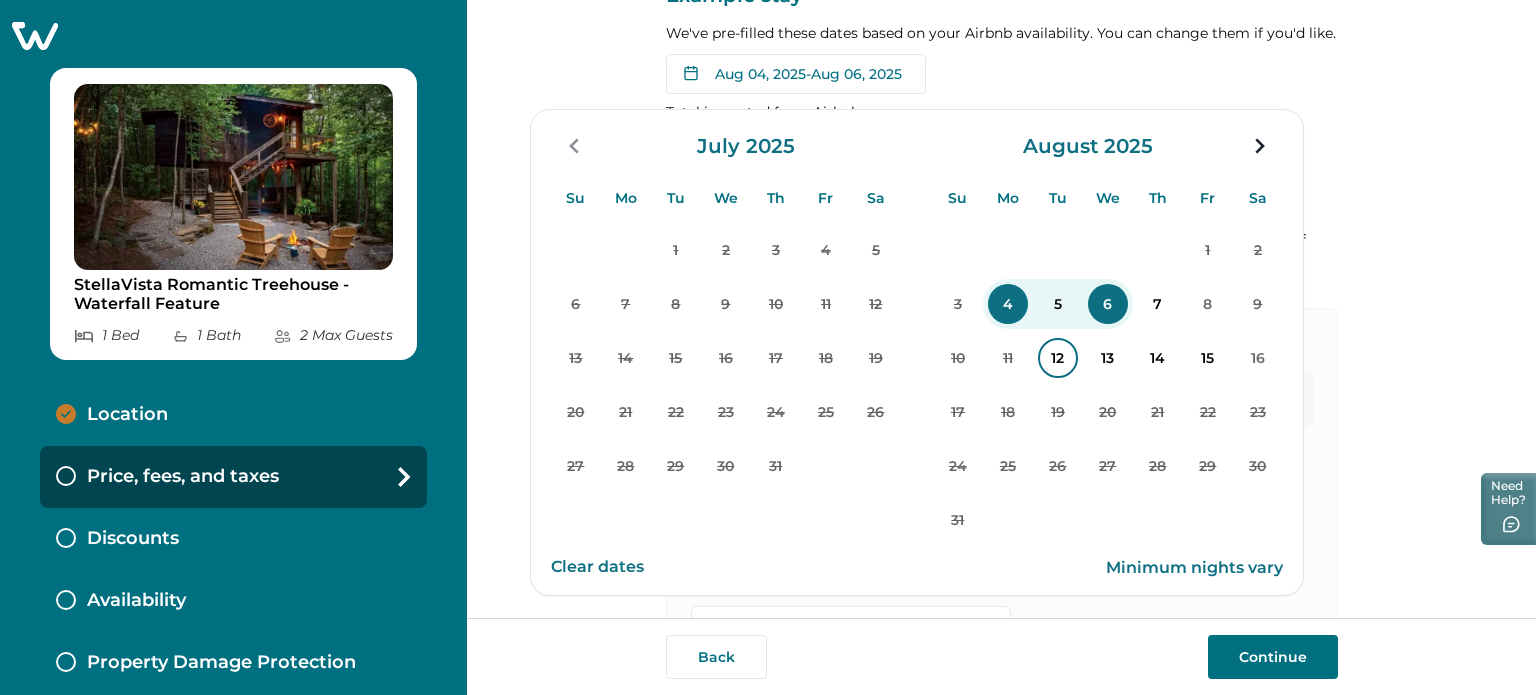 click on "12" at bounding box center (1058, 358) 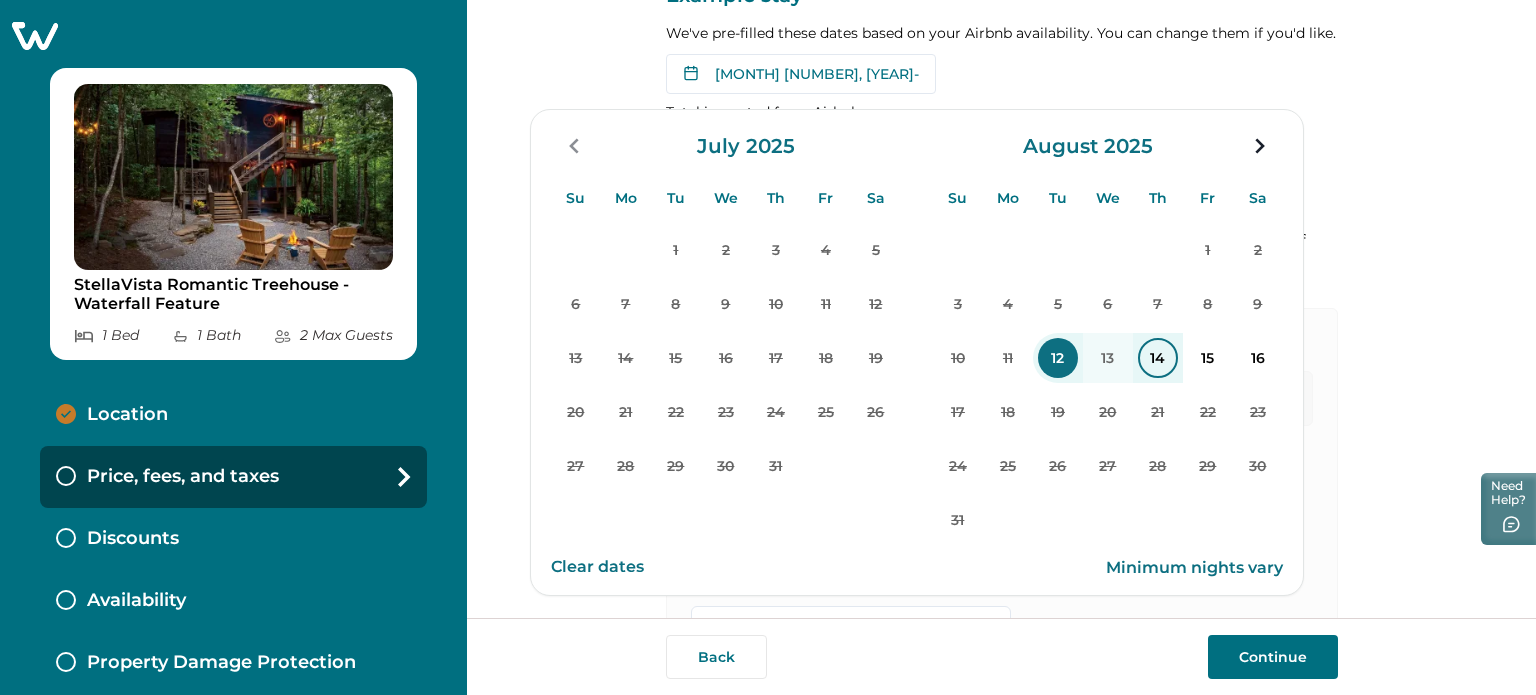 click on "14" at bounding box center [1158, 358] 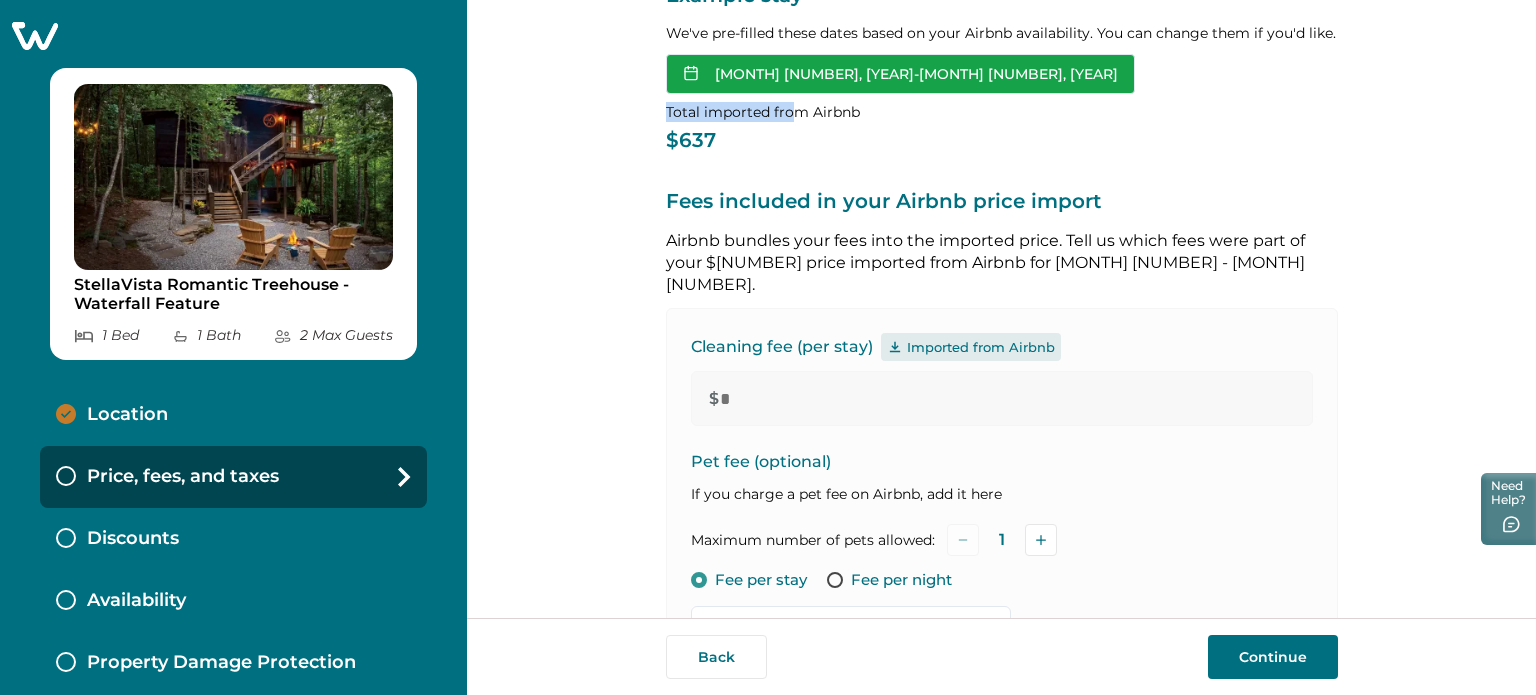 drag, startPoint x: 785, startPoint y: 95, endPoint x: 776, endPoint y: 86, distance: 12.727922 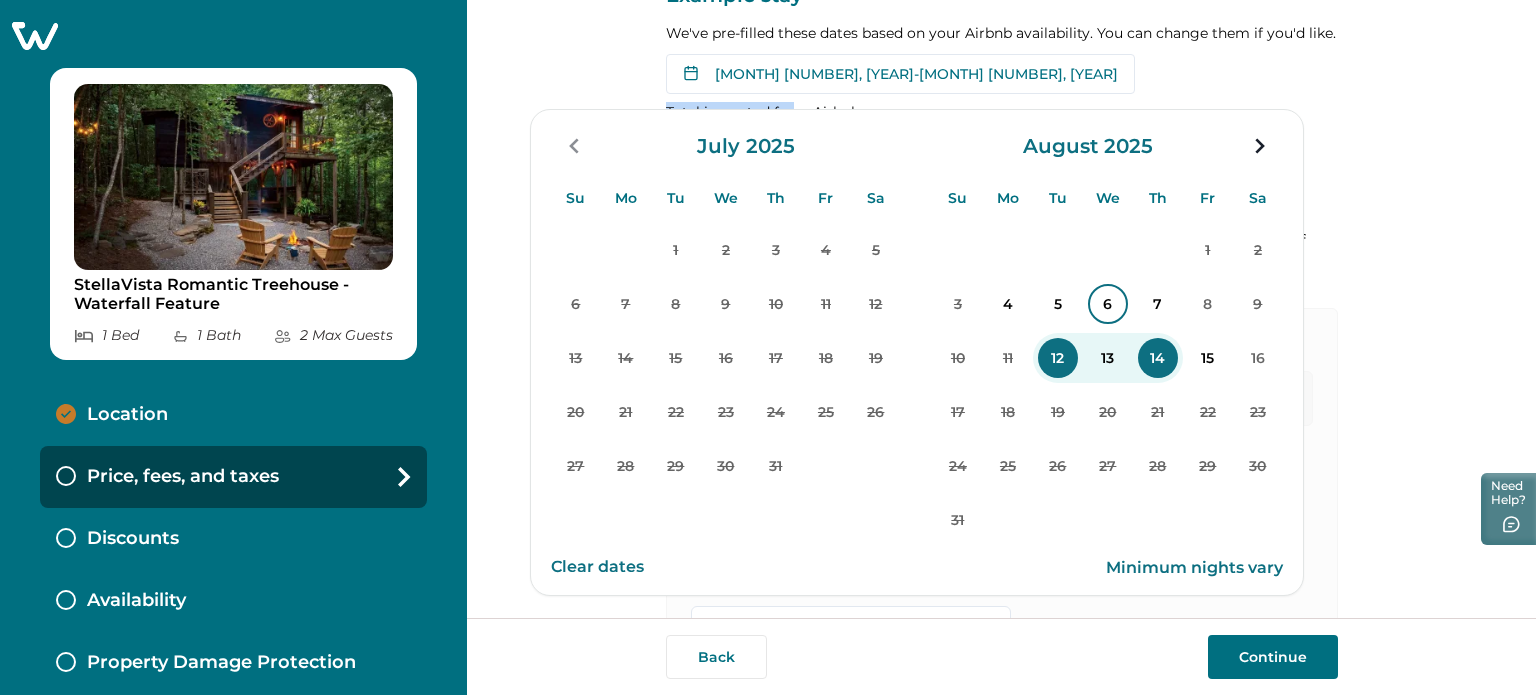 click on "6" at bounding box center [1108, 304] 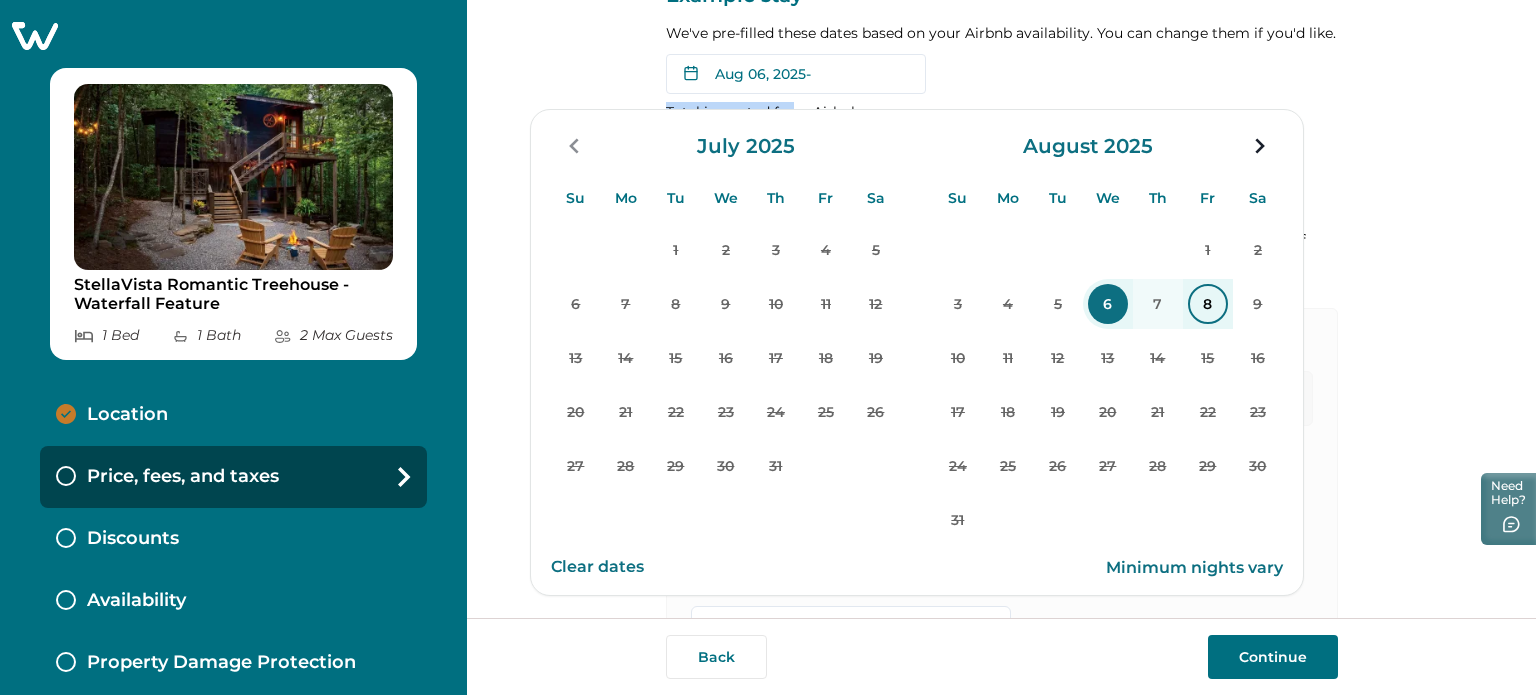 click on "8" at bounding box center [1208, 304] 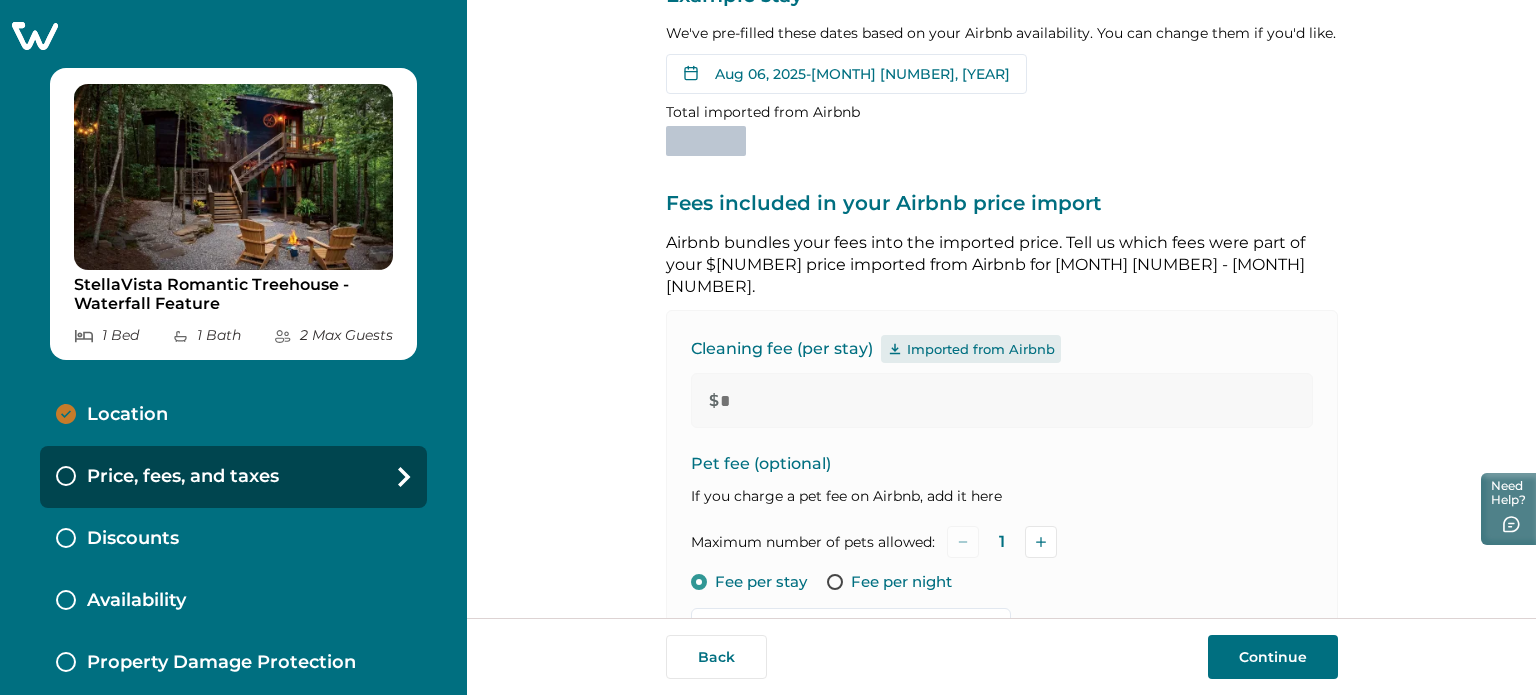 click on "Cleaning fee (per stay) Imported from Airbnb" at bounding box center [1002, 349] 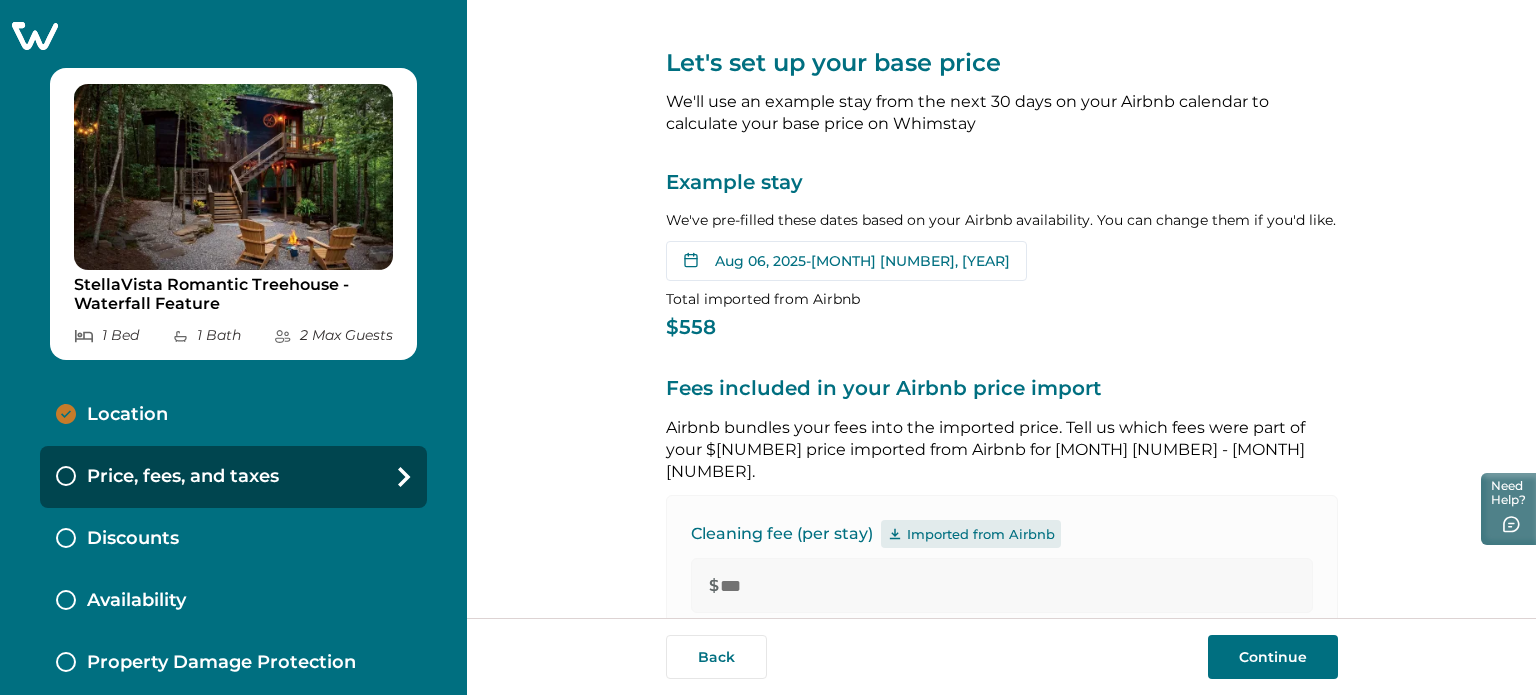 scroll, scrollTop: 0, scrollLeft: 0, axis: both 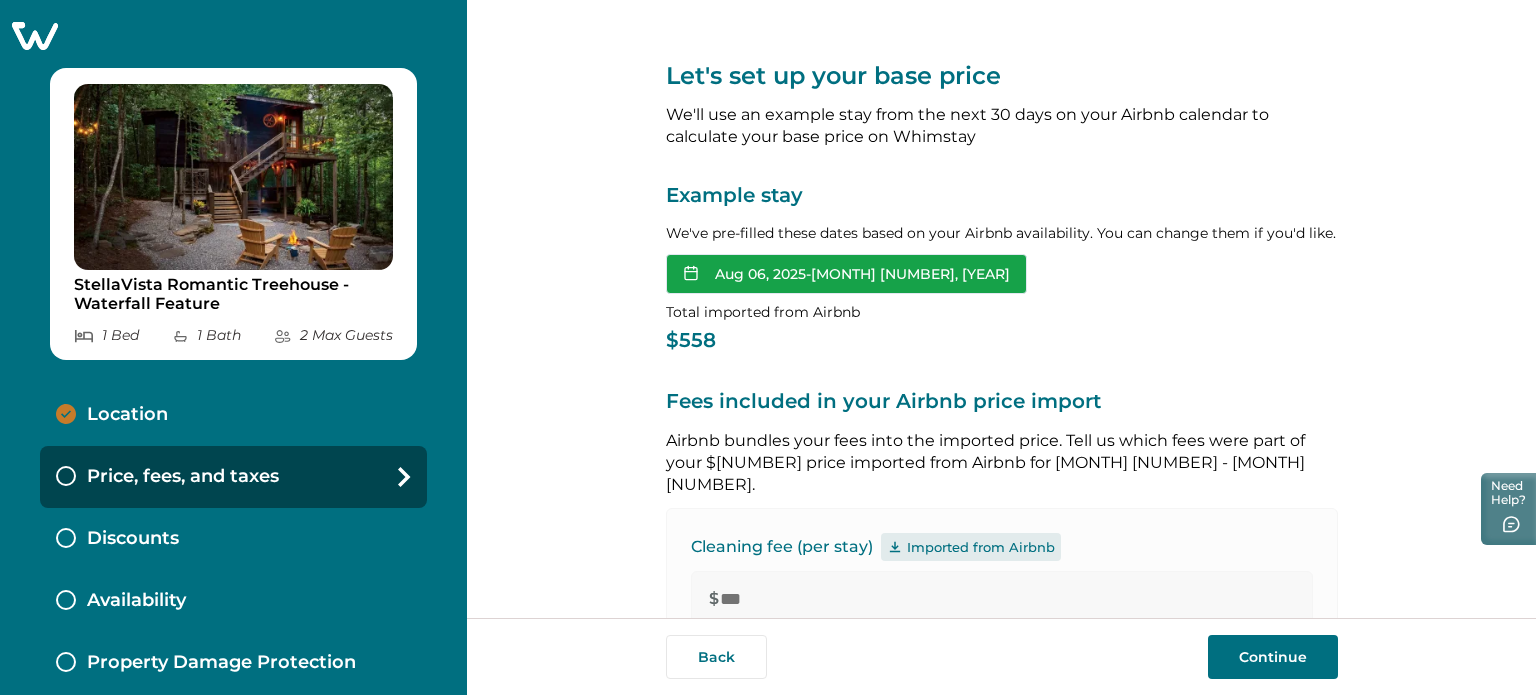 click on "Aug 06, 2025  -  Aug 08, 2025" at bounding box center (846, 274) 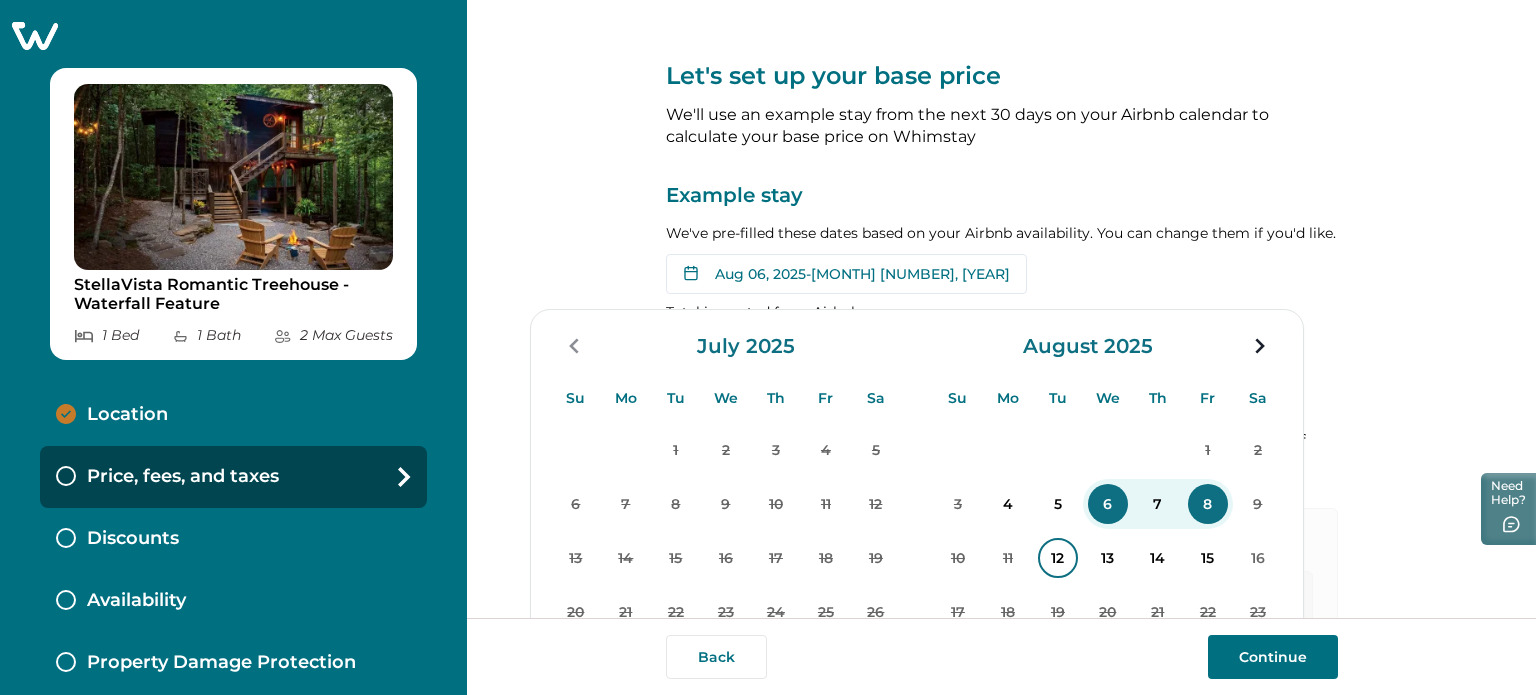 click on "12" at bounding box center (1058, 558) 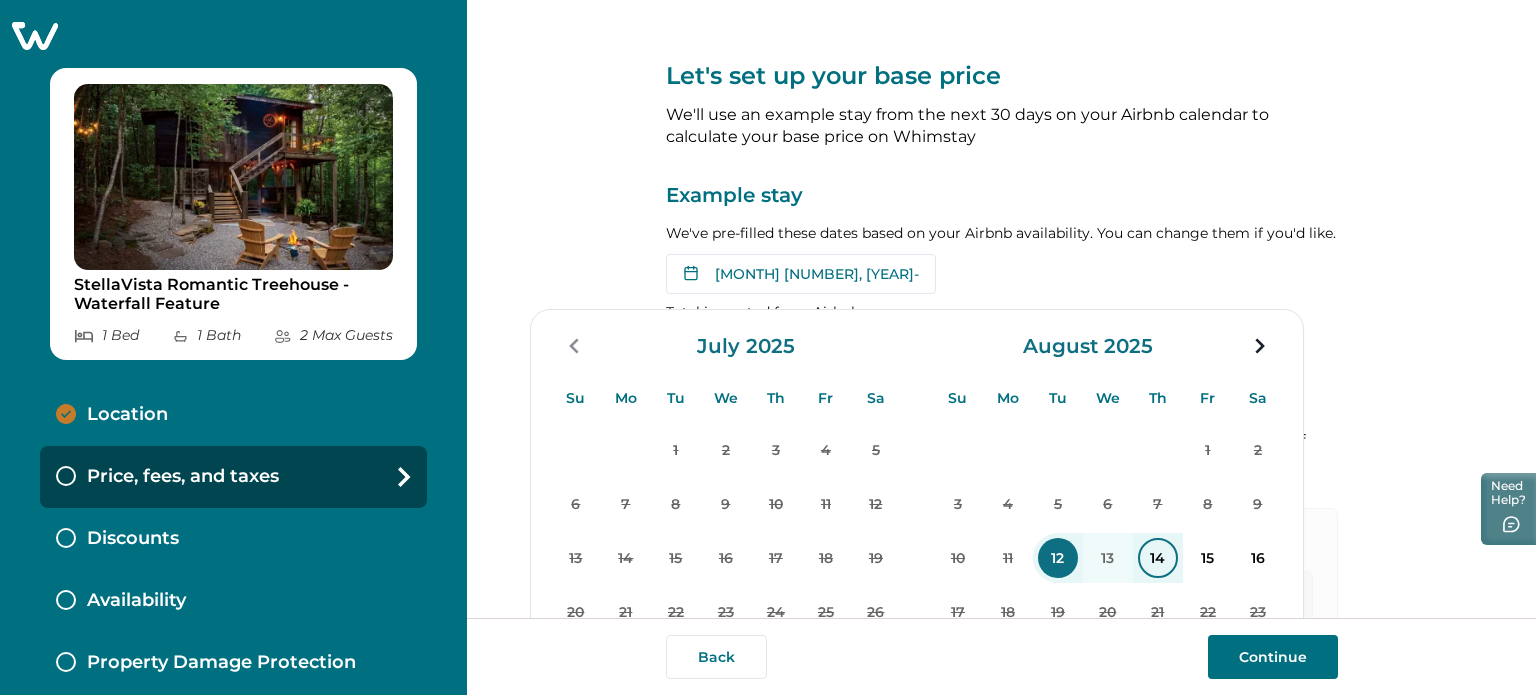 click on "14" at bounding box center [1158, 558] 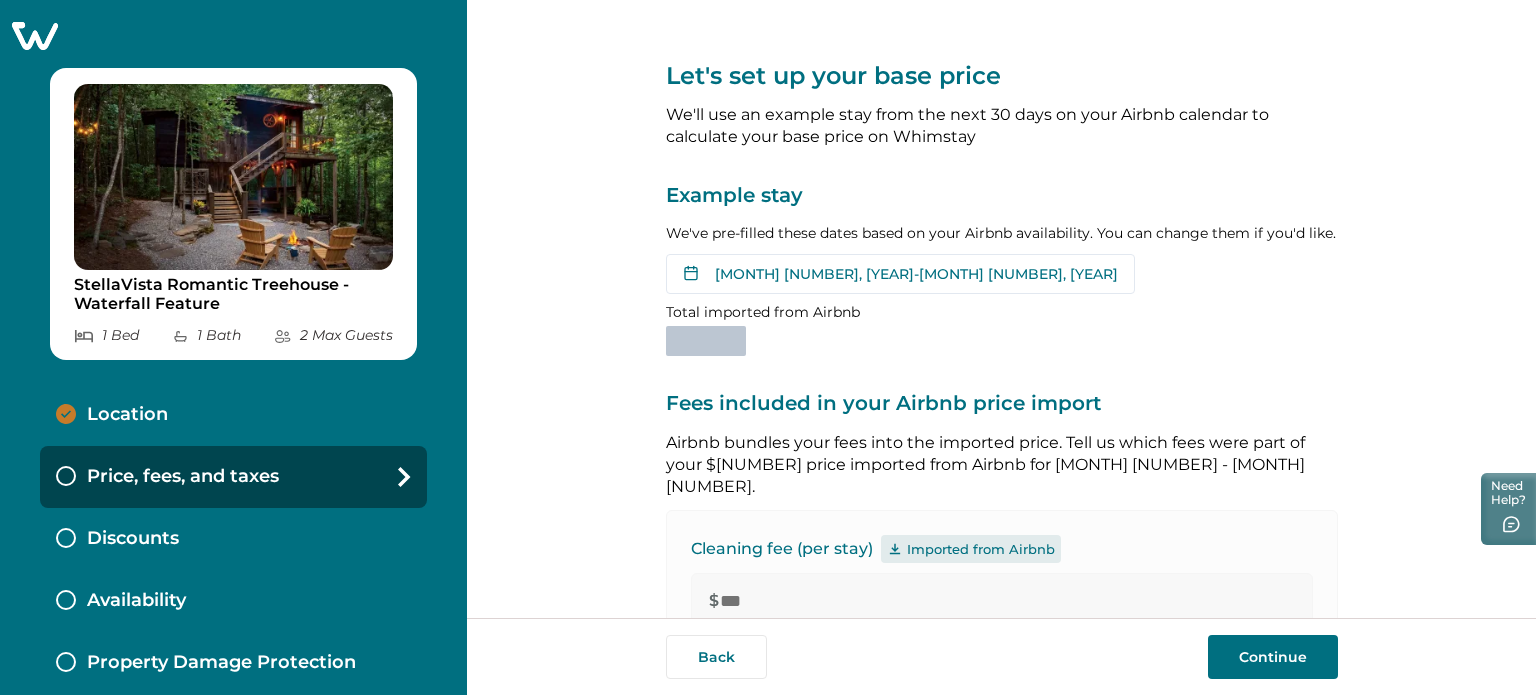 scroll, scrollTop: 120, scrollLeft: 0, axis: vertical 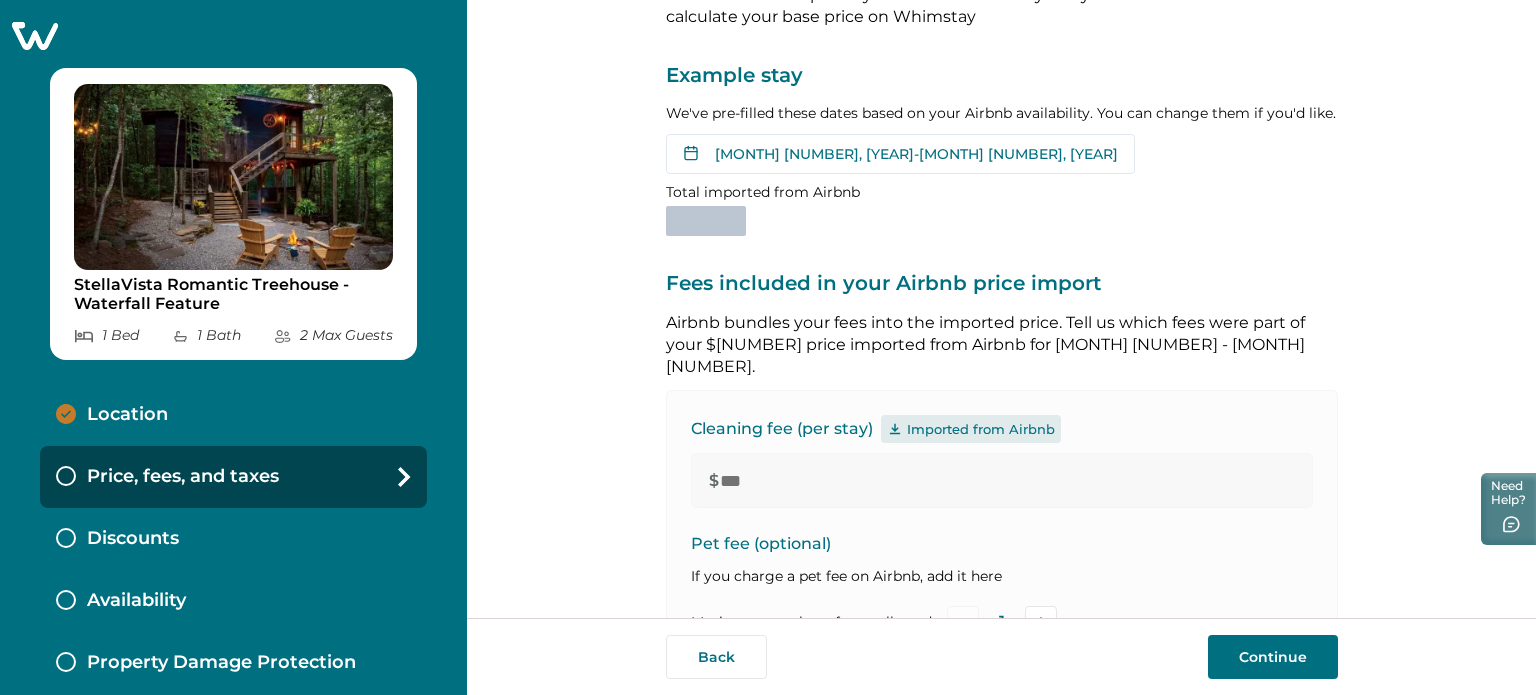 type on "*" 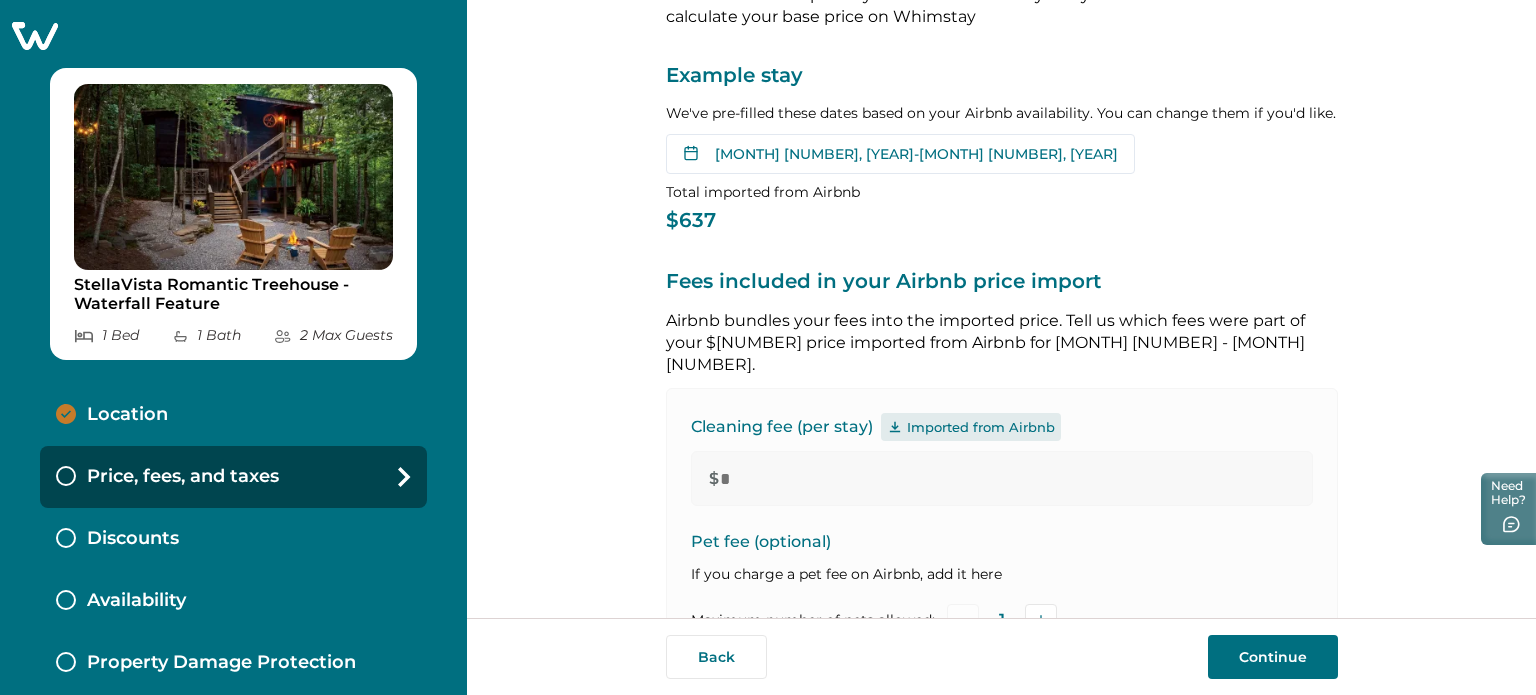 click on "Discounts" at bounding box center (233, 539) 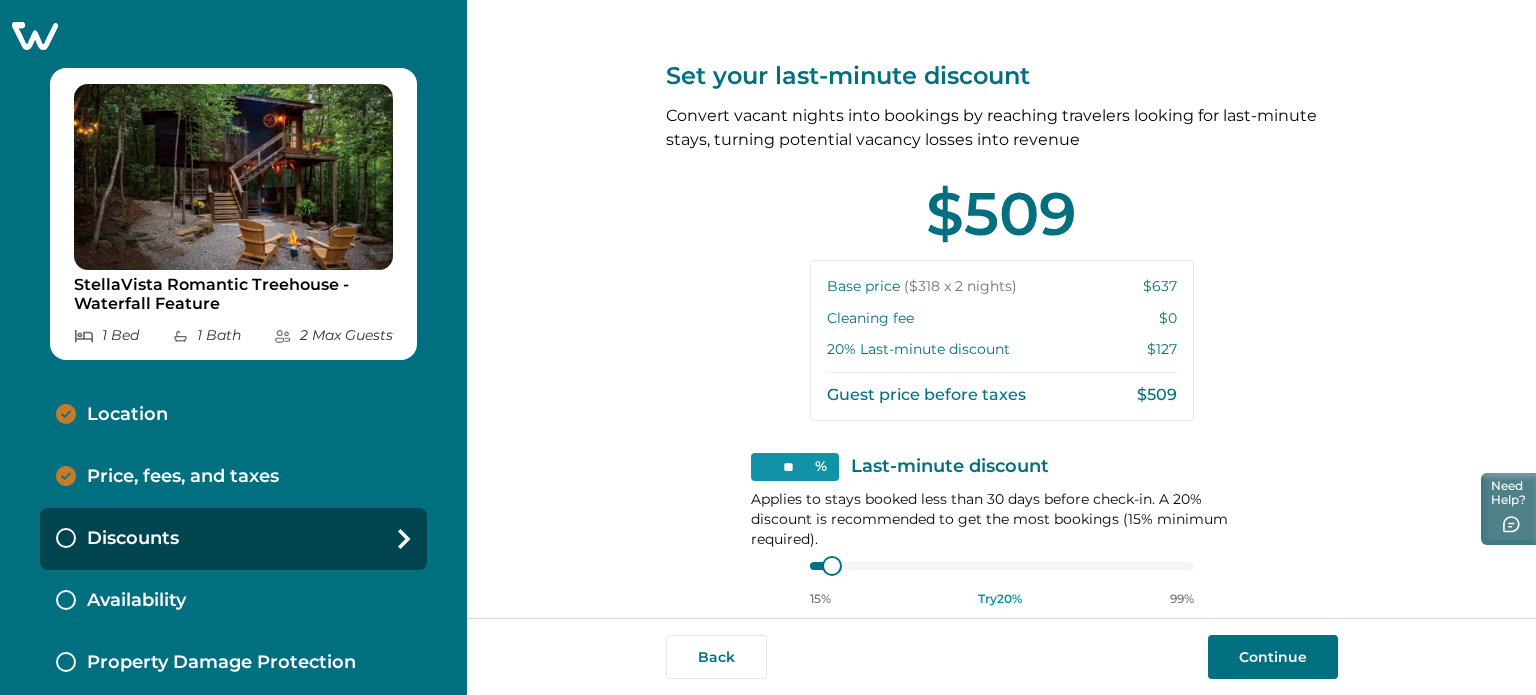 scroll, scrollTop: 165, scrollLeft: 0, axis: vertical 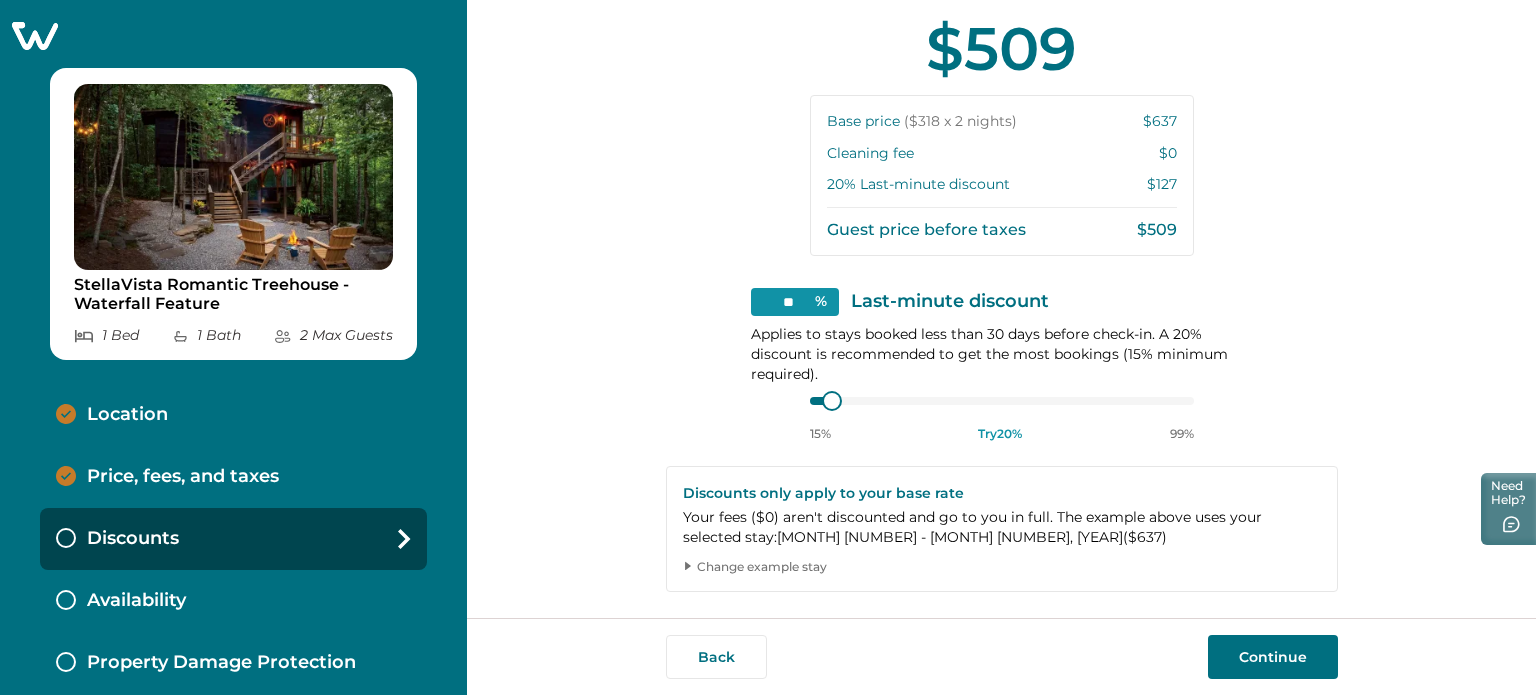 click on "Price, fees, and taxes" at bounding box center (233, 477) 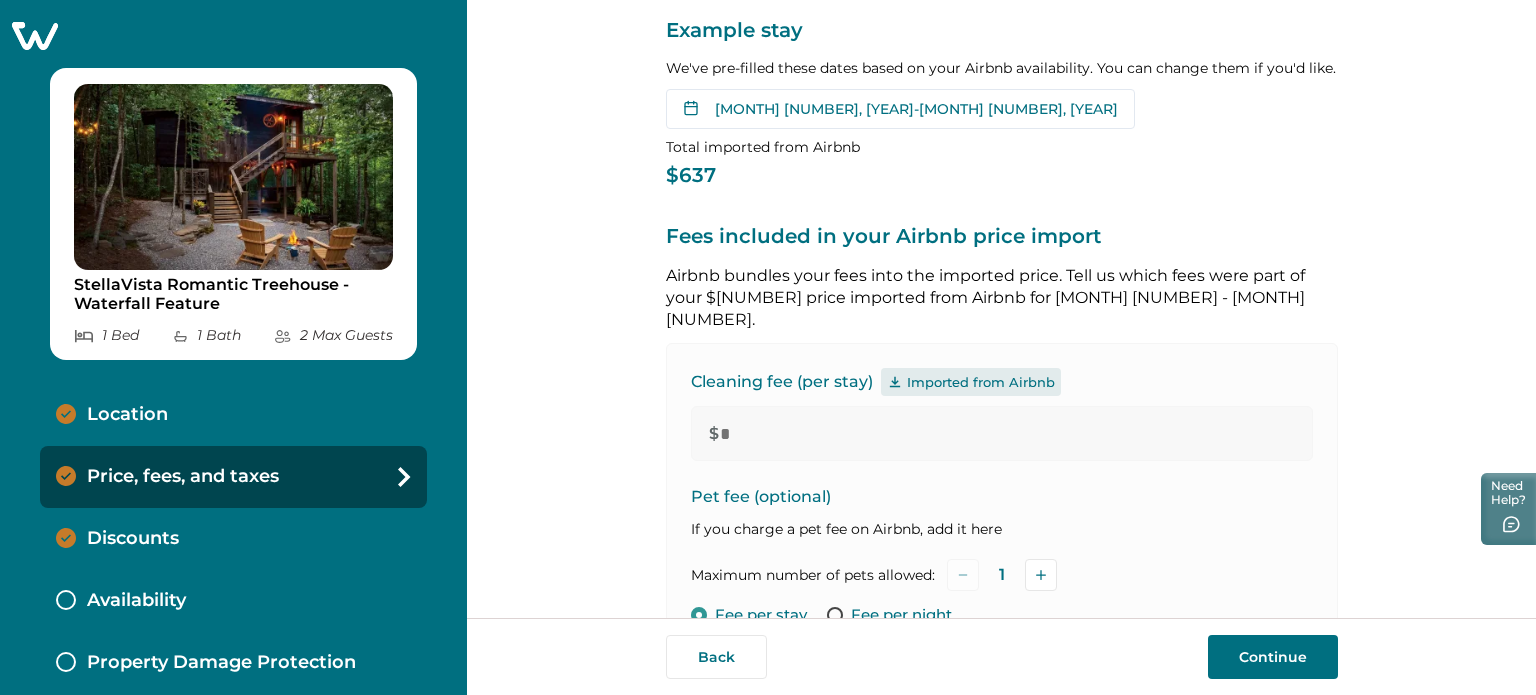 click on "Discounts" at bounding box center (233, 539) 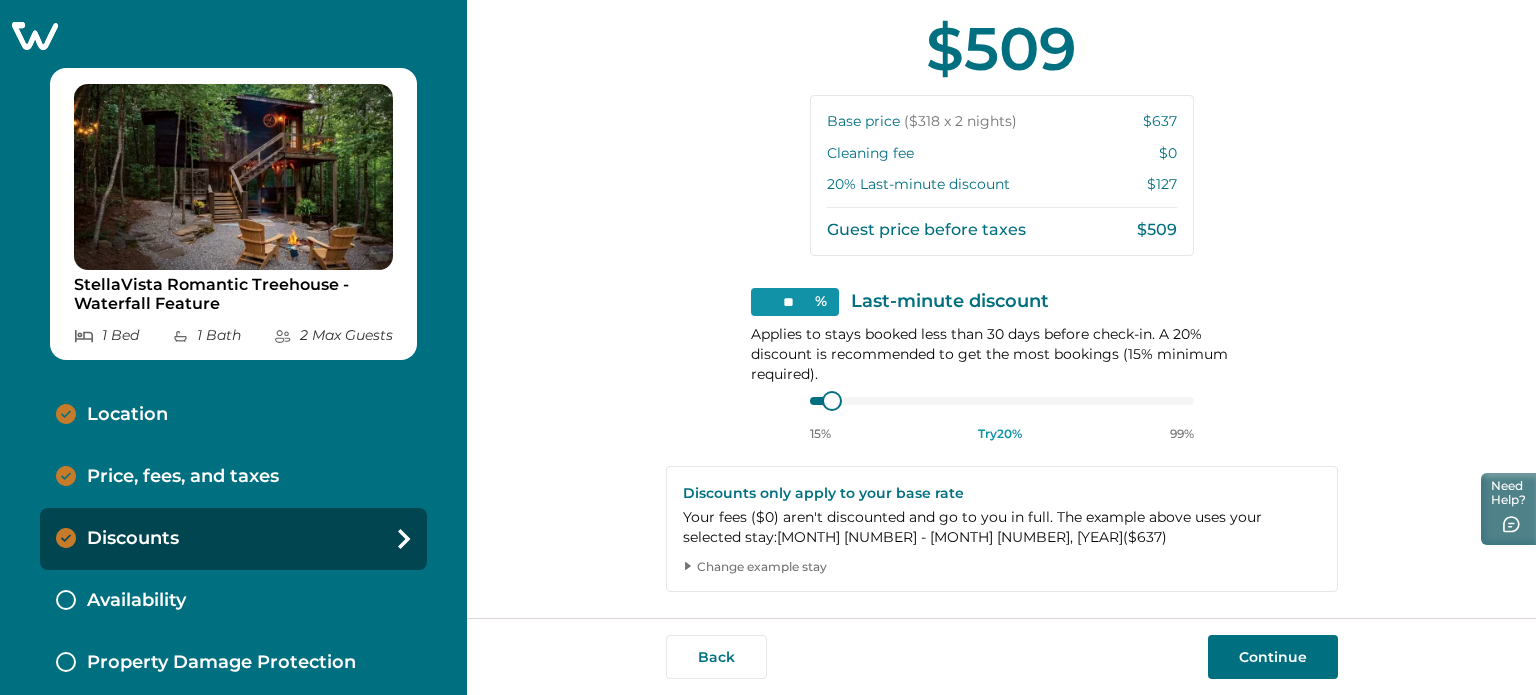 click on "Change example stay" at bounding box center (1009, 567) 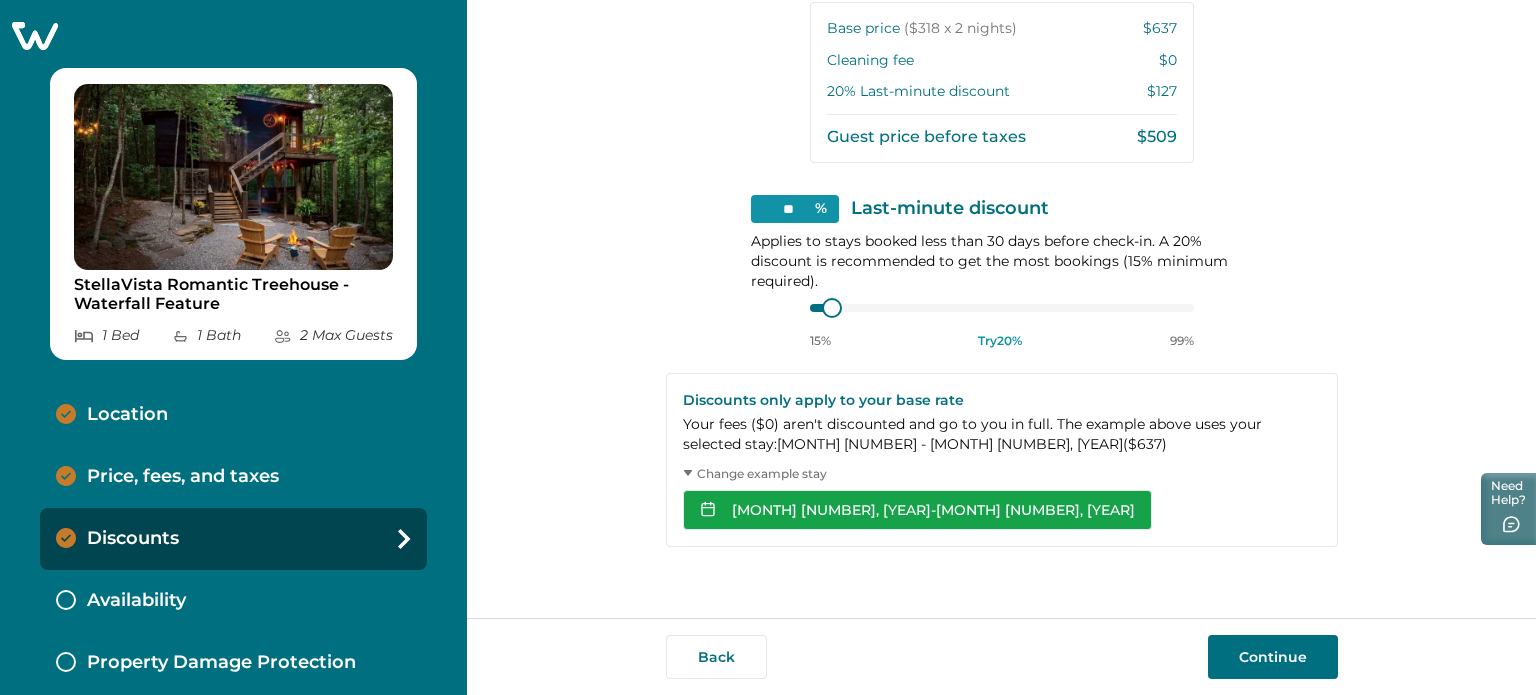 scroll, scrollTop: 261, scrollLeft: 0, axis: vertical 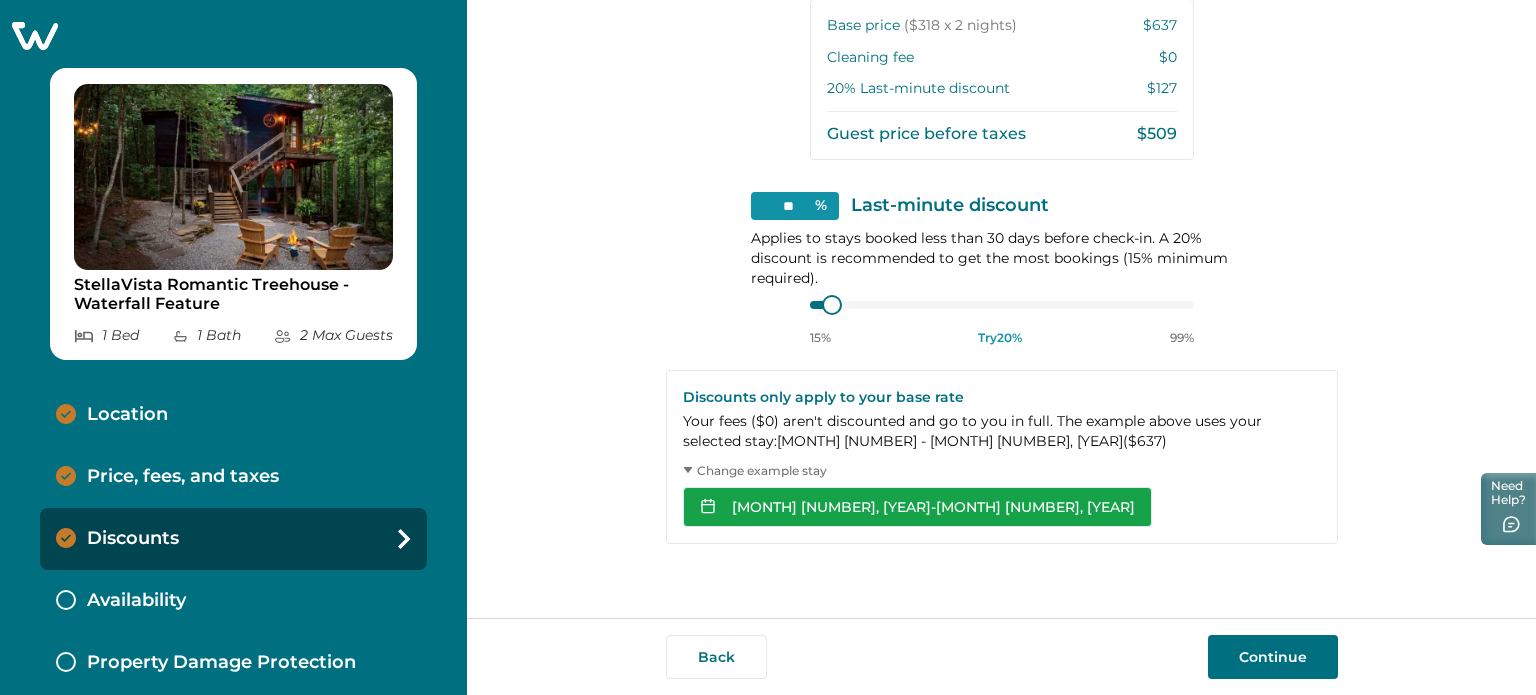 click on "Aug 12, 2025  -  Aug 14, 2025" at bounding box center [917, 507] 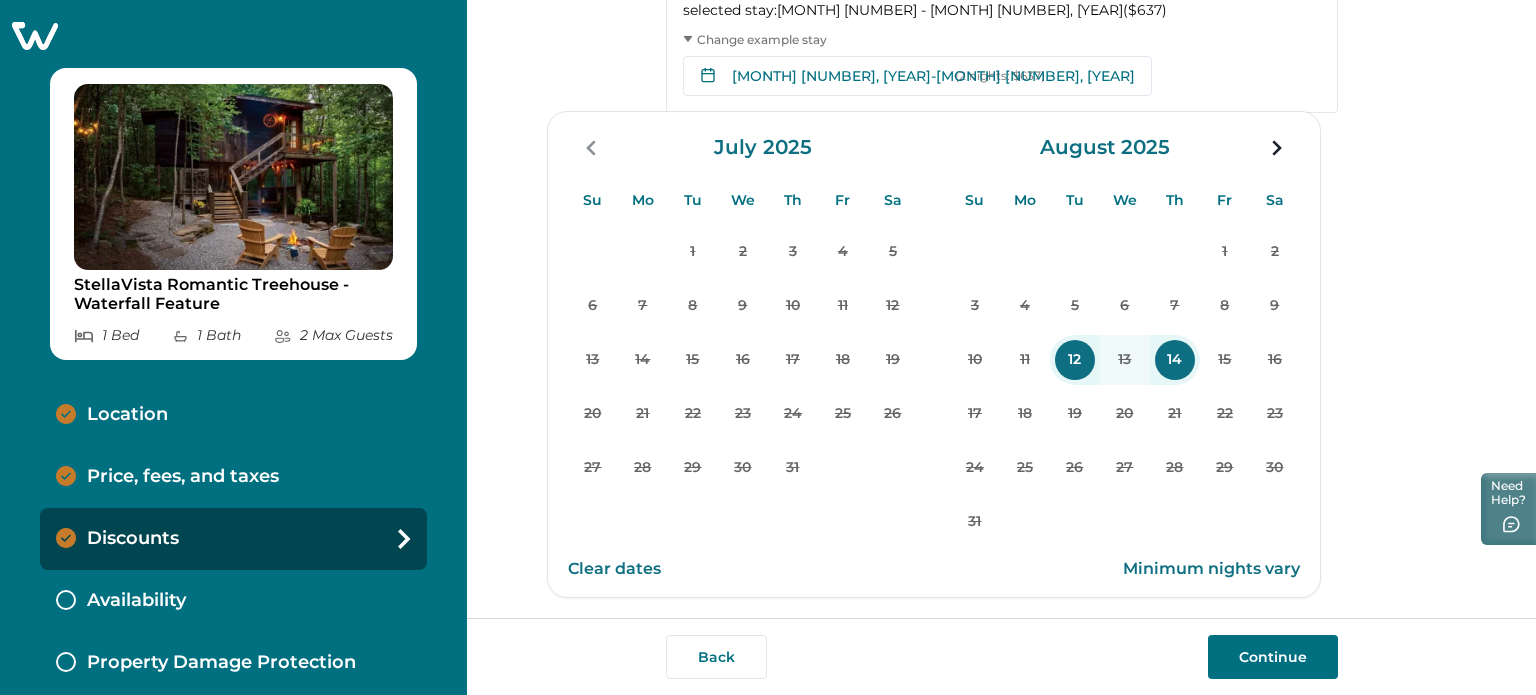 scroll, scrollTop: 693, scrollLeft: 0, axis: vertical 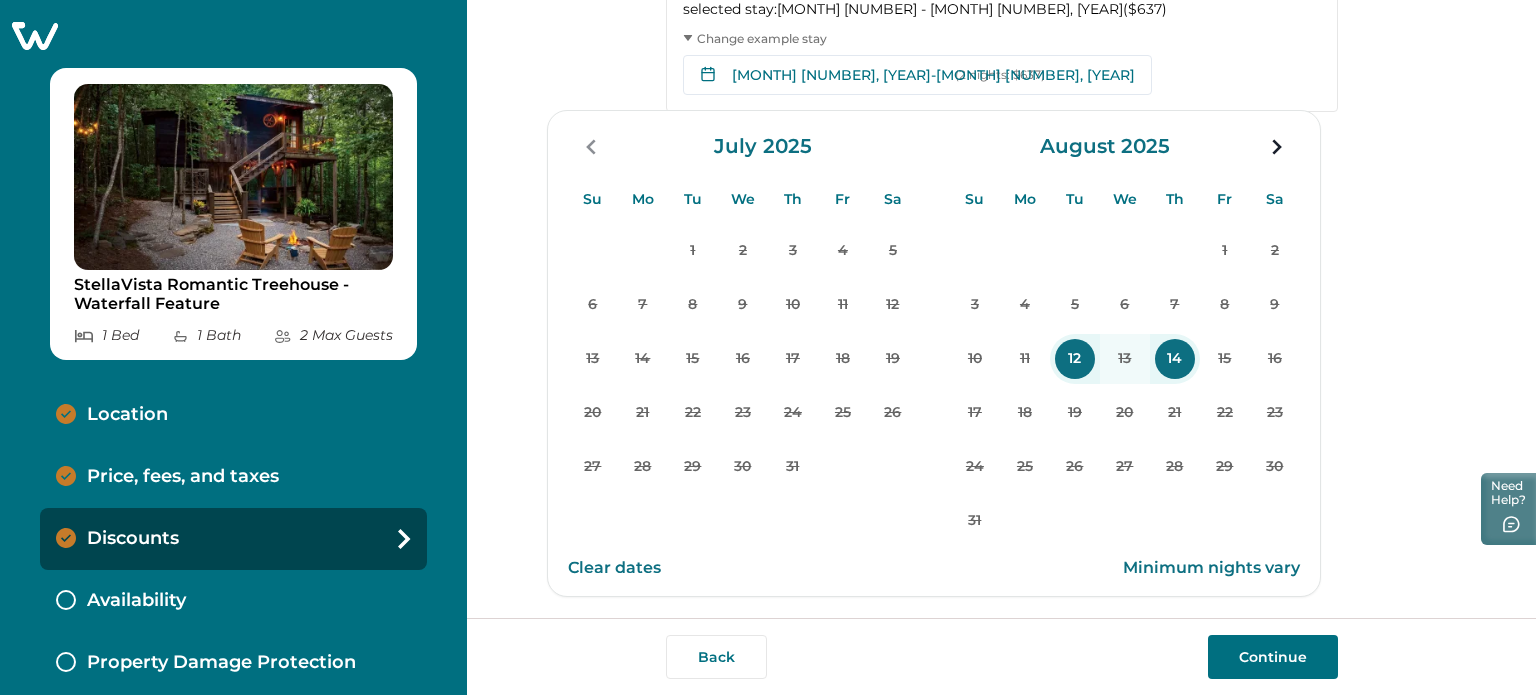 click on "Clear dates" at bounding box center [614, 568] 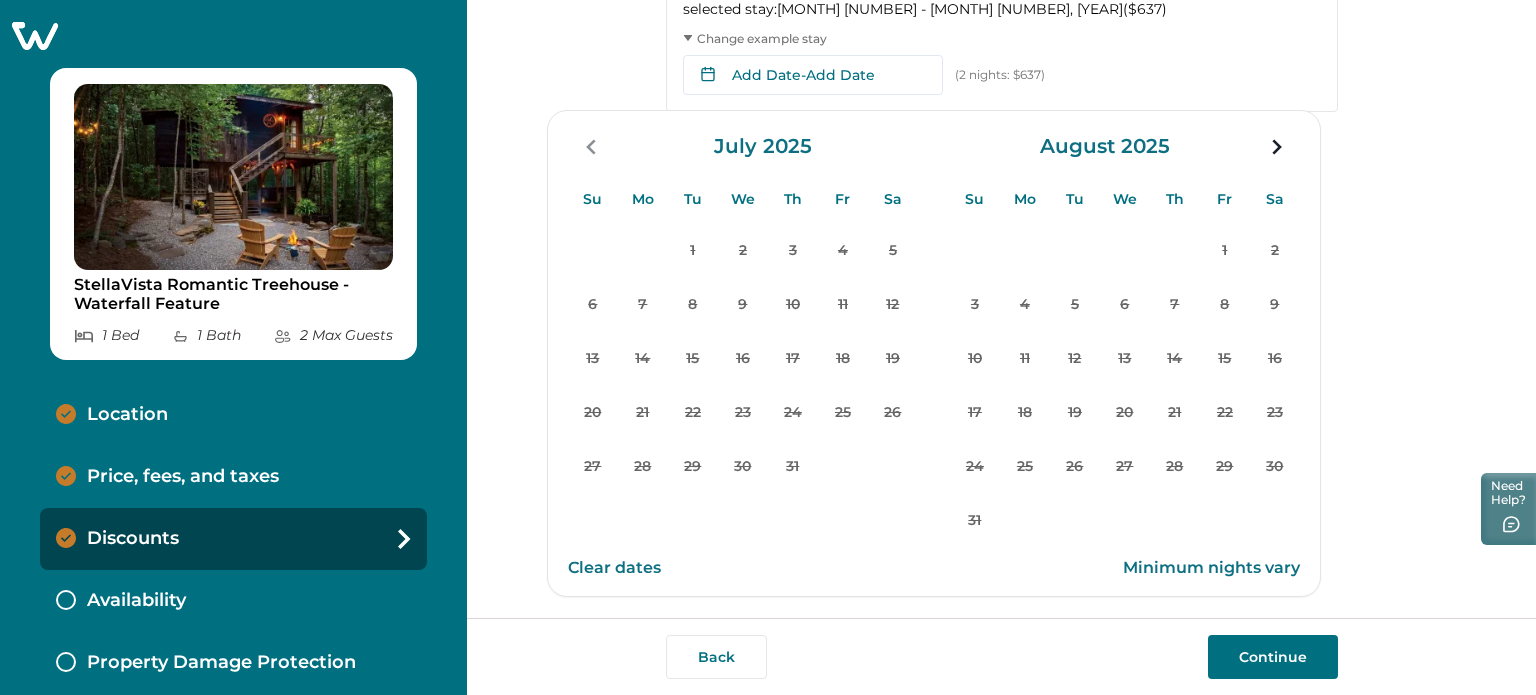 type 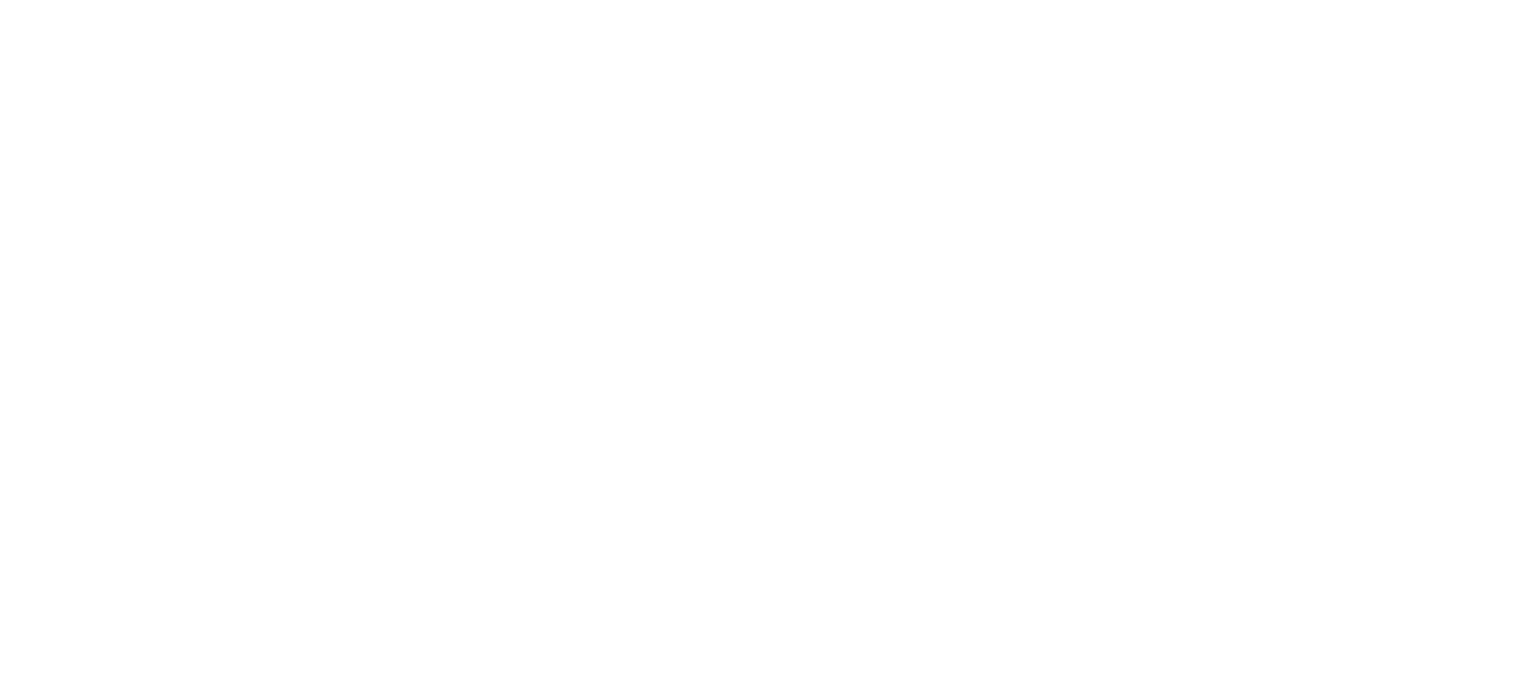 scroll, scrollTop: 0, scrollLeft: 0, axis: both 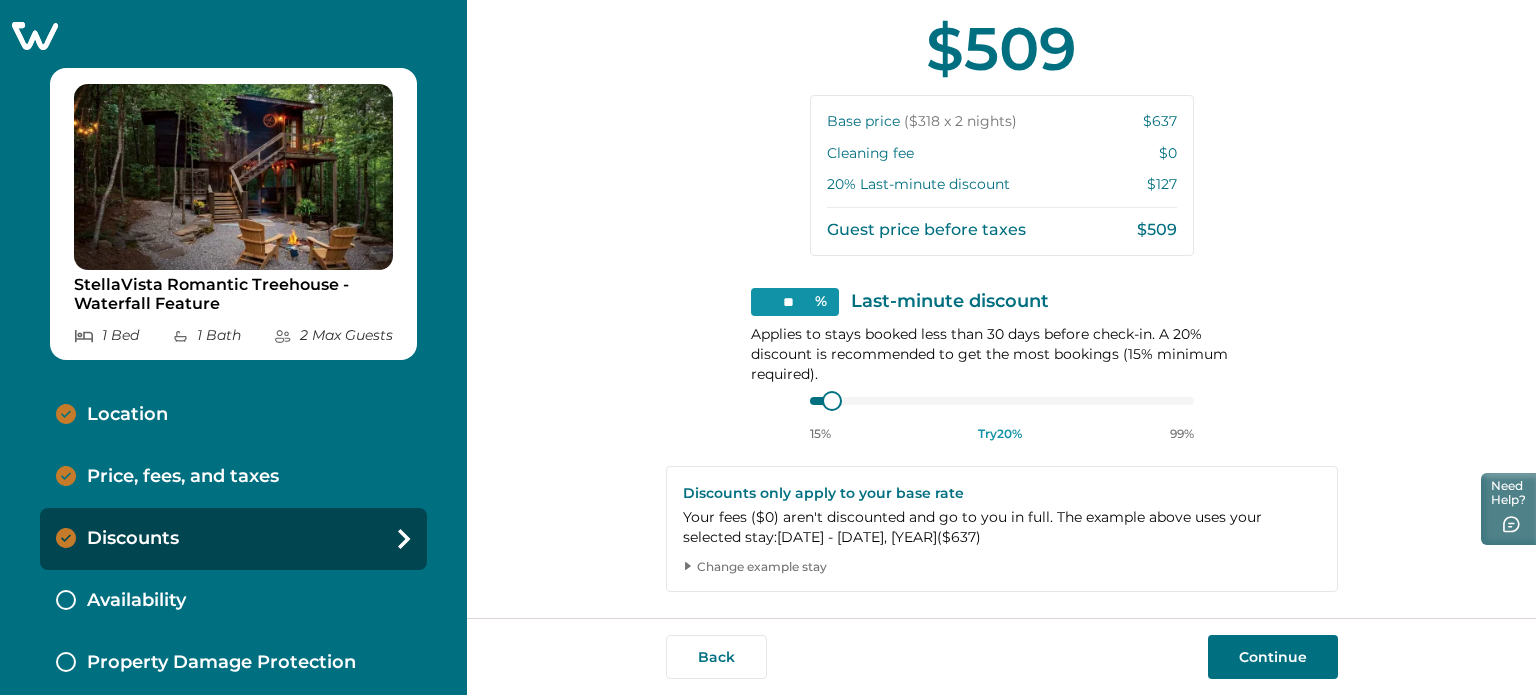 click on "Change example stay" at bounding box center [1009, 567] 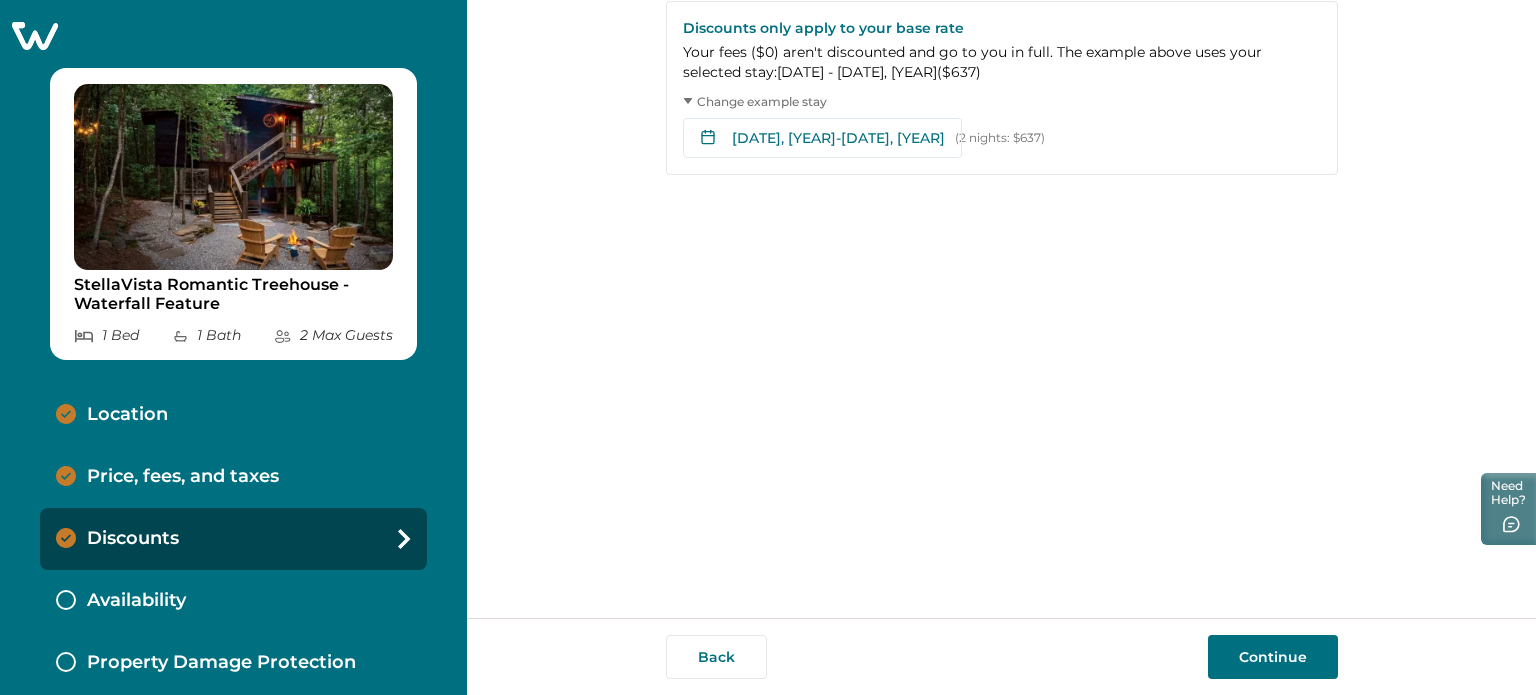 scroll, scrollTop: 730, scrollLeft: 0, axis: vertical 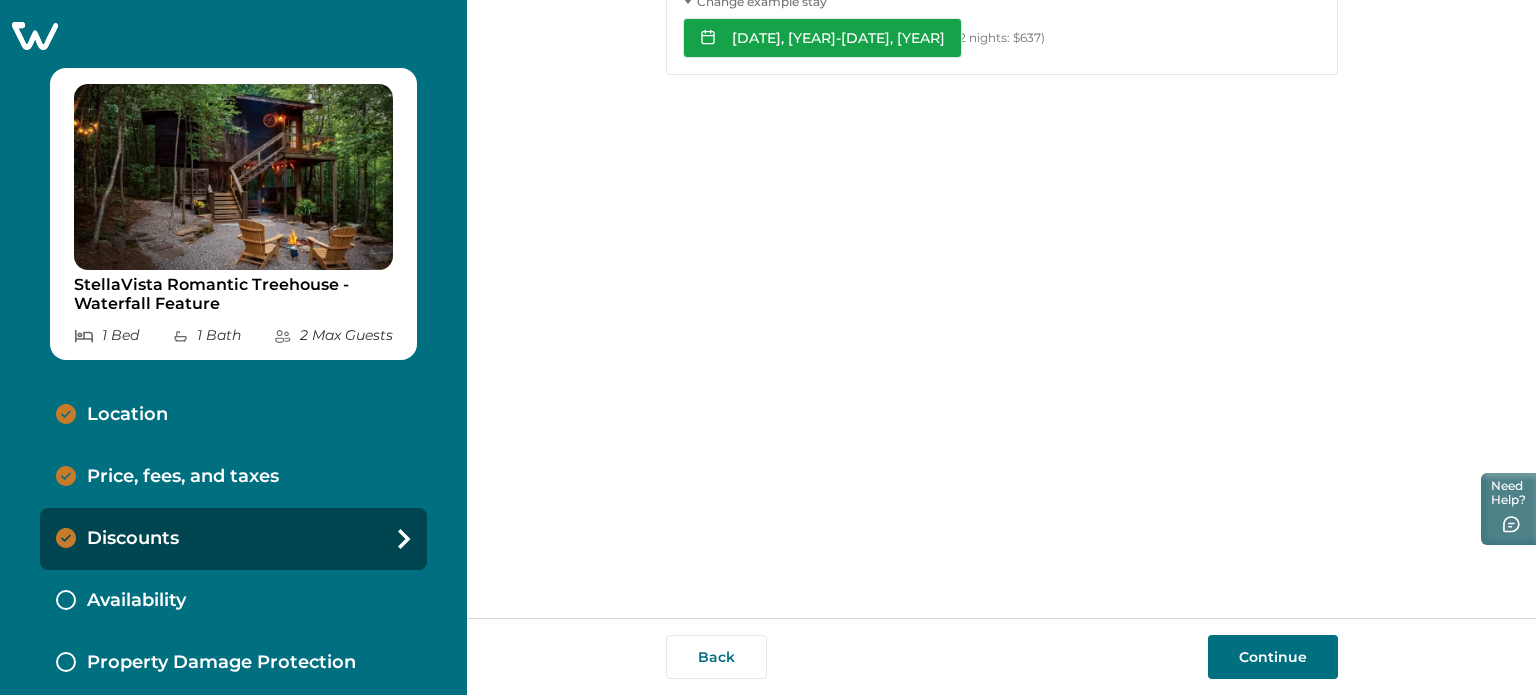 click on "Aug 12, 2025  -  Aug 14, 2025" at bounding box center [822, 38] 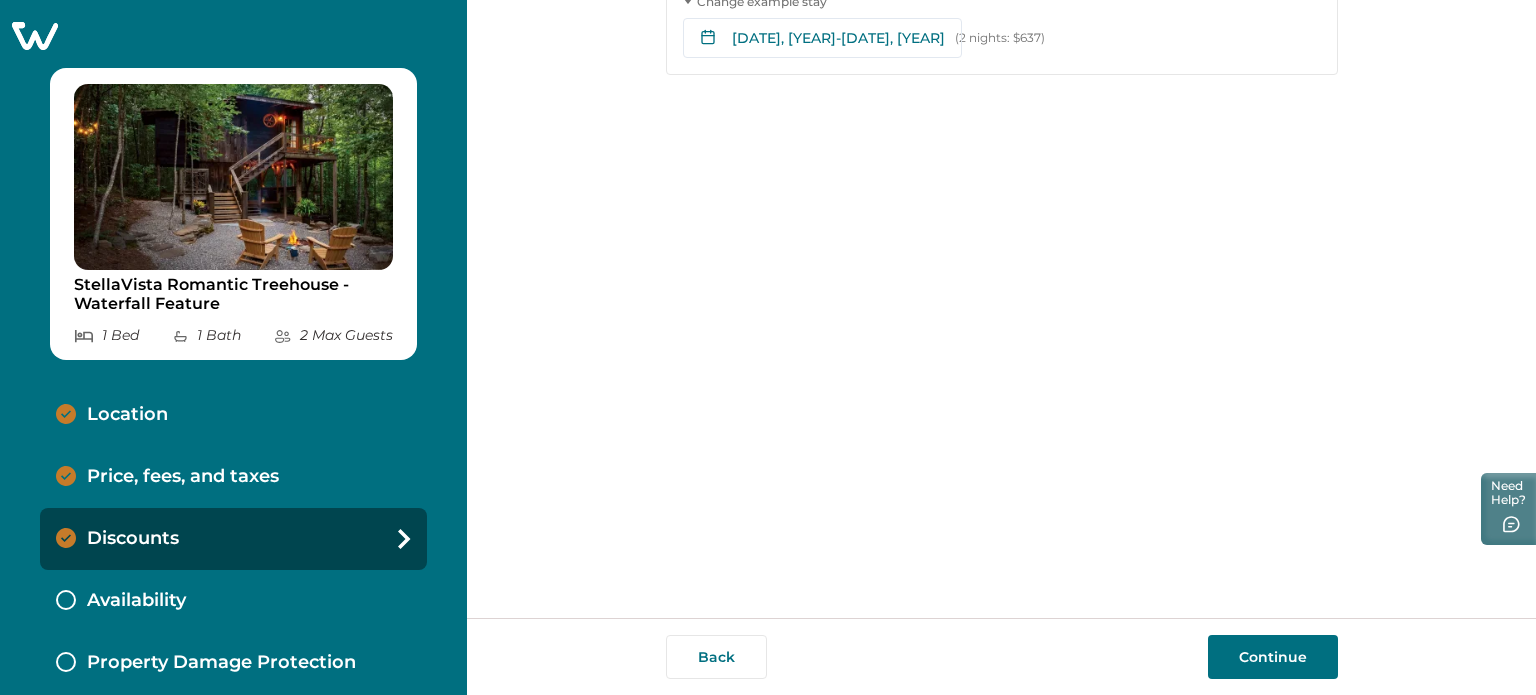 drag, startPoint x: 292, startPoint y: 474, endPoint x: 108, endPoint y: 473, distance: 184.00272 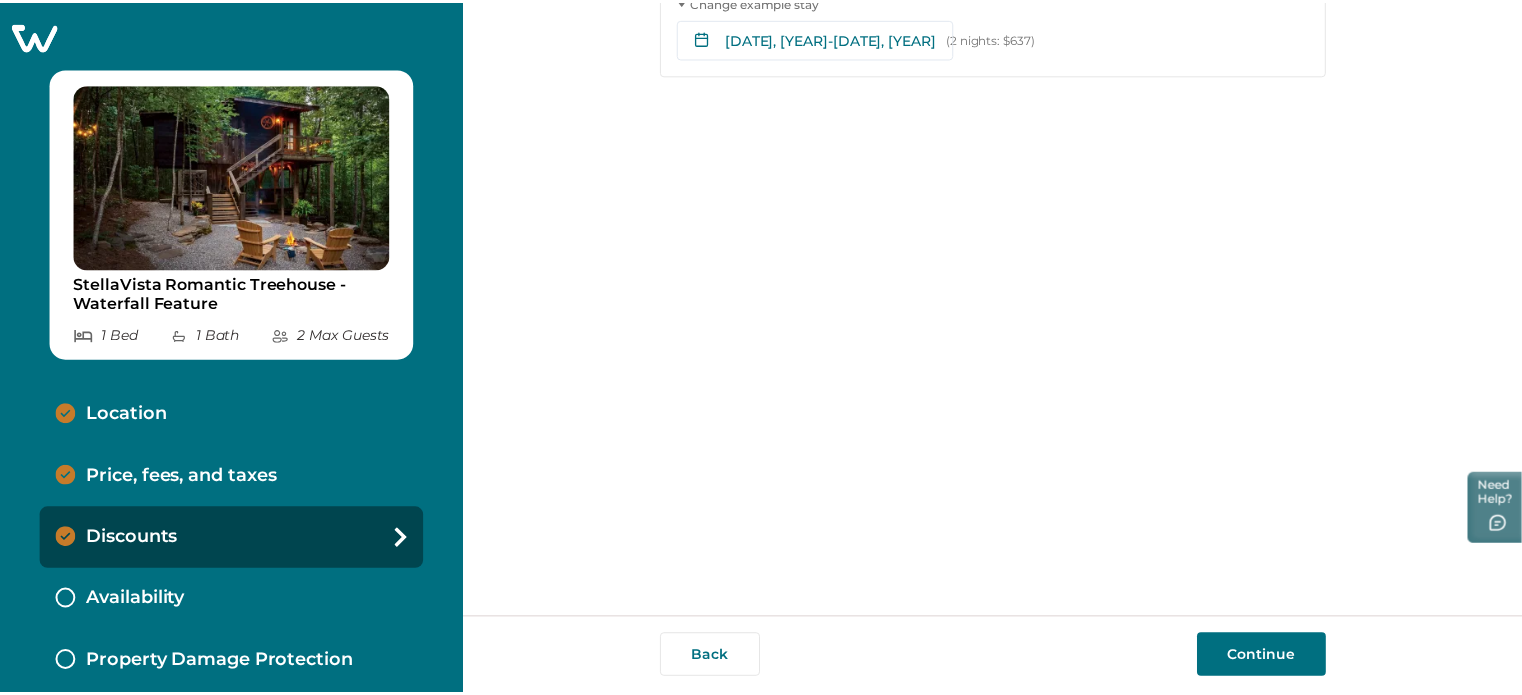 scroll, scrollTop: 7, scrollLeft: 0, axis: vertical 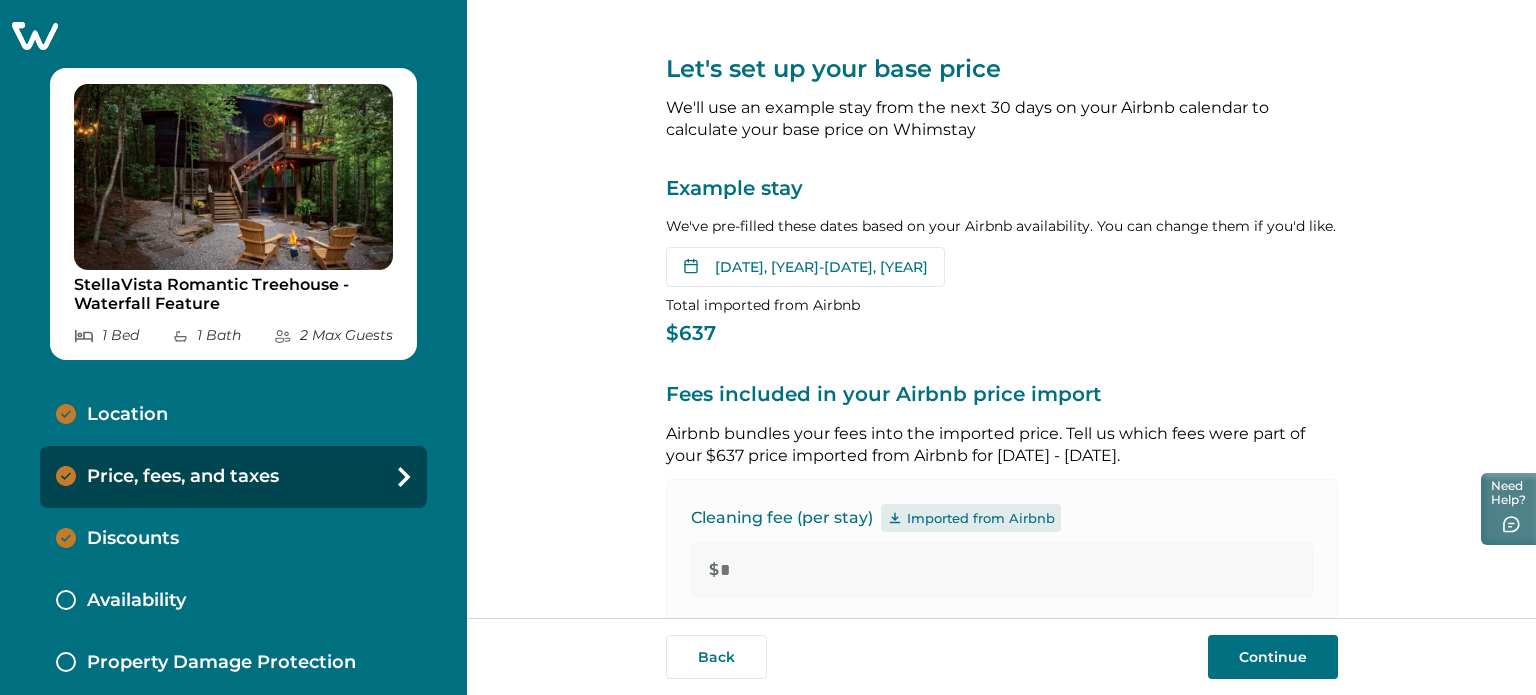 click 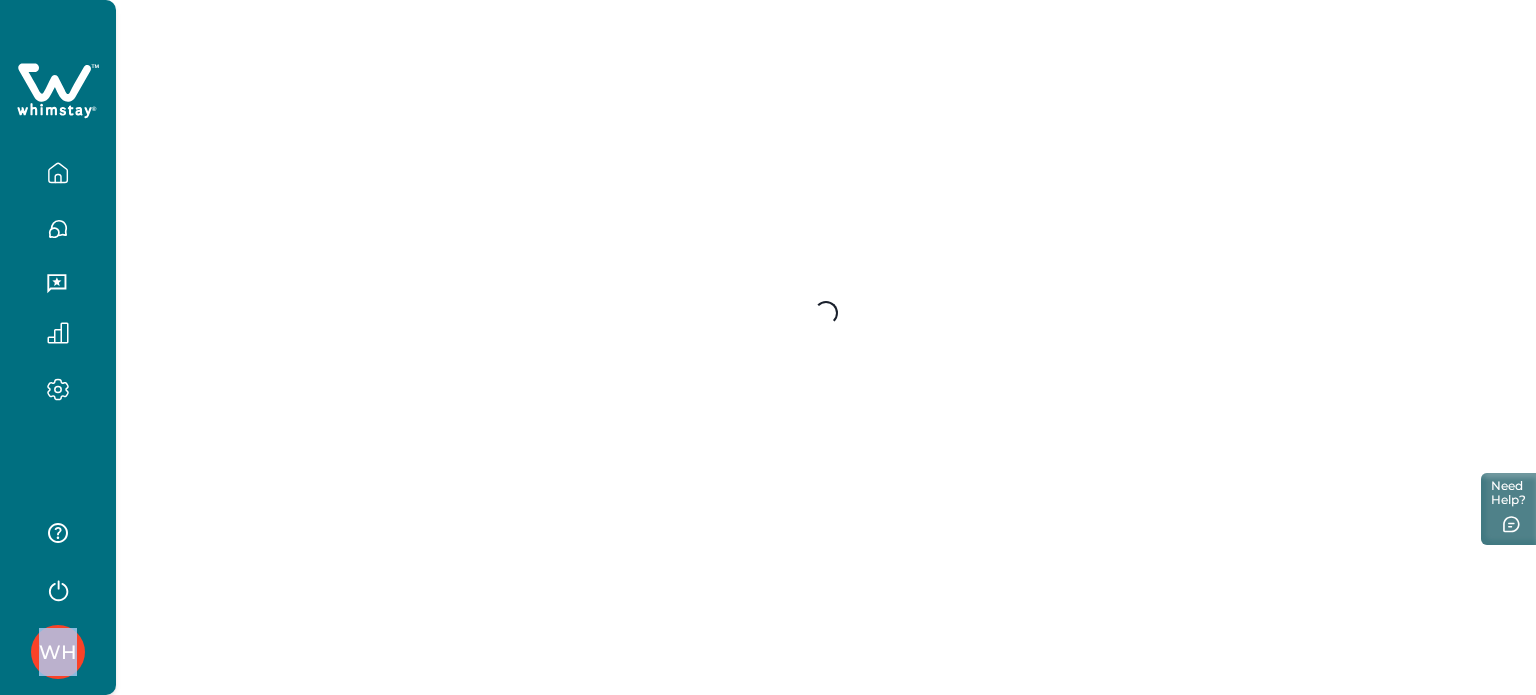 click at bounding box center (58, 217) 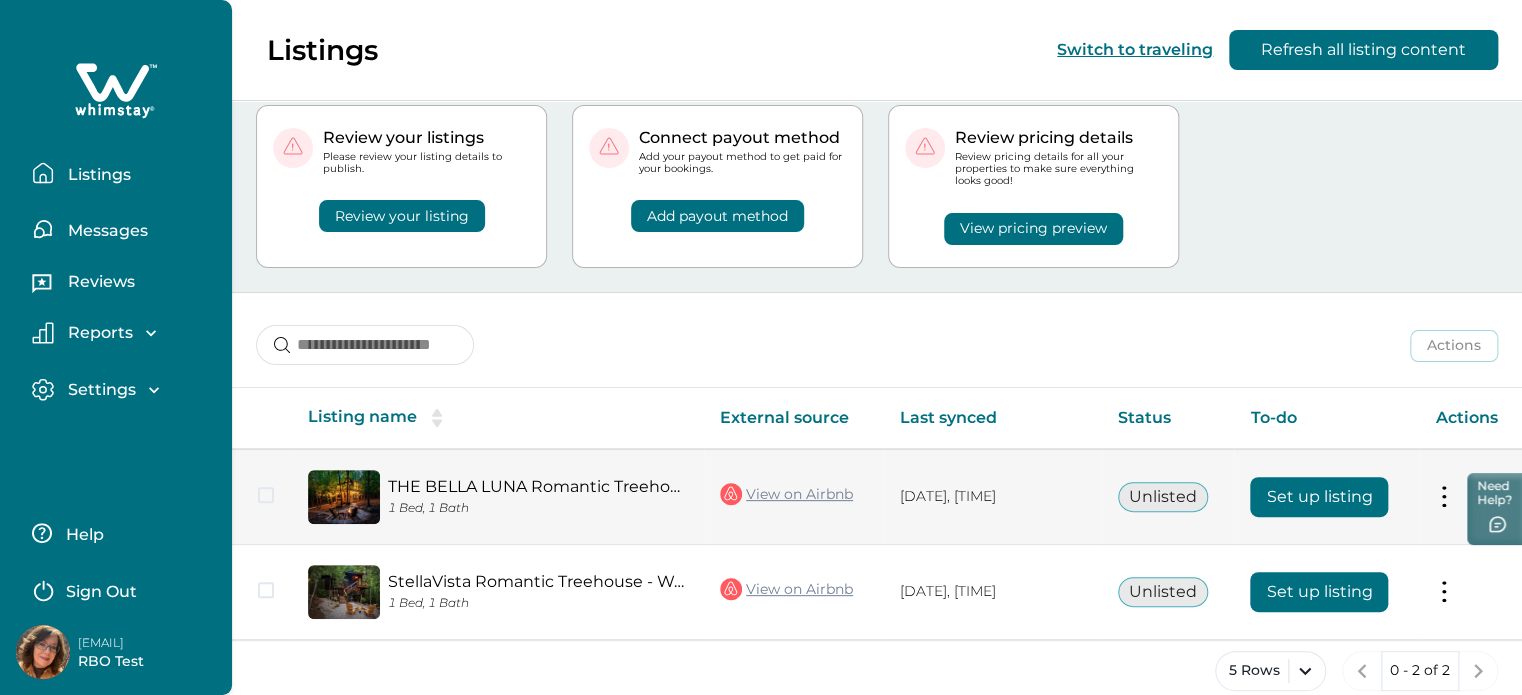 scroll, scrollTop: 76, scrollLeft: 0, axis: vertical 